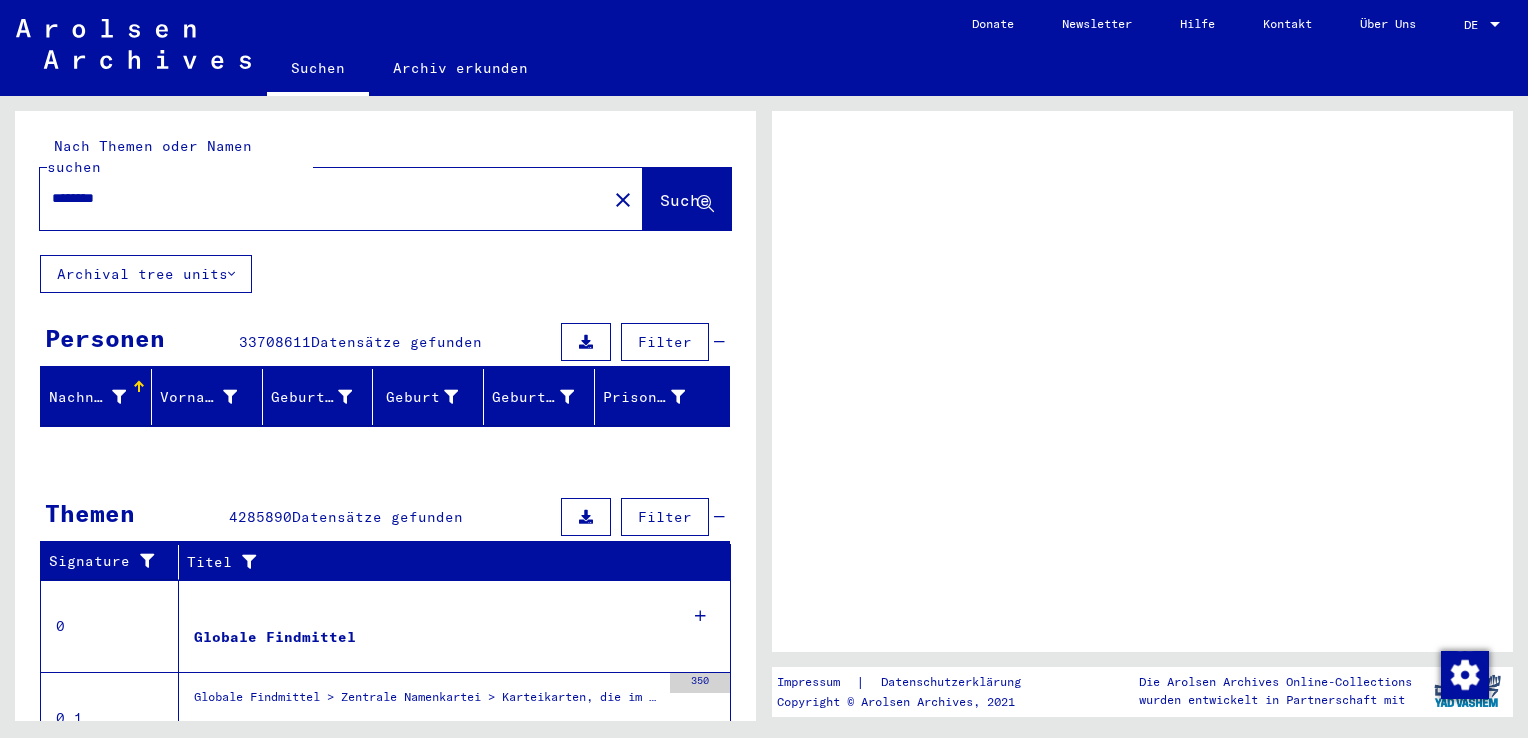 scroll, scrollTop: 0, scrollLeft: 0, axis: both 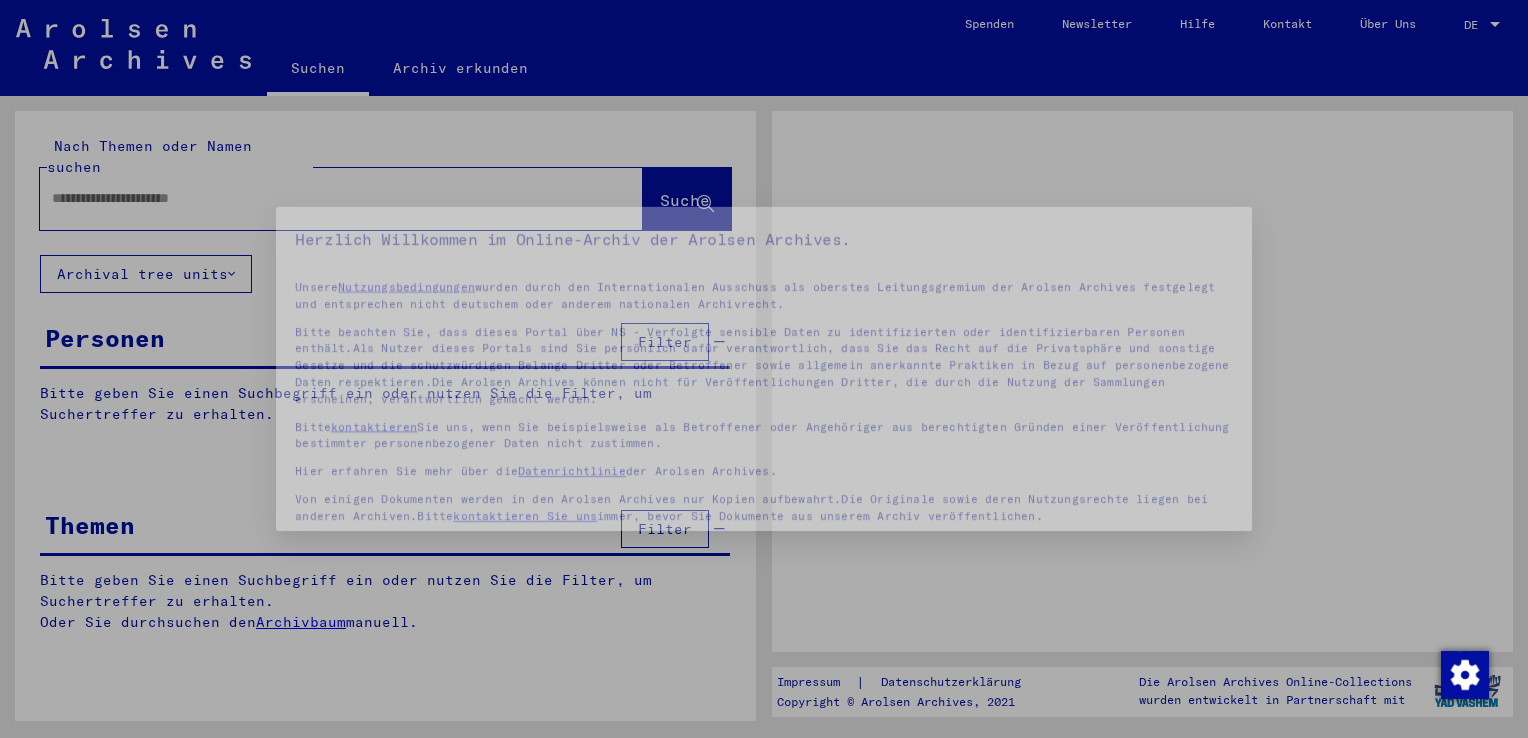 type on "********" 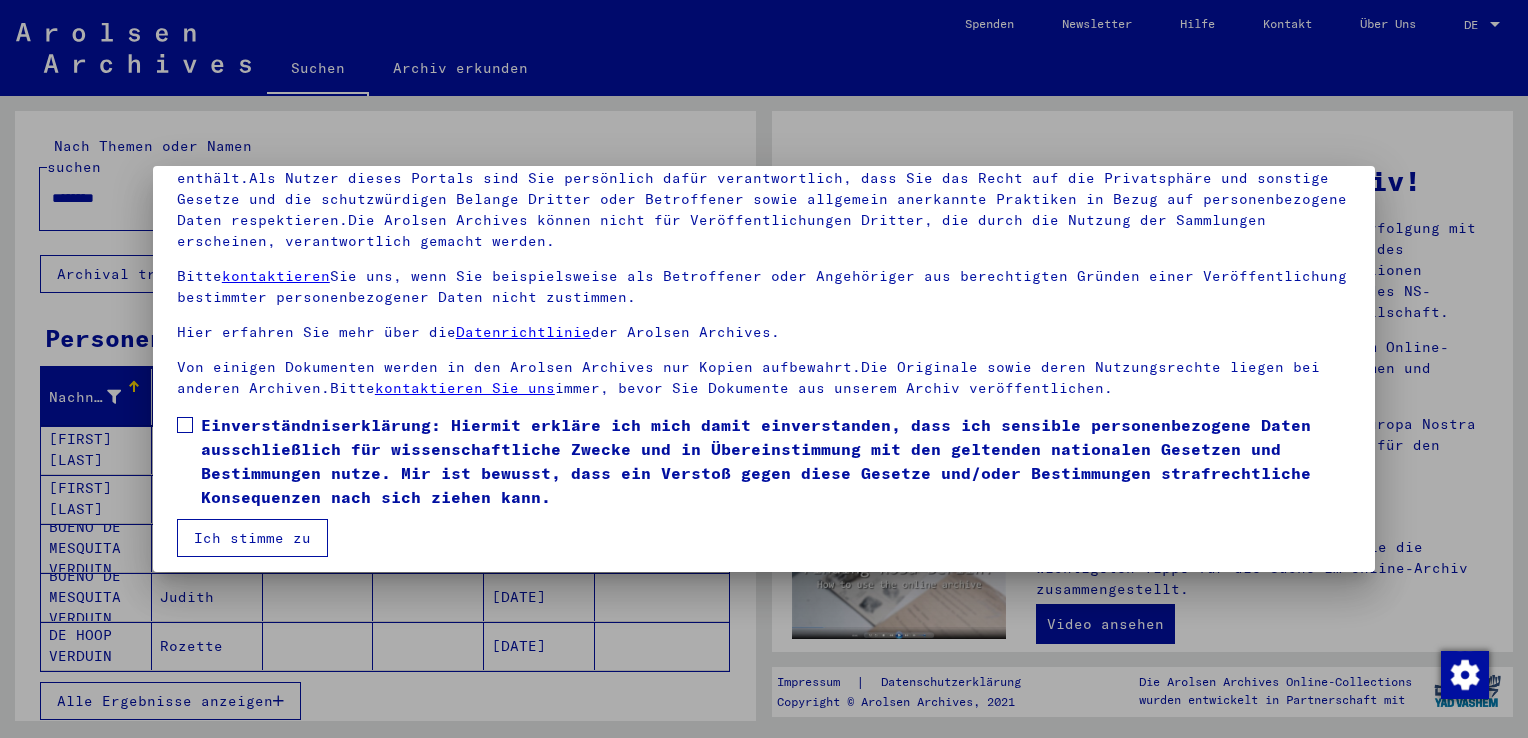 scroll, scrollTop: 173, scrollLeft: 0, axis: vertical 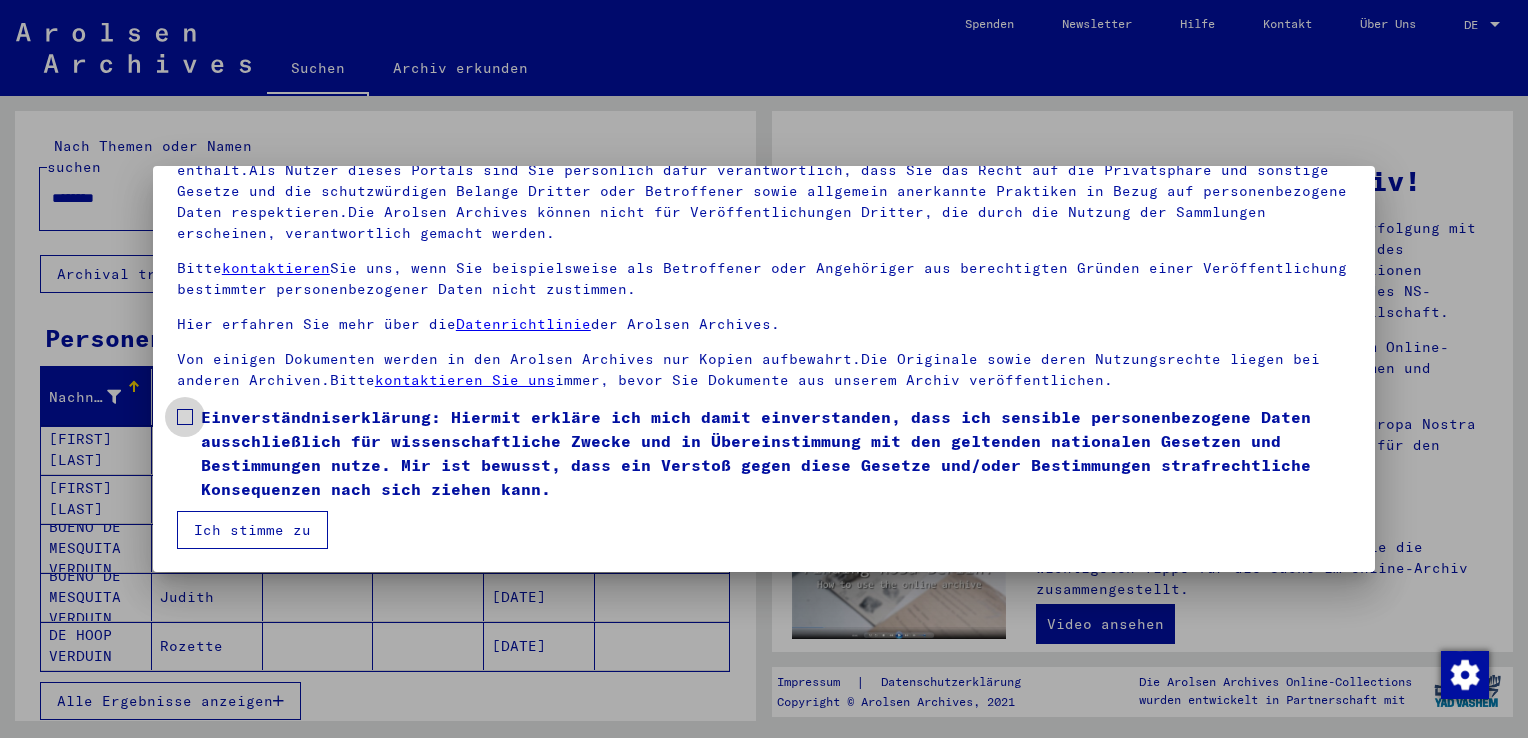 click at bounding box center (185, 417) 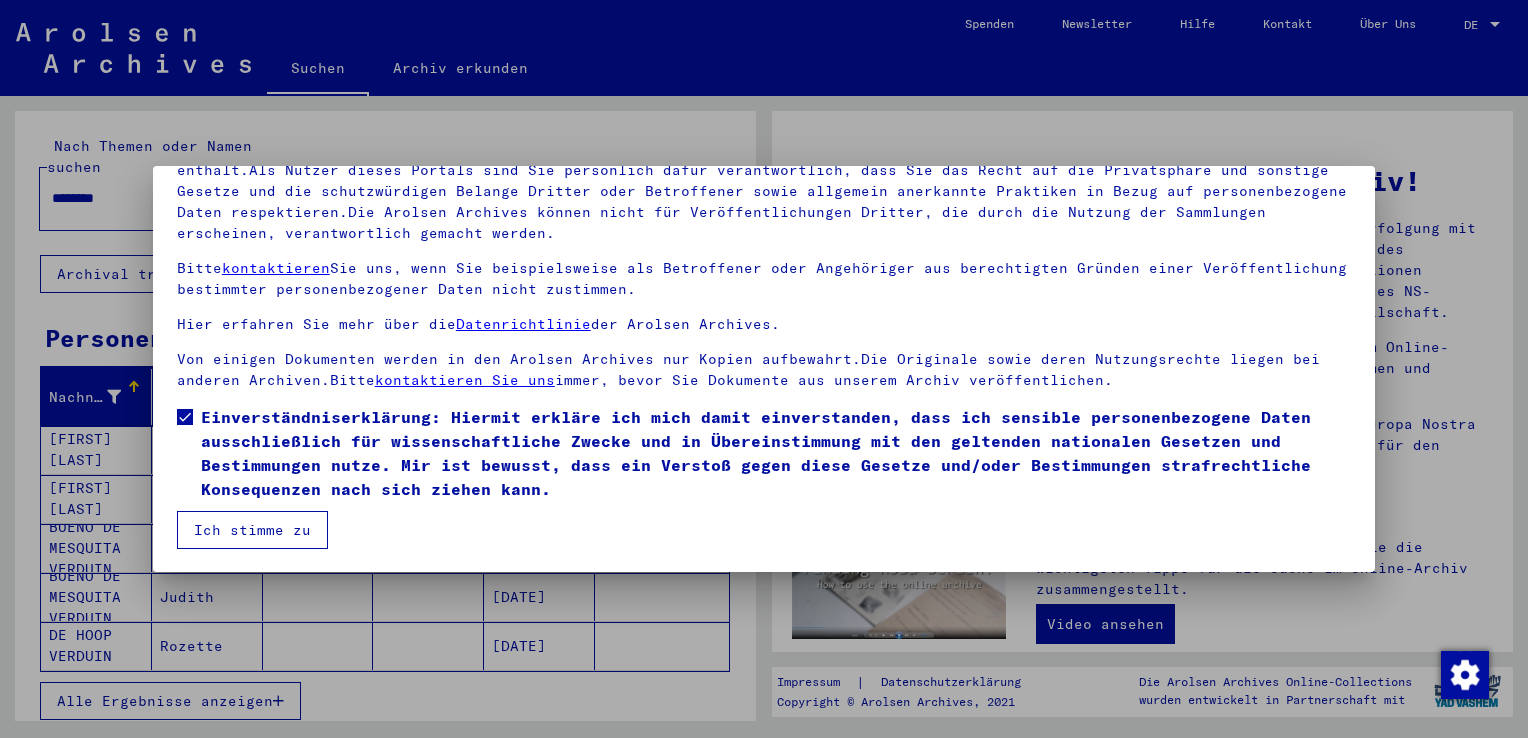 click on "Ich stimme zu" at bounding box center [252, 530] 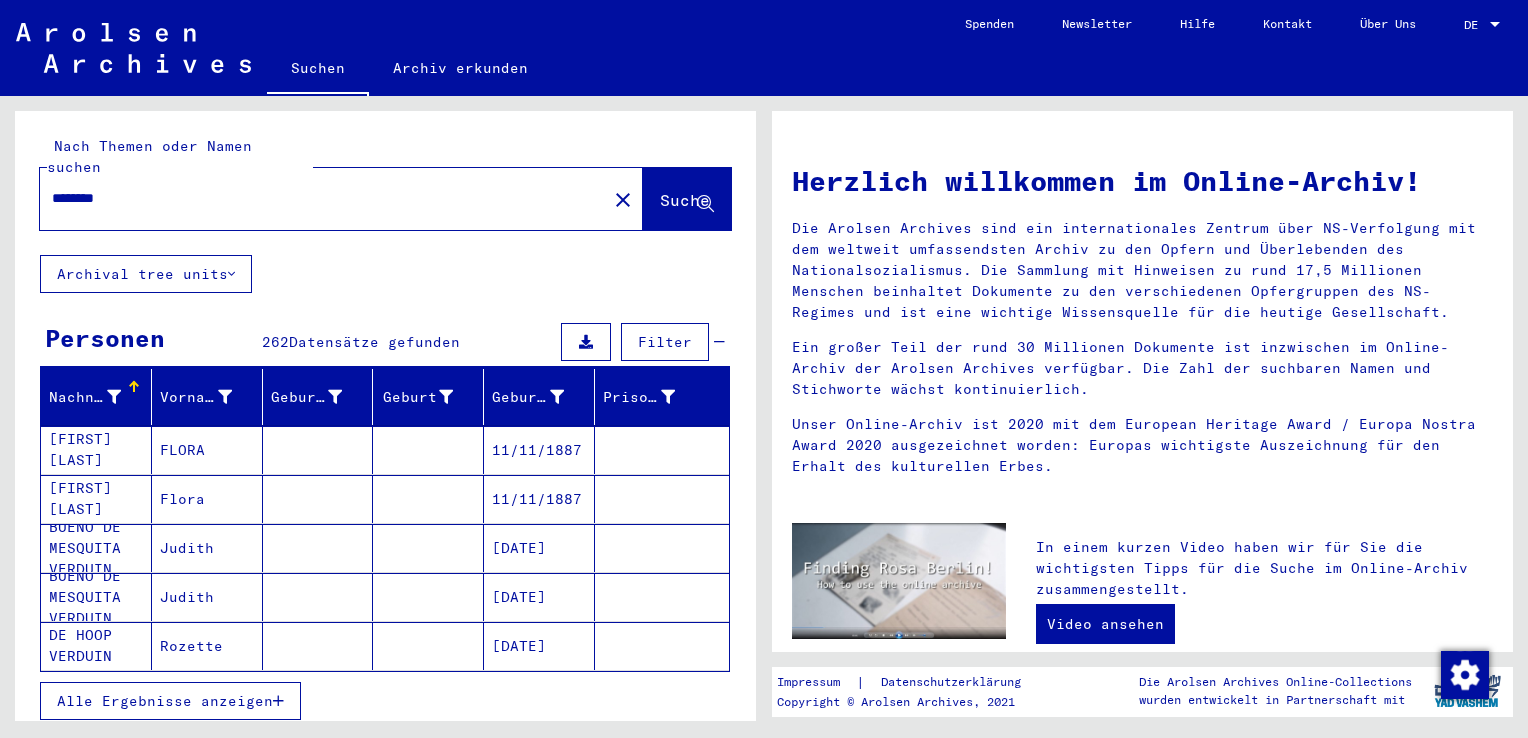click on "Suchen Archiv erkunden Spenden Newsletter Hilfe Kontakt Über Uns Suchen Archiv erkunden Detailfragen/-infos zu den Dokumenten? Stelle hier einen kostenlosen Antrag. Spenden Newsletter Hilfe Kontakt Über Uns DE DE Nach Themen oder Namen suchen ******** close Suche Archival tree units Personen 262 Datensätze gefunden Filter Nachname Vorname Geburtsname Geburt Geburtsdatum Prisoner # BARUCH VERDUIN FLORA 11/11/1887 BARUCH VERDUIN Flora 11/11/1887 BUENO DE MESQUITA VERDUIN Judith 11/20/1884 BUENO DE MESQUITA VERDUIN Judith 11/20/1884 DE HOOP VERDUIN Rozette 12/25/1888 Alle Ergebnisse anzeigen Signature Nachname Vorname Geburtsname Geburt Geburtsdatum Prisoner # Vater (Adoptivvater) Mutter (Adoptivmutter) Religion Nationalität Beruf Haftstätte Sterbedatum Letzter Wohnort Letzter Wohnort (Land) Haftstätte Letzter Wohnort (Provinz) Letzter Wohnort (Ort) Letzter Wohnort (Straße)" at bounding box center [764, 369] 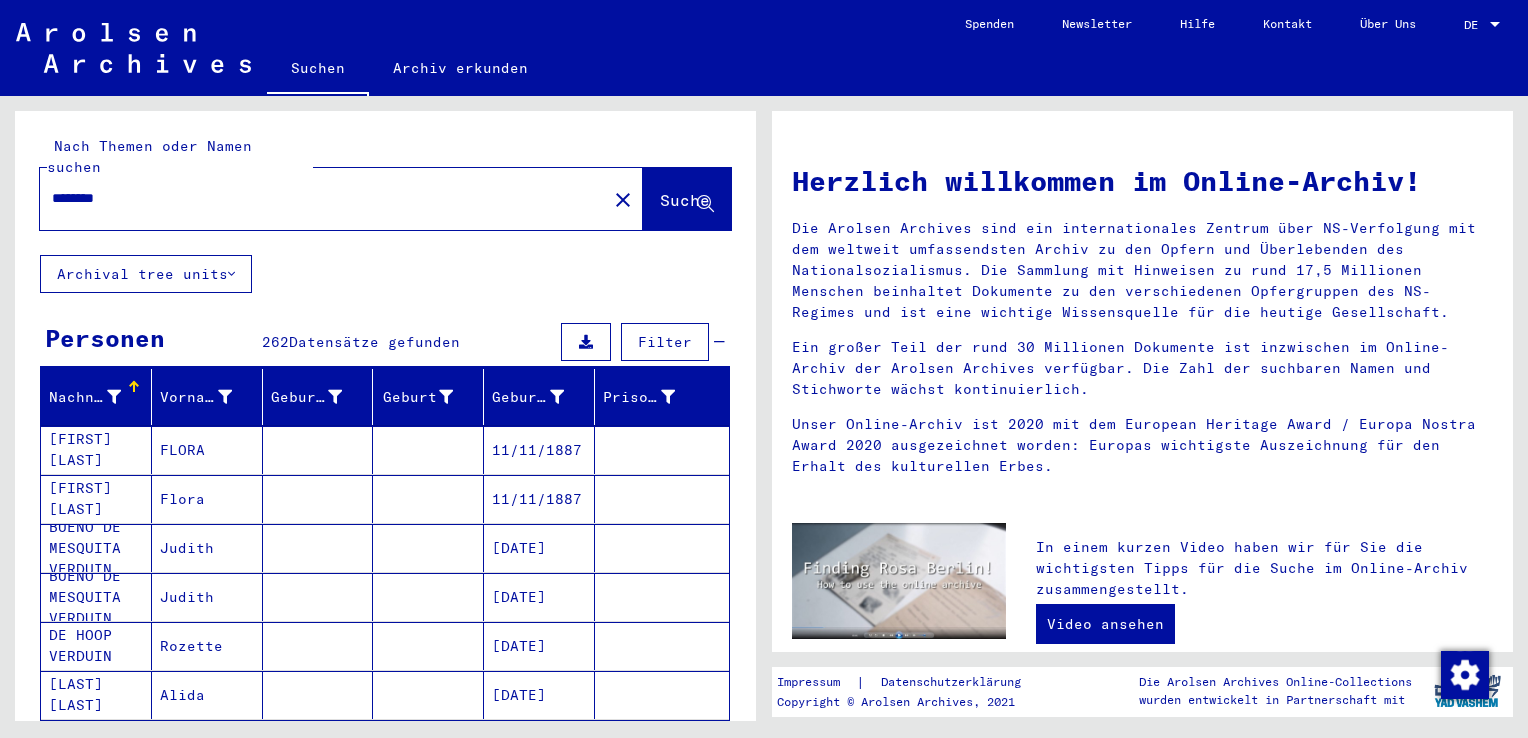 click on "Herzlich willkommen im Online-Archiv!
Die Arolsen Archives sind ein internationales Zentrum über NS-Verfolgung mit dem weltweit umfassendsten Archiv zu den Opfern und Überlebenden des Nationalsozialismus. Die Sammlung mit Hinweisen zu rund 17,5 Millionen Menschen beinhaltet Dokumente zu den verschiedenen Opfergruppen des NS-Regimes und ist eine wichtige Wissensquelle für die heutige Gesellschaft.
Ein großer Teil der rund 30 Millionen Dokumente ist inzwischen im Online-Archiv der Arolsen Archives verfügbar. Die Zahl der suchbaren Namen und Stichworte wächst kontinuierlich.
Unser Online-Archiv ist 2020 mit dem European Heritage Award / Europa Nostra Award 2020 ausgezeichnet worden: Europas wichtigste Auszeichnung für den Erhalt des kulturellen Erbes." 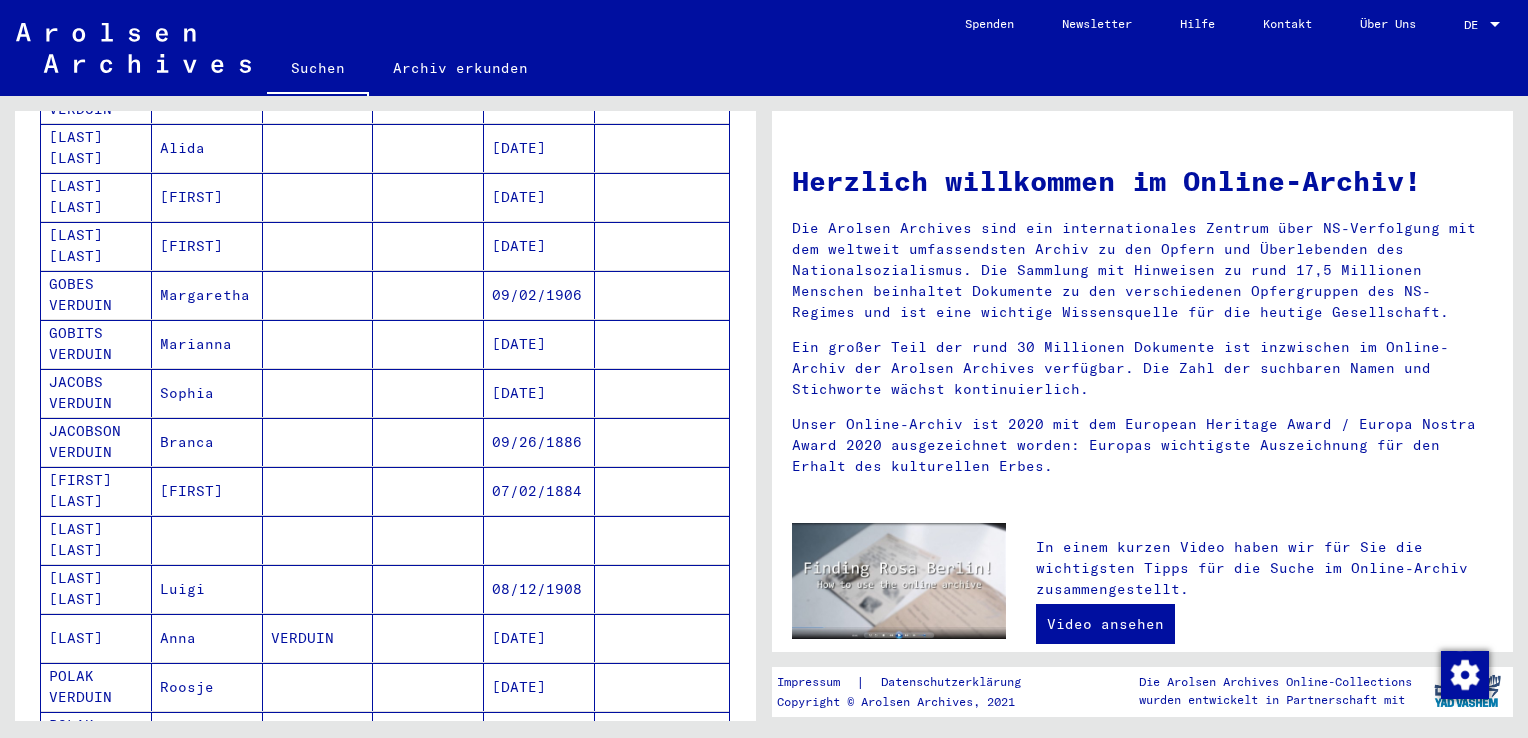 scroll, scrollTop: 1094, scrollLeft: 0, axis: vertical 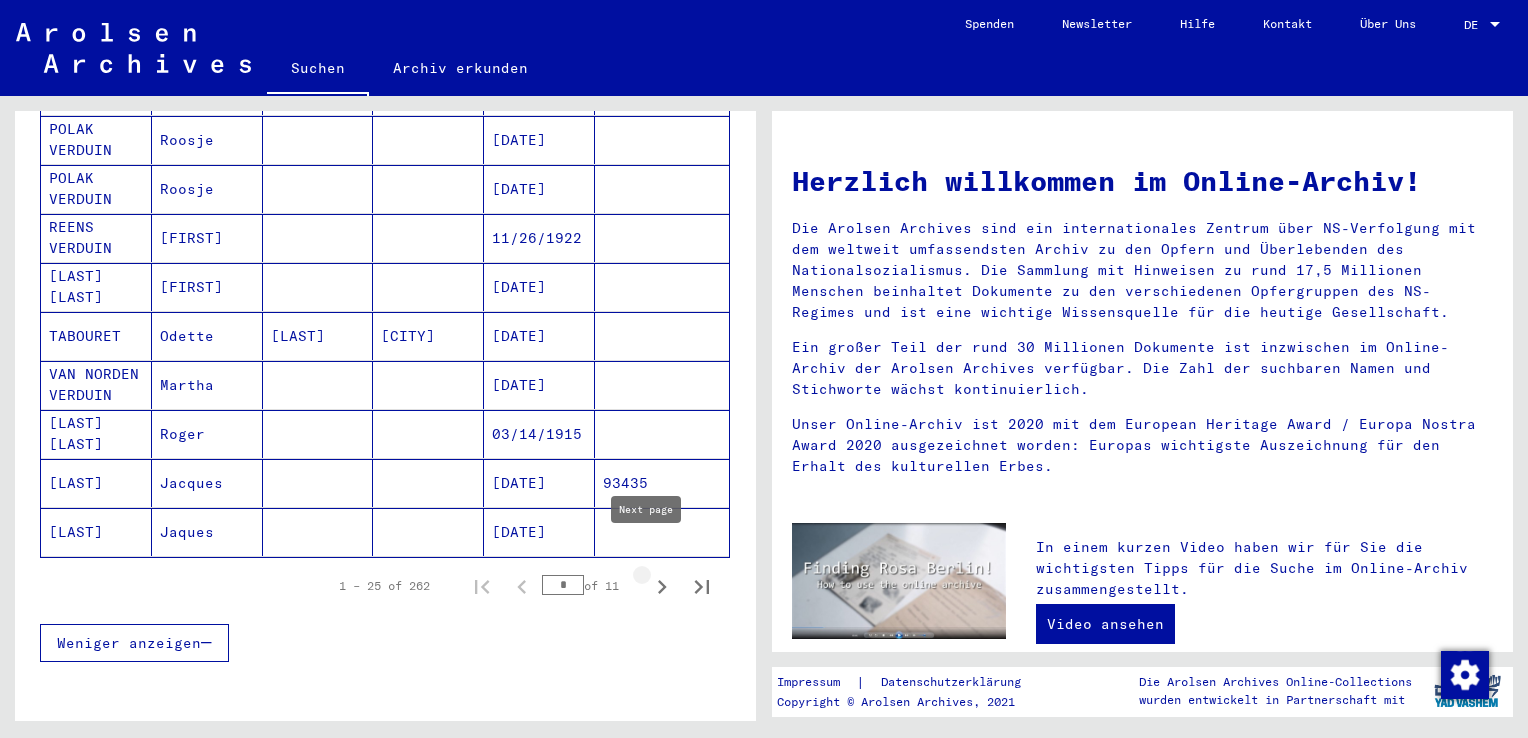 click 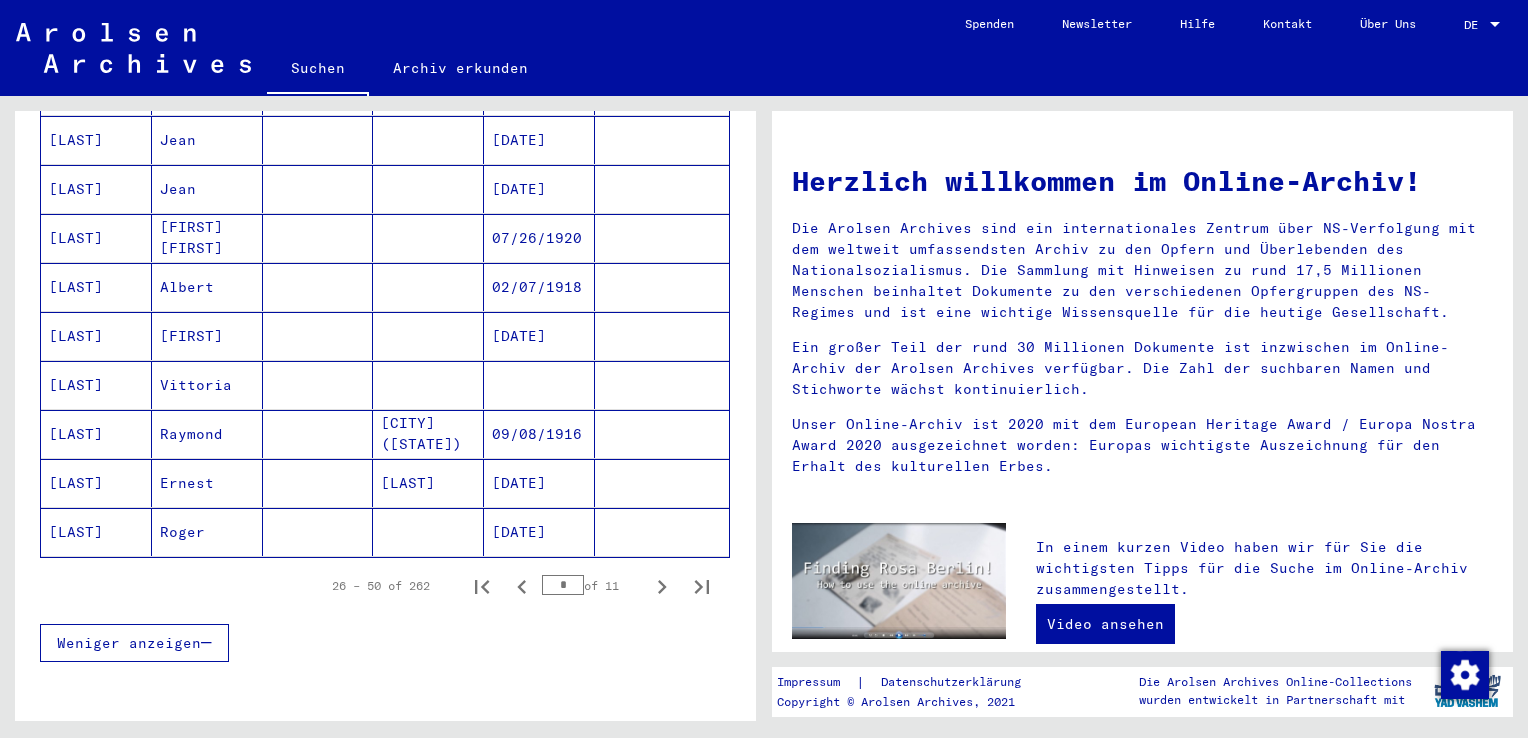 scroll, scrollTop: 547, scrollLeft: 0, axis: vertical 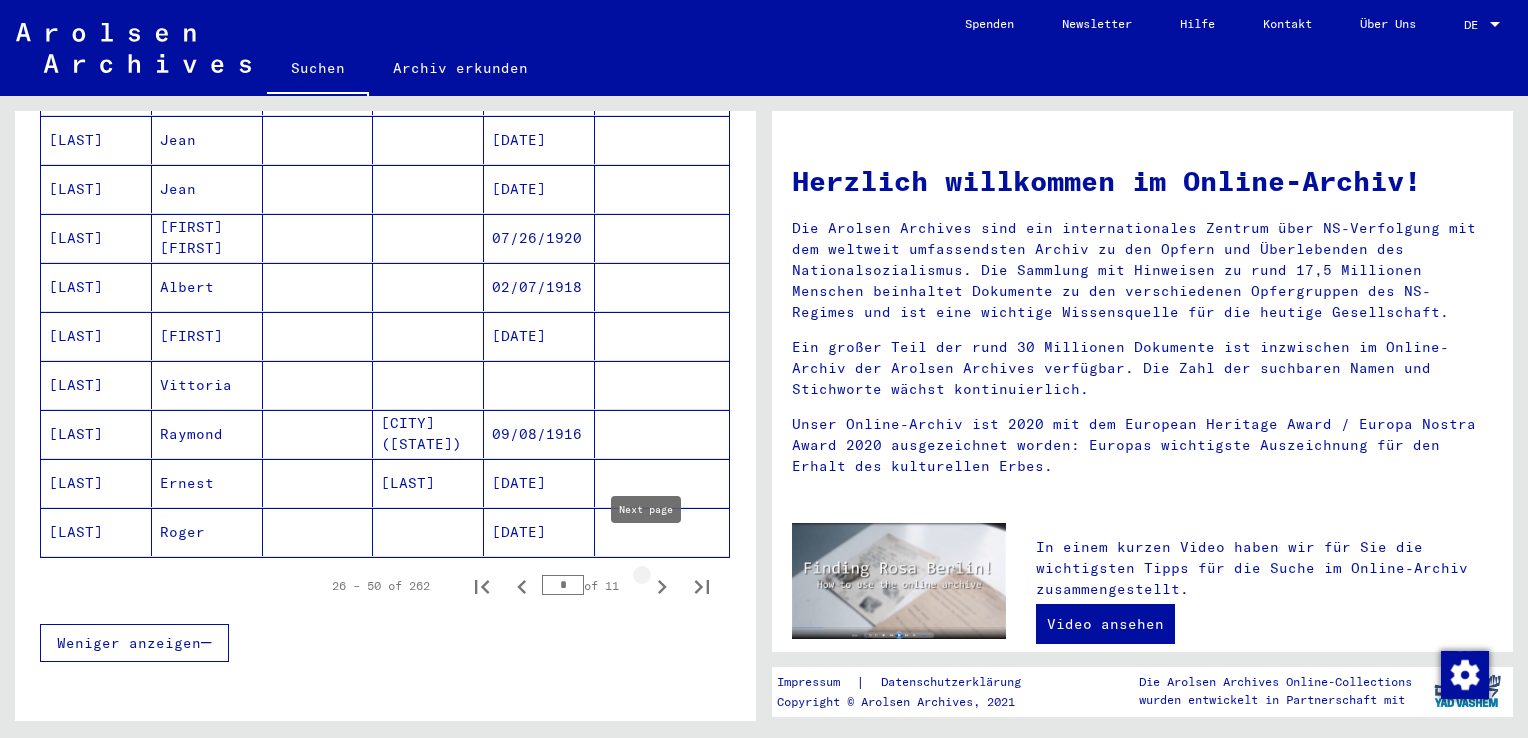 click 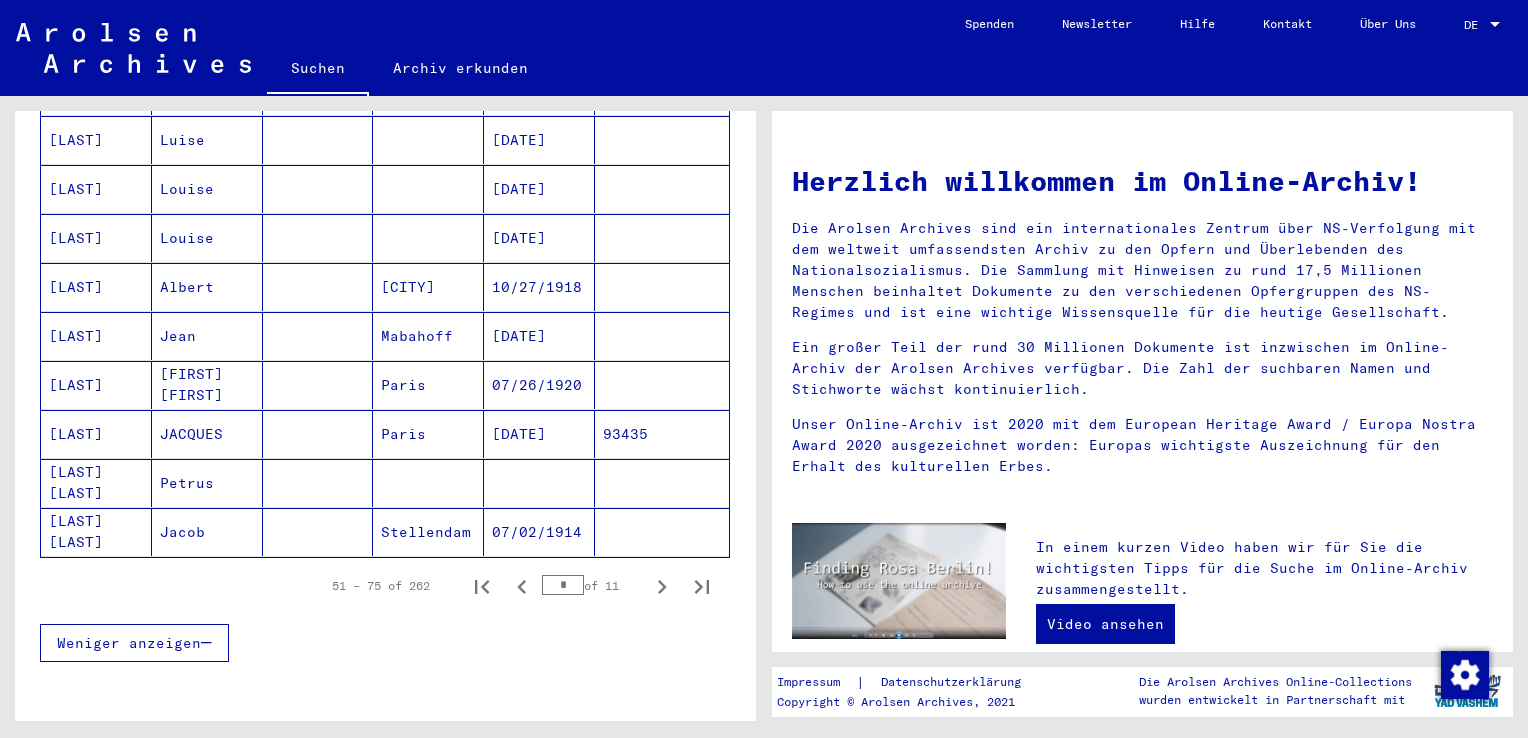 scroll, scrollTop: 547, scrollLeft: 0, axis: vertical 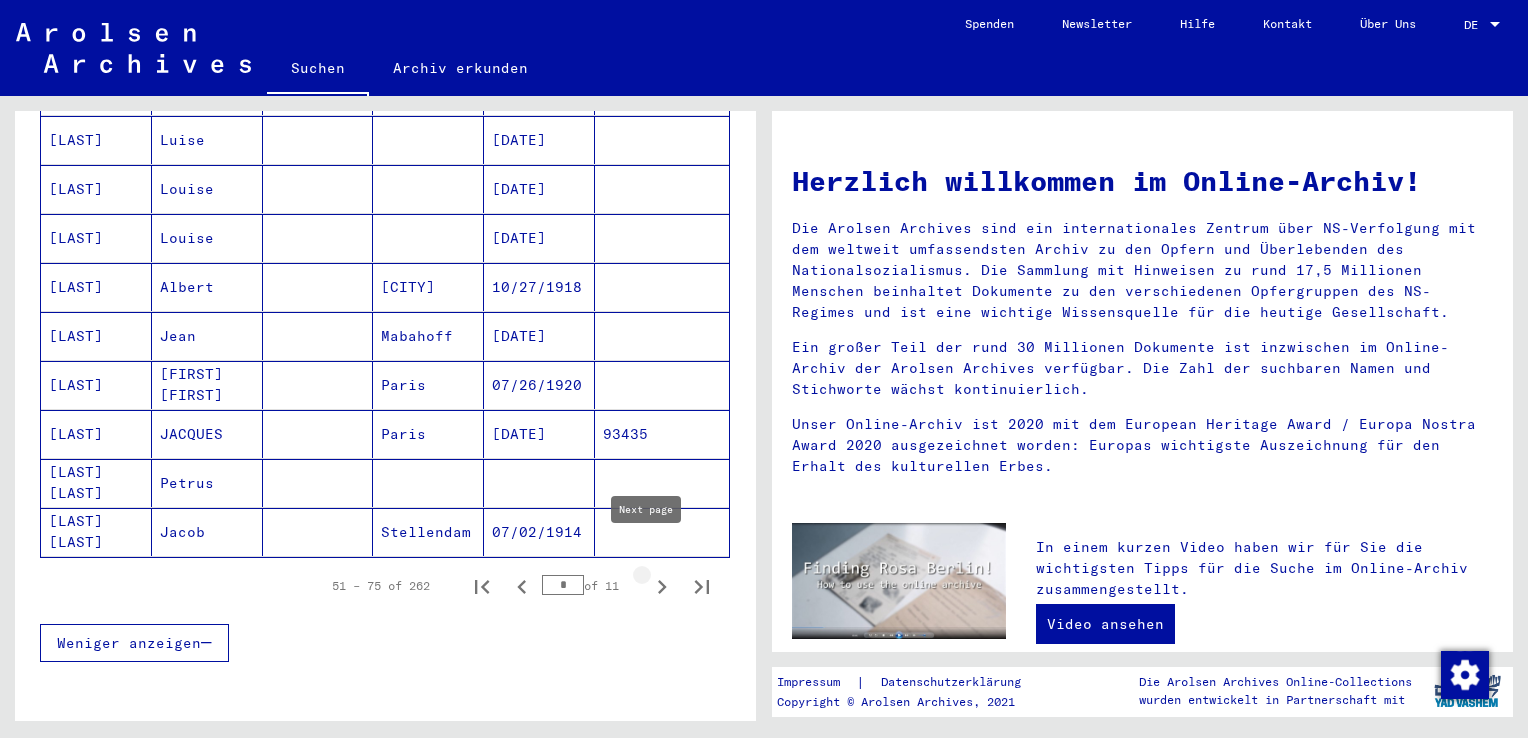 click 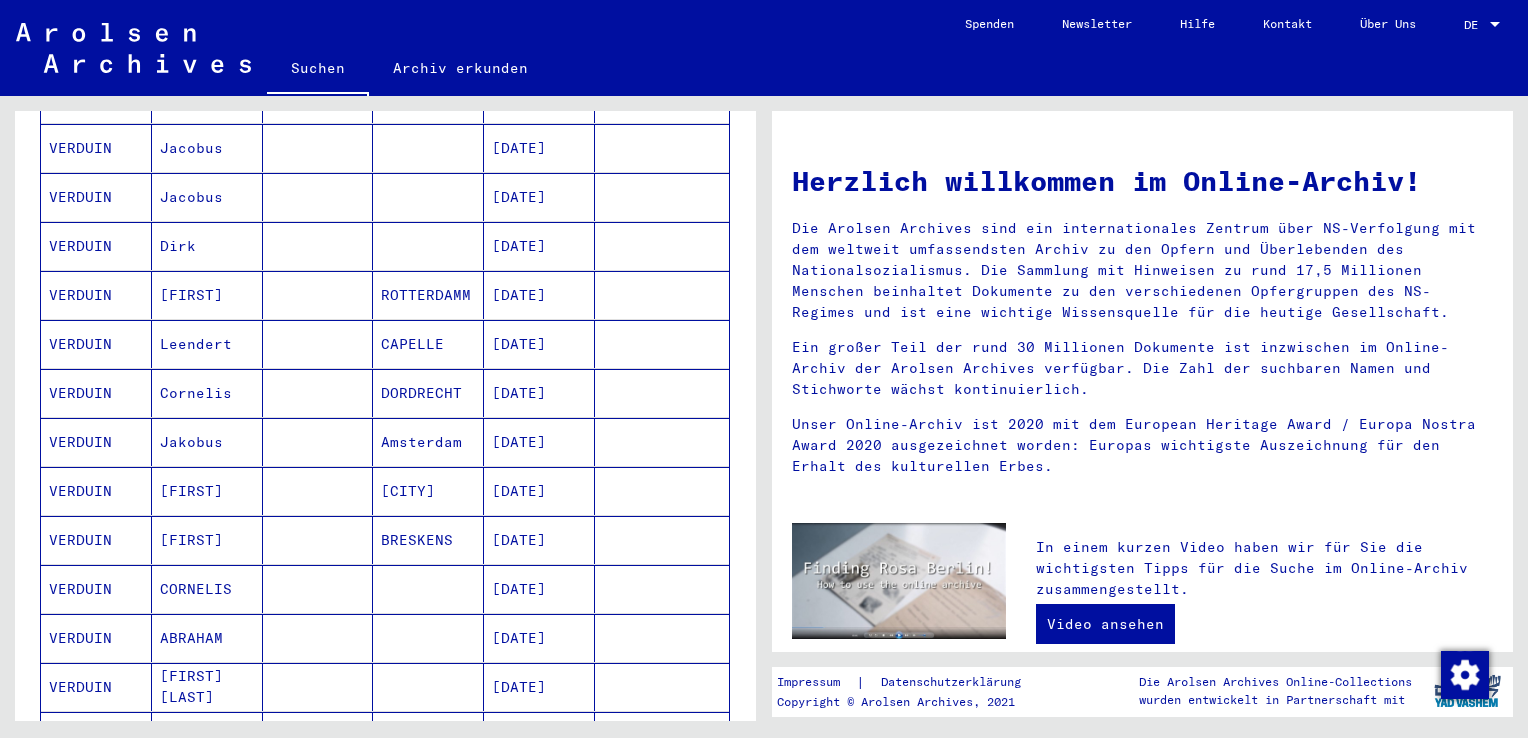 scroll, scrollTop: 0, scrollLeft: 0, axis: both 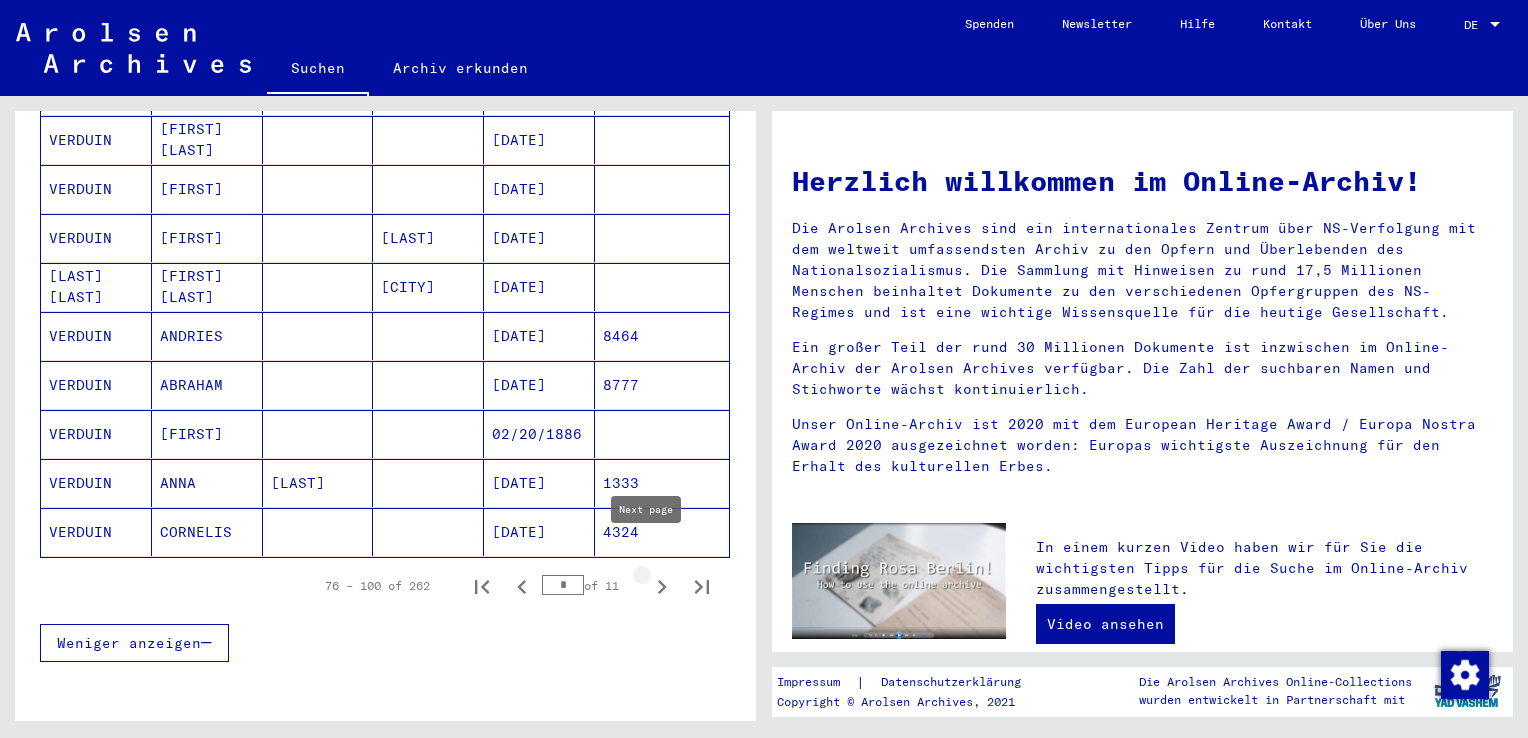 click 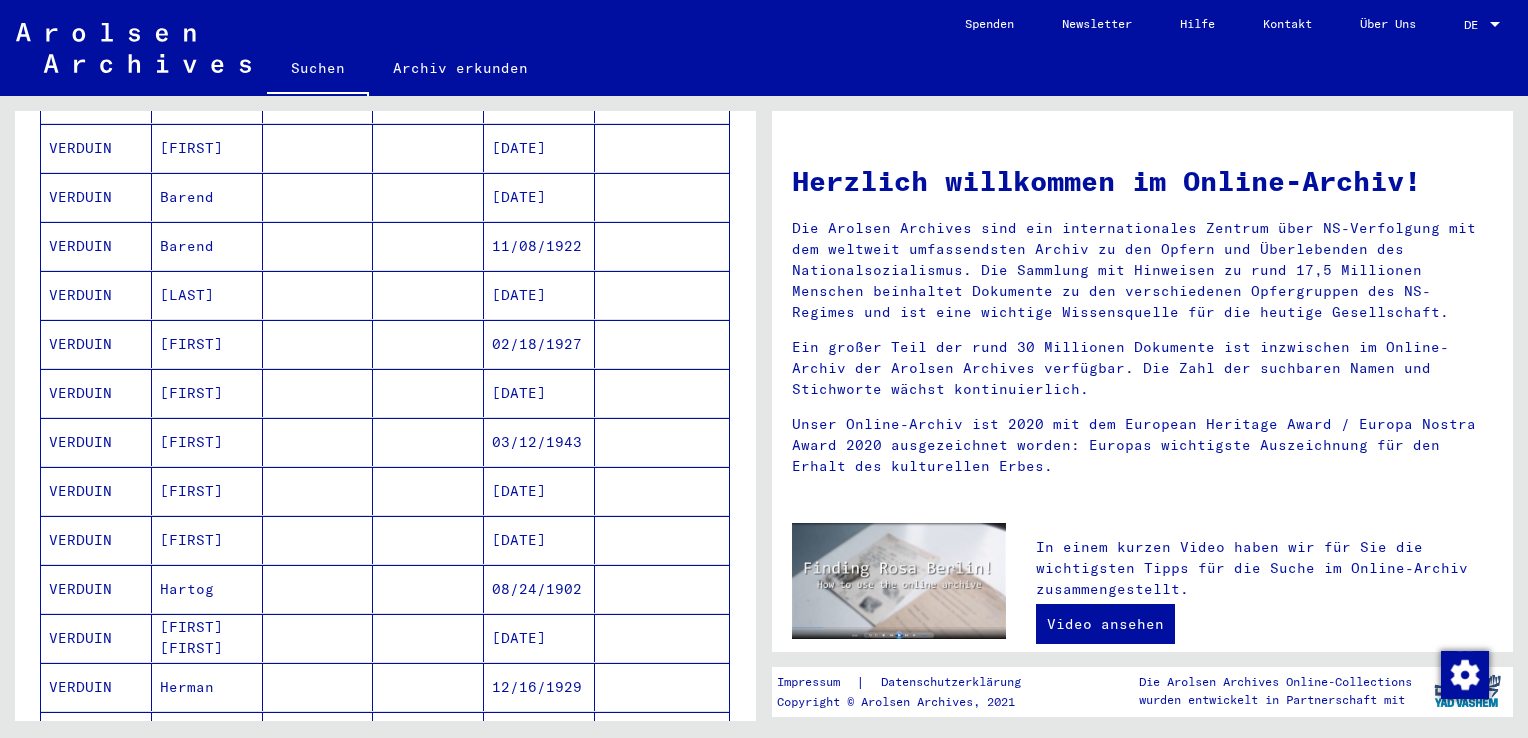 scroll, scrollTop: 0, scrollLeft: 0, axis: both 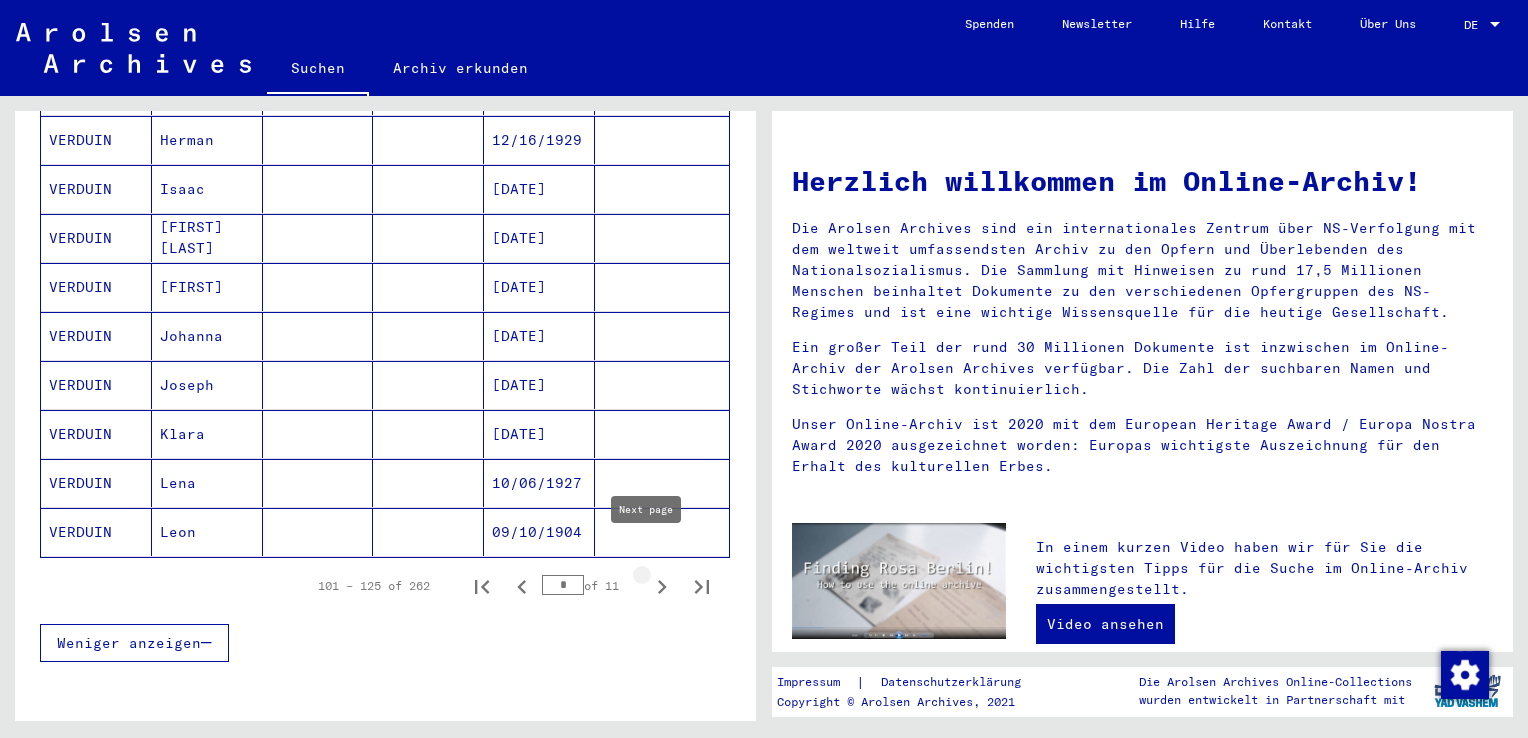 click 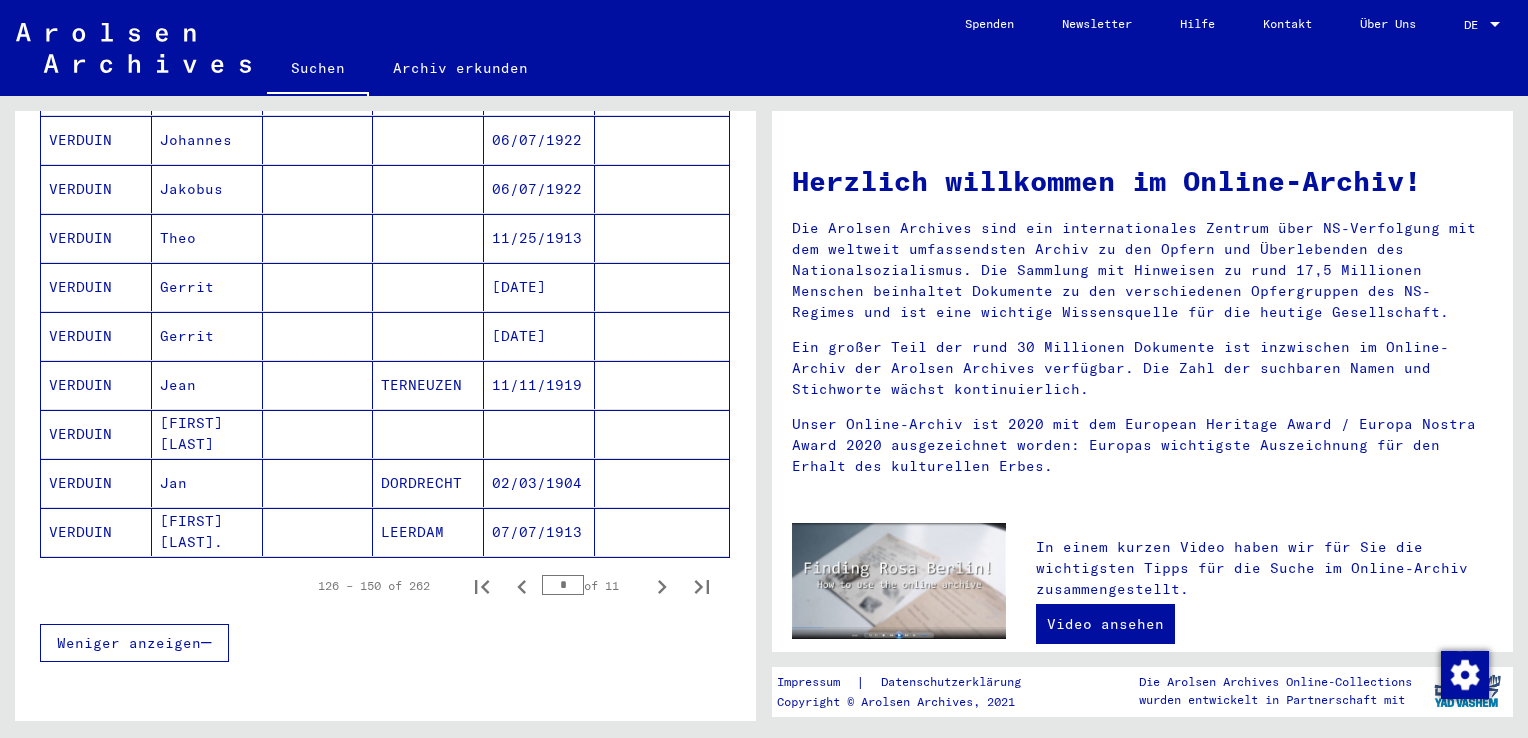 scroll, scrollTop: 547, scrollLeft: 0, axis: vertical 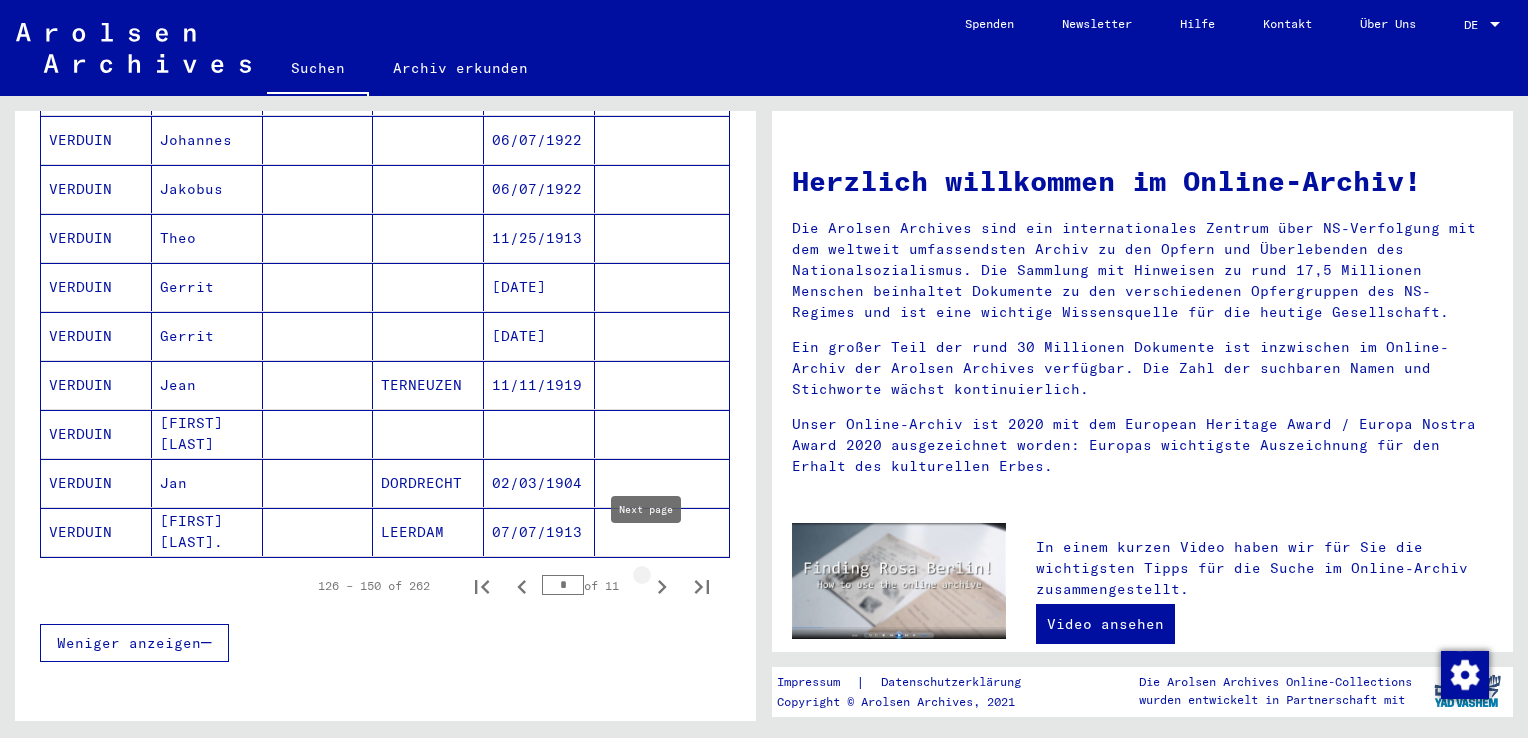 click 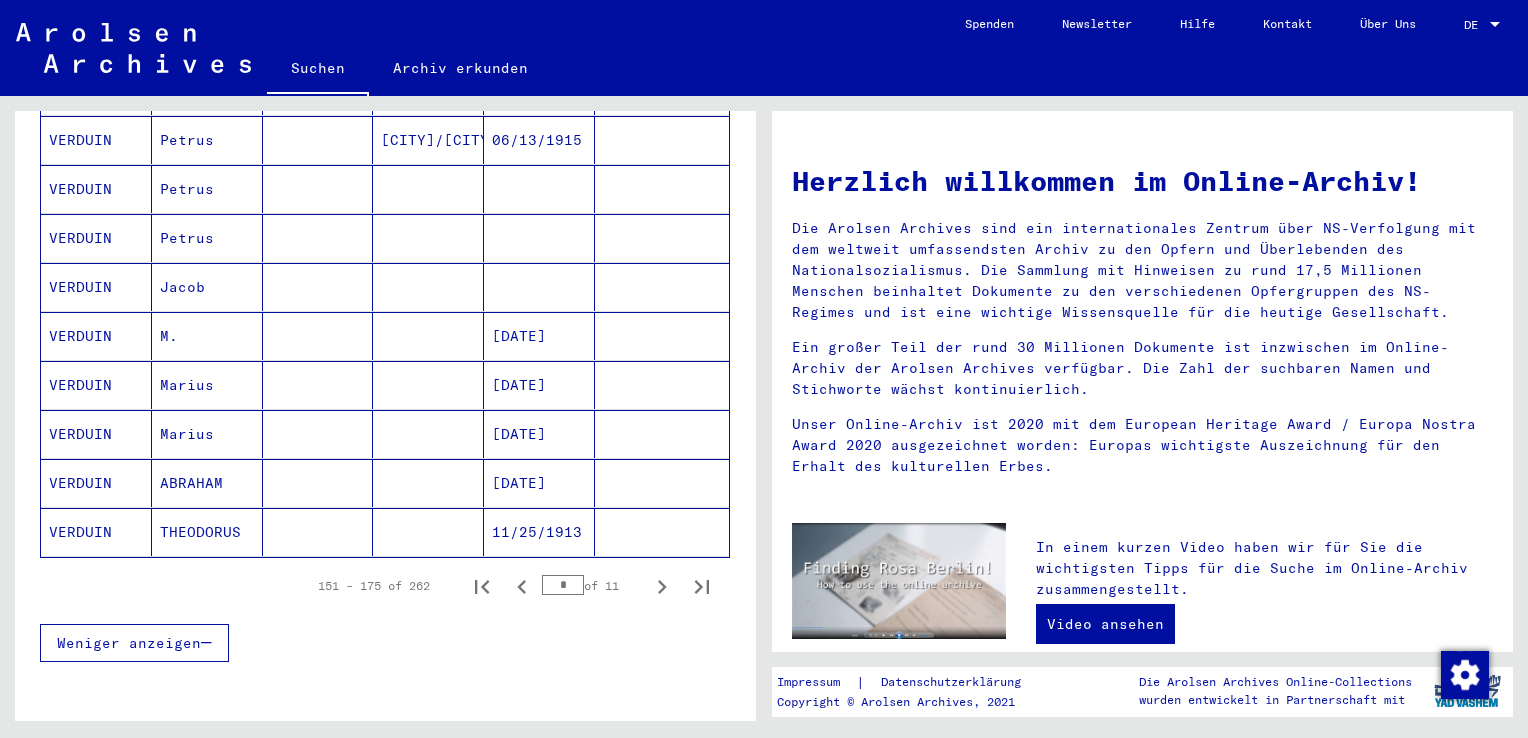 scroll, scrollTop: 547, scrollLeft: 0, axis: vertical 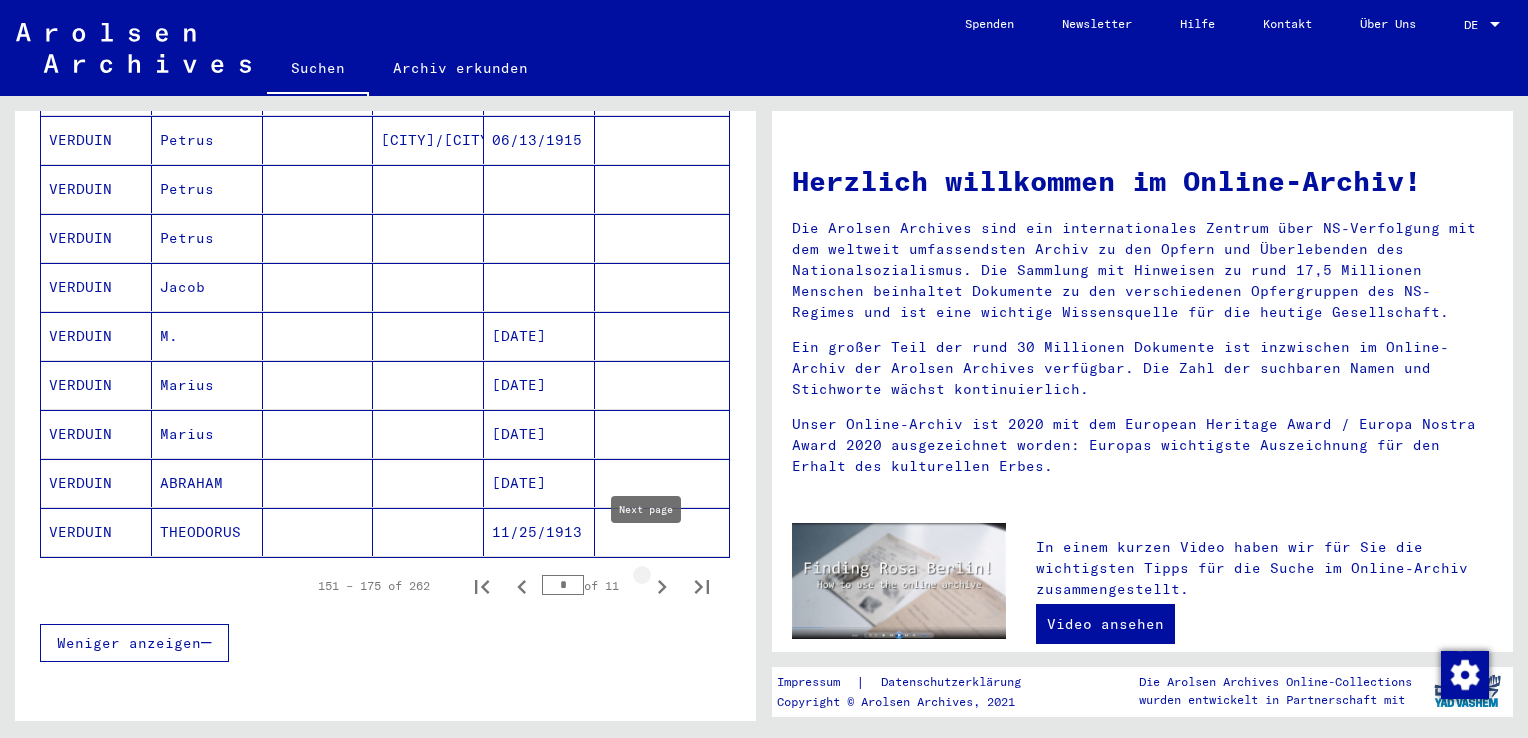 click 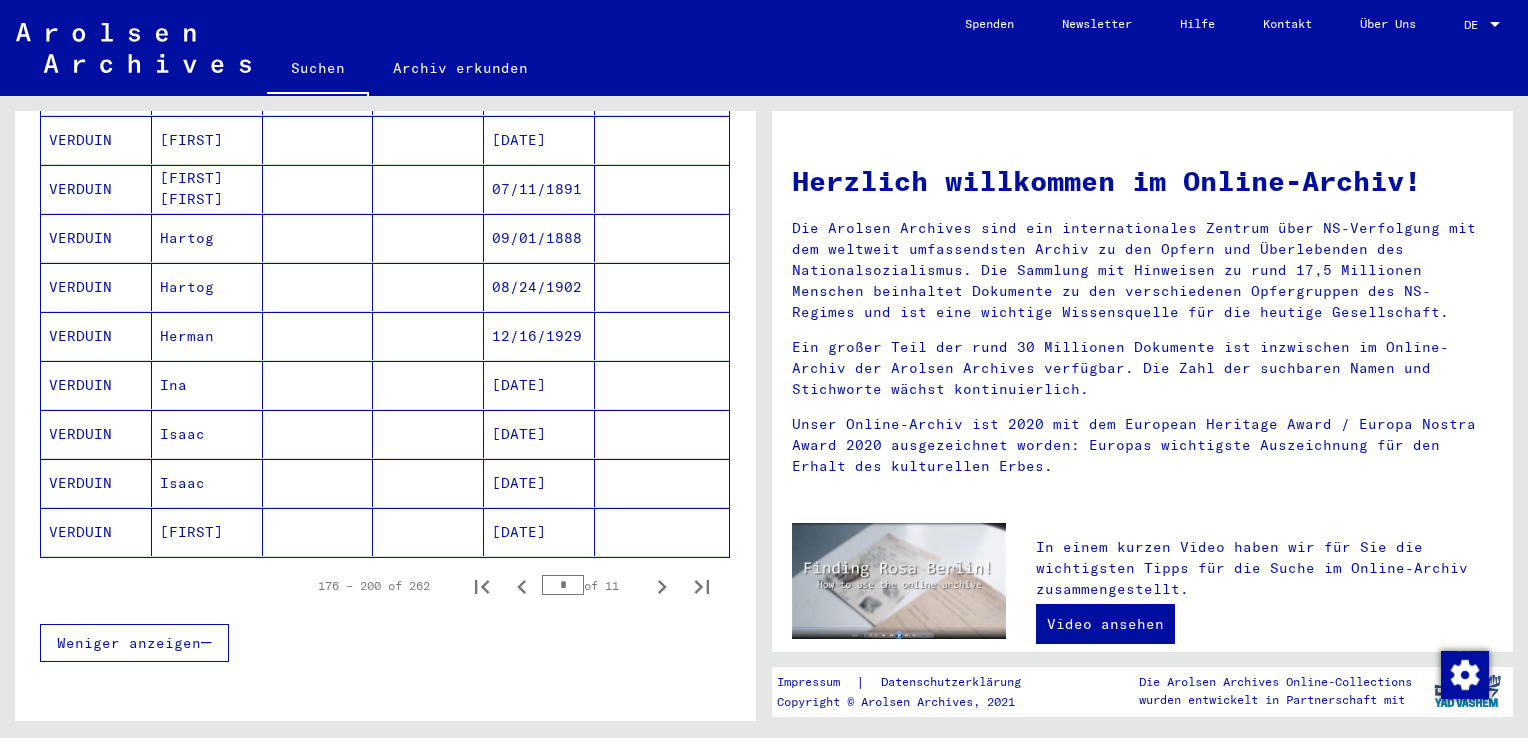 scroll, scrollTop: 547, scrollLeft: 0, axis: vertical 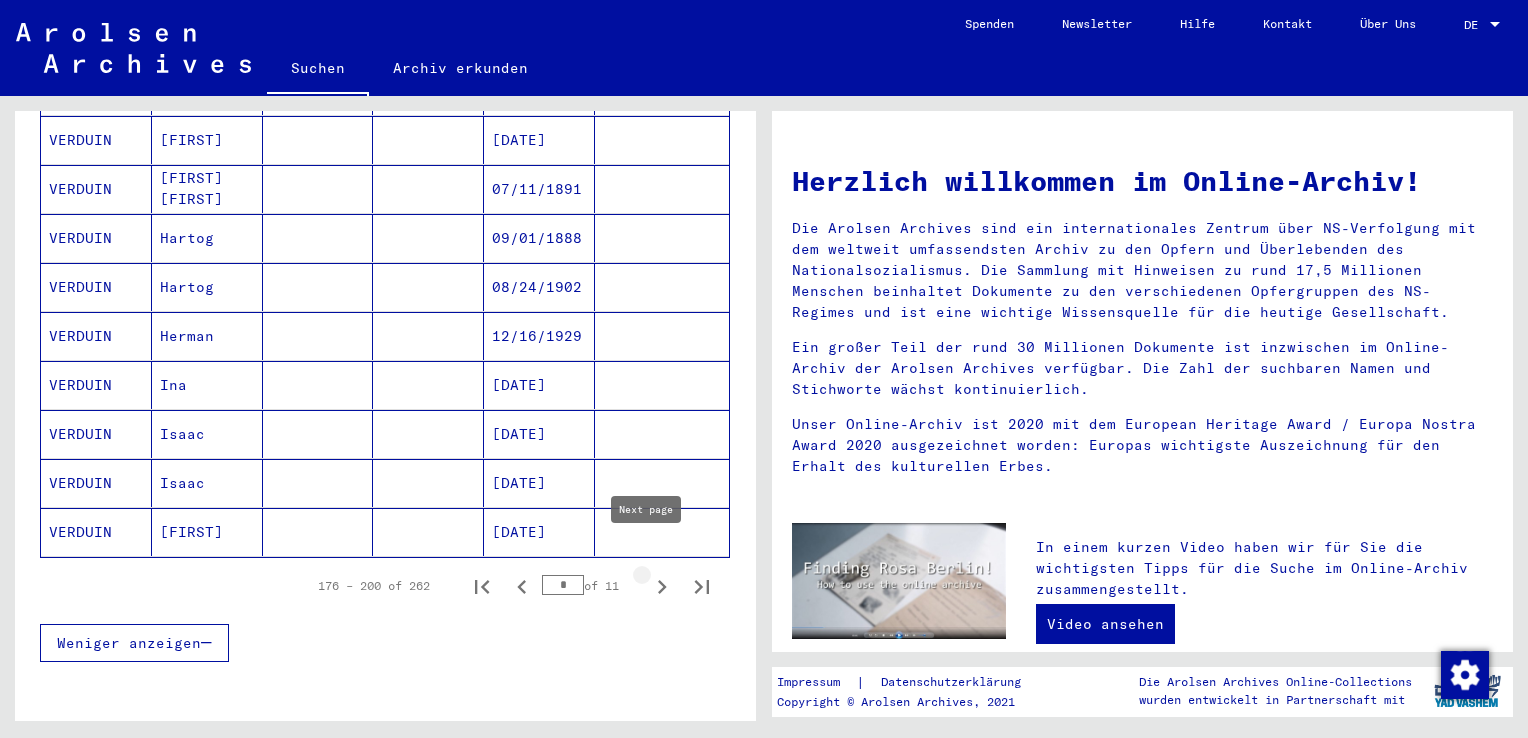 click 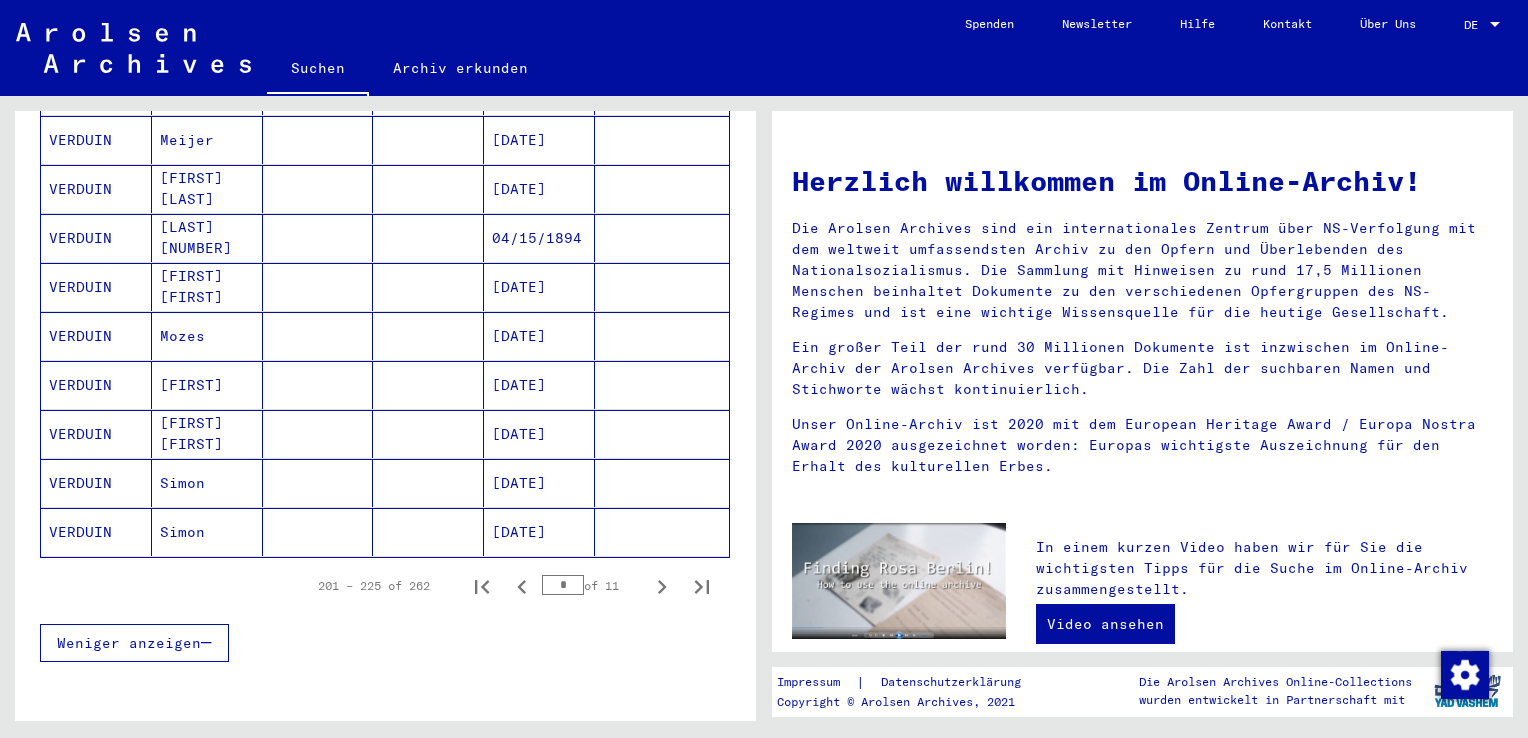 scroll, scrollTop: 547, scrollLeft: 0, axis: vertical 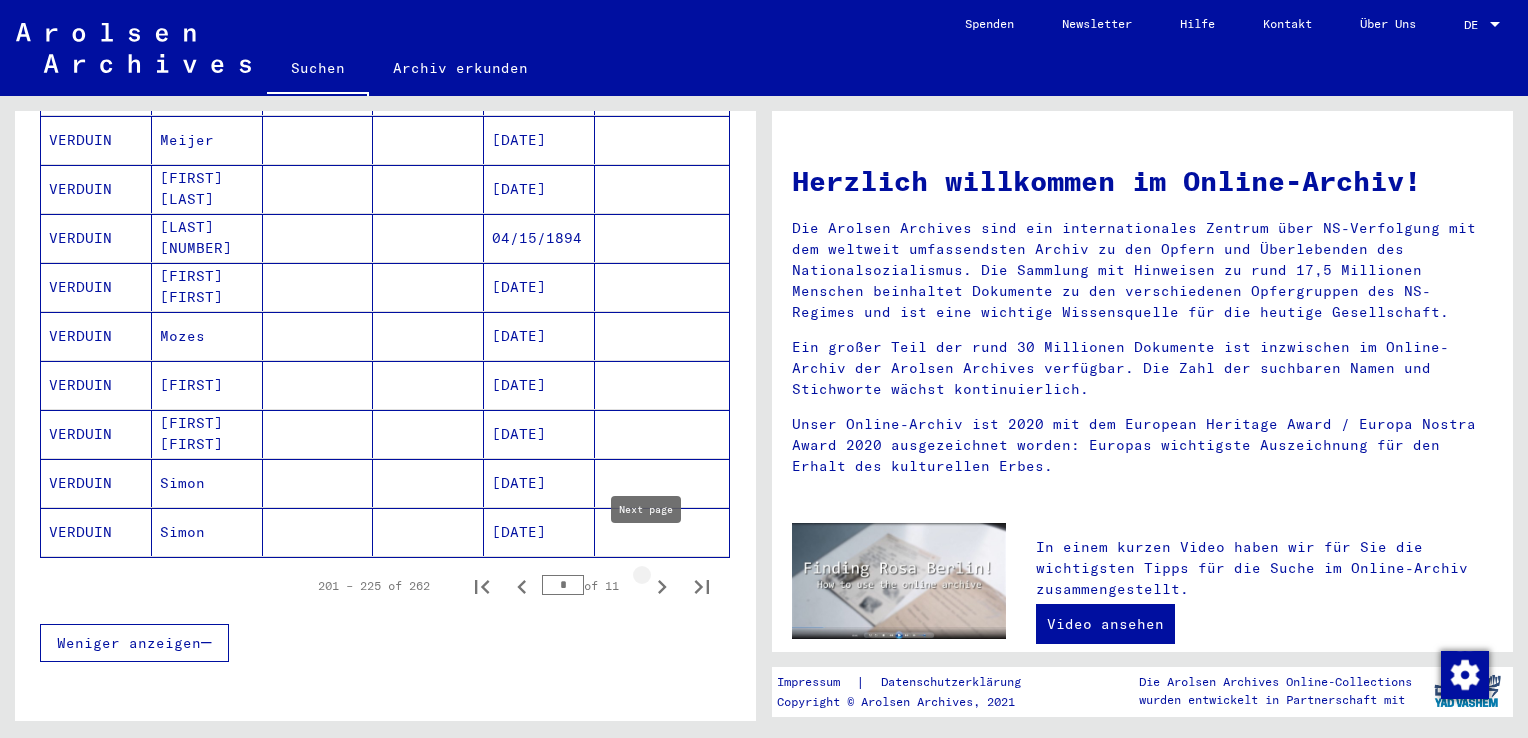 click 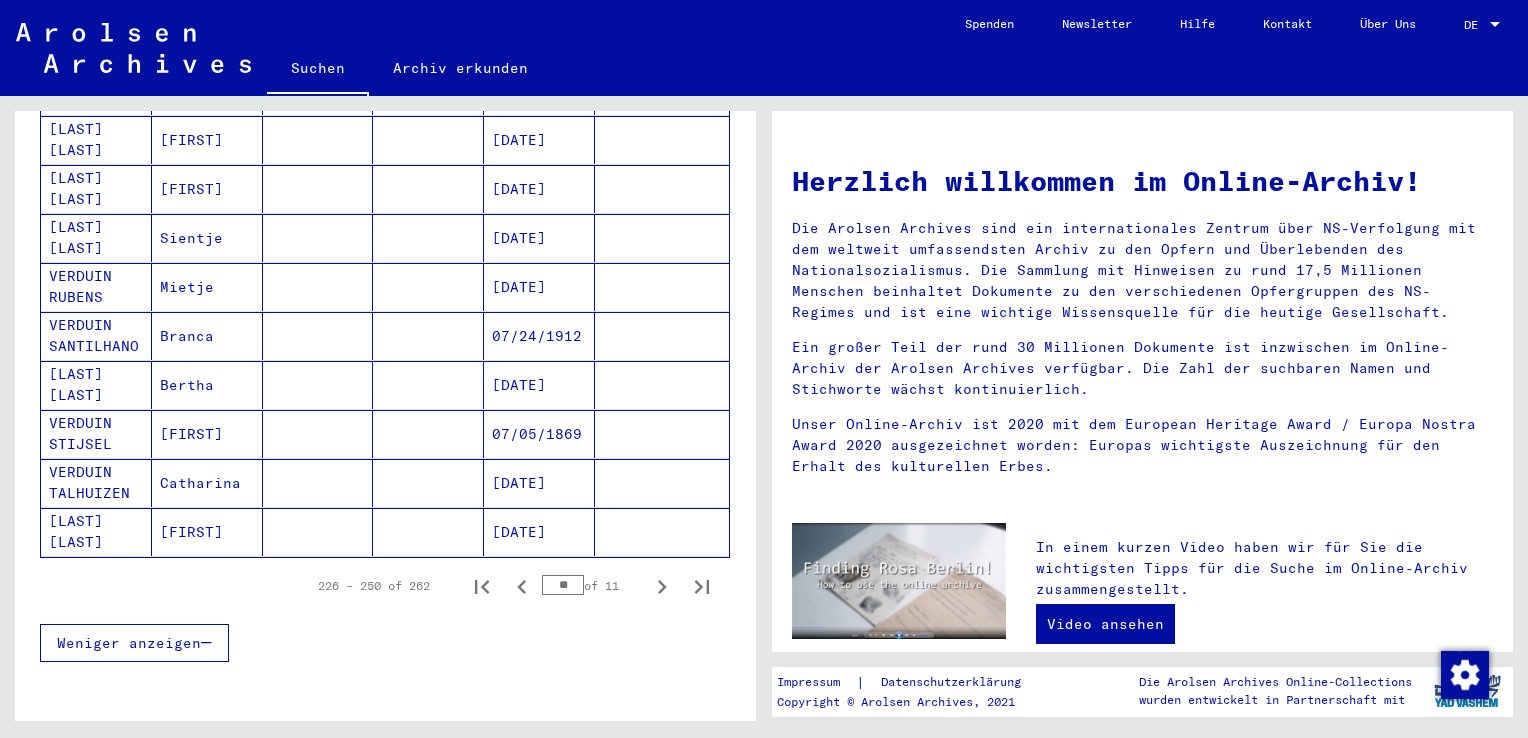 scroll, scrollTop: 547, scrollLeft: 0, axis: vertical 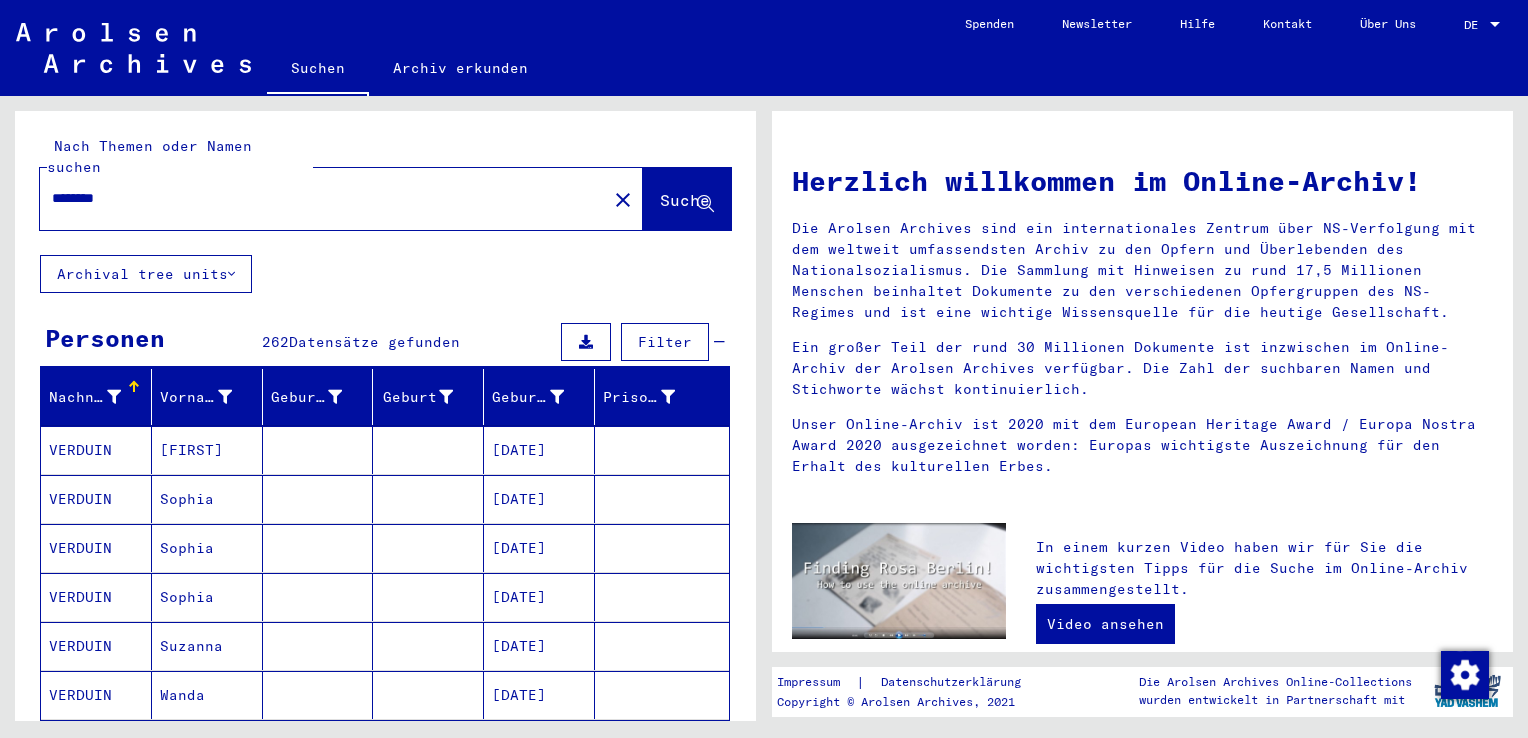click on "********" at bounding box center (317, 198) 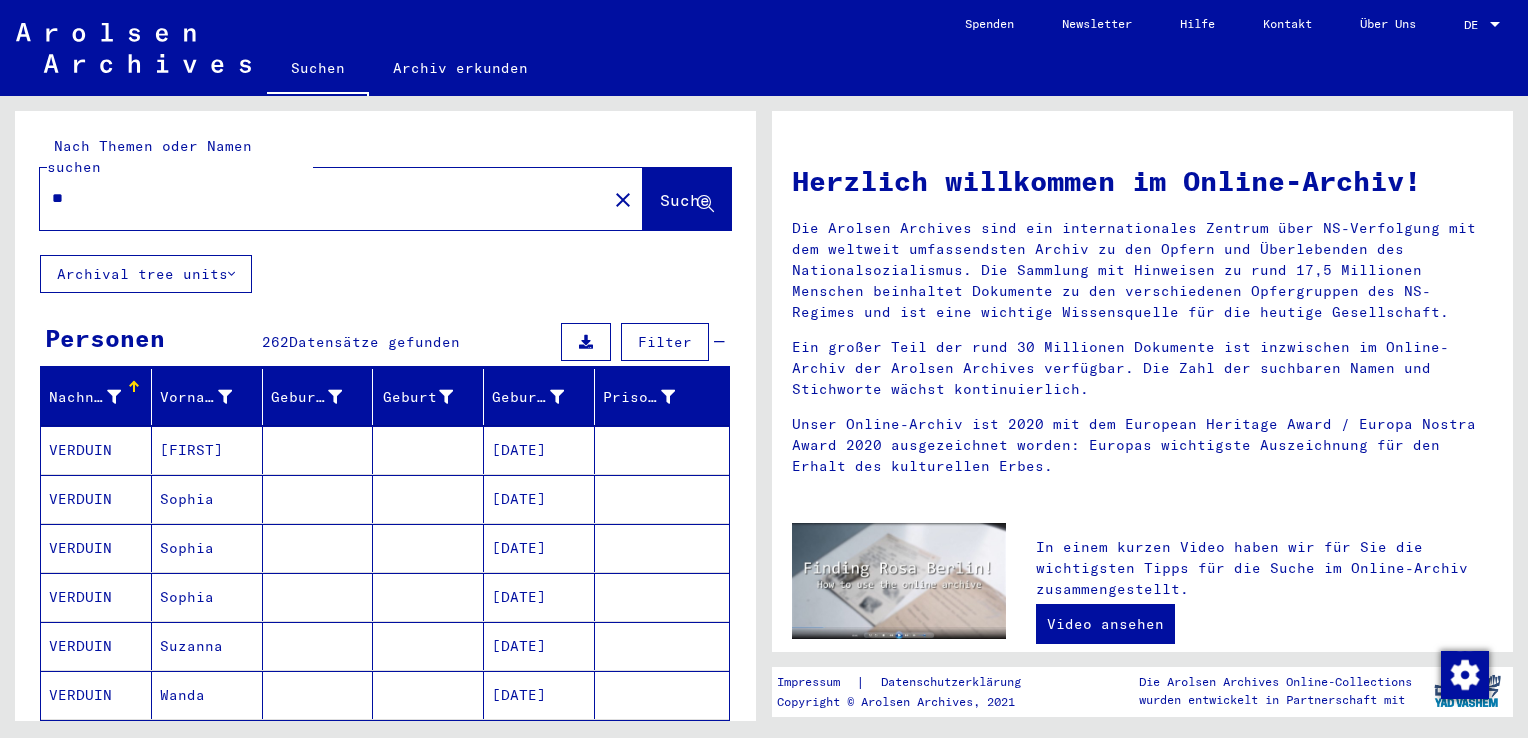 type on "*" 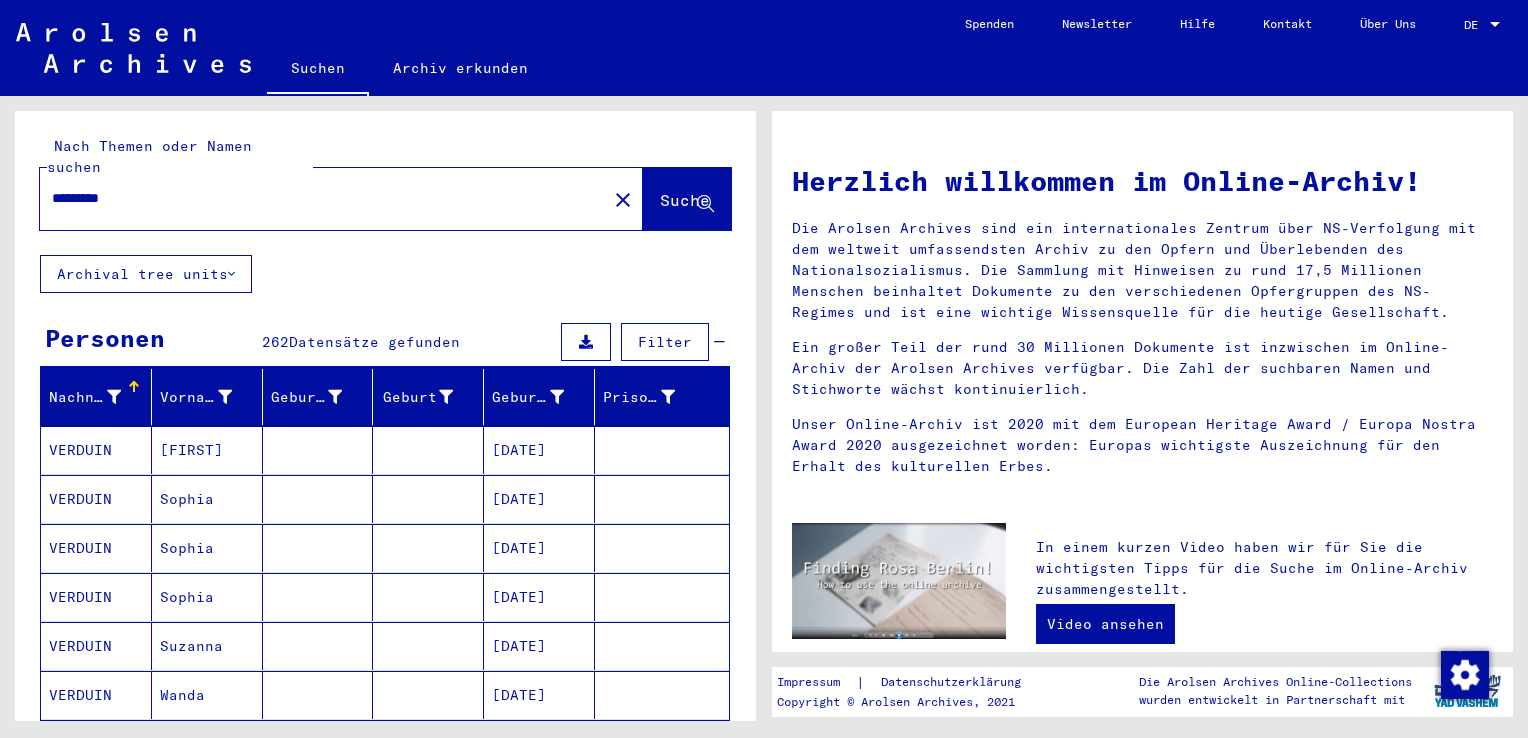 type on "*********" 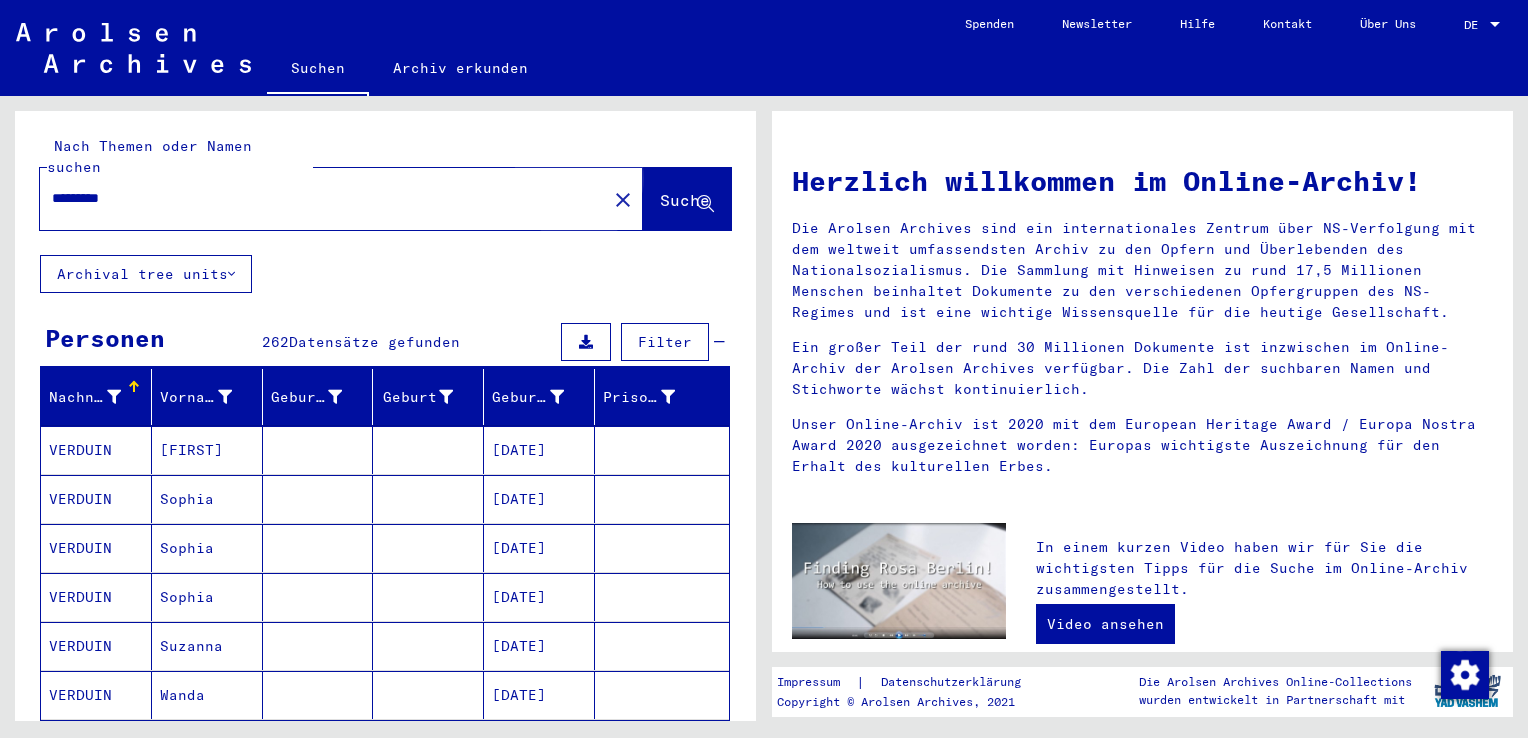 click on "Suche" 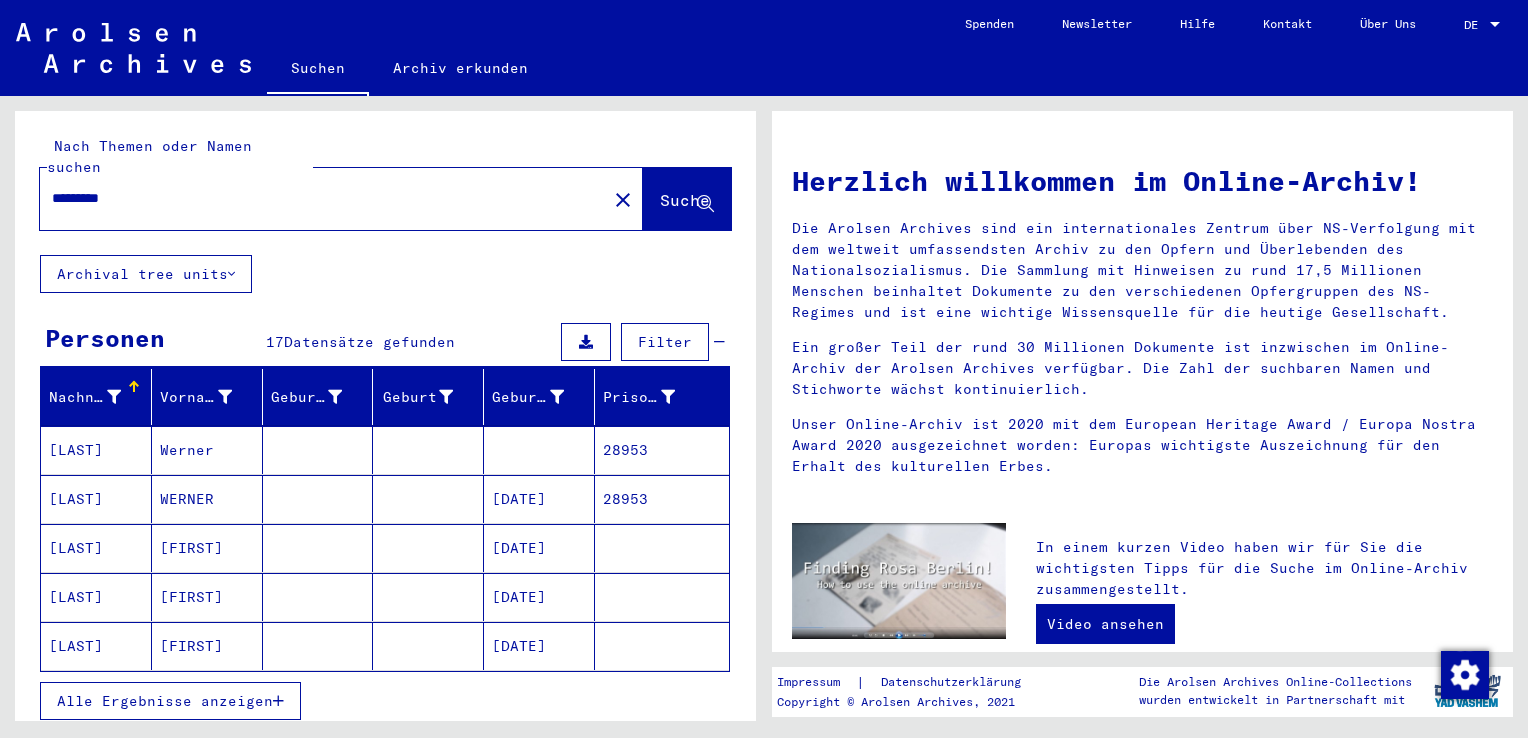 click on "Alle Ergebnisse anzeigen" at bounding box center [165, 701] 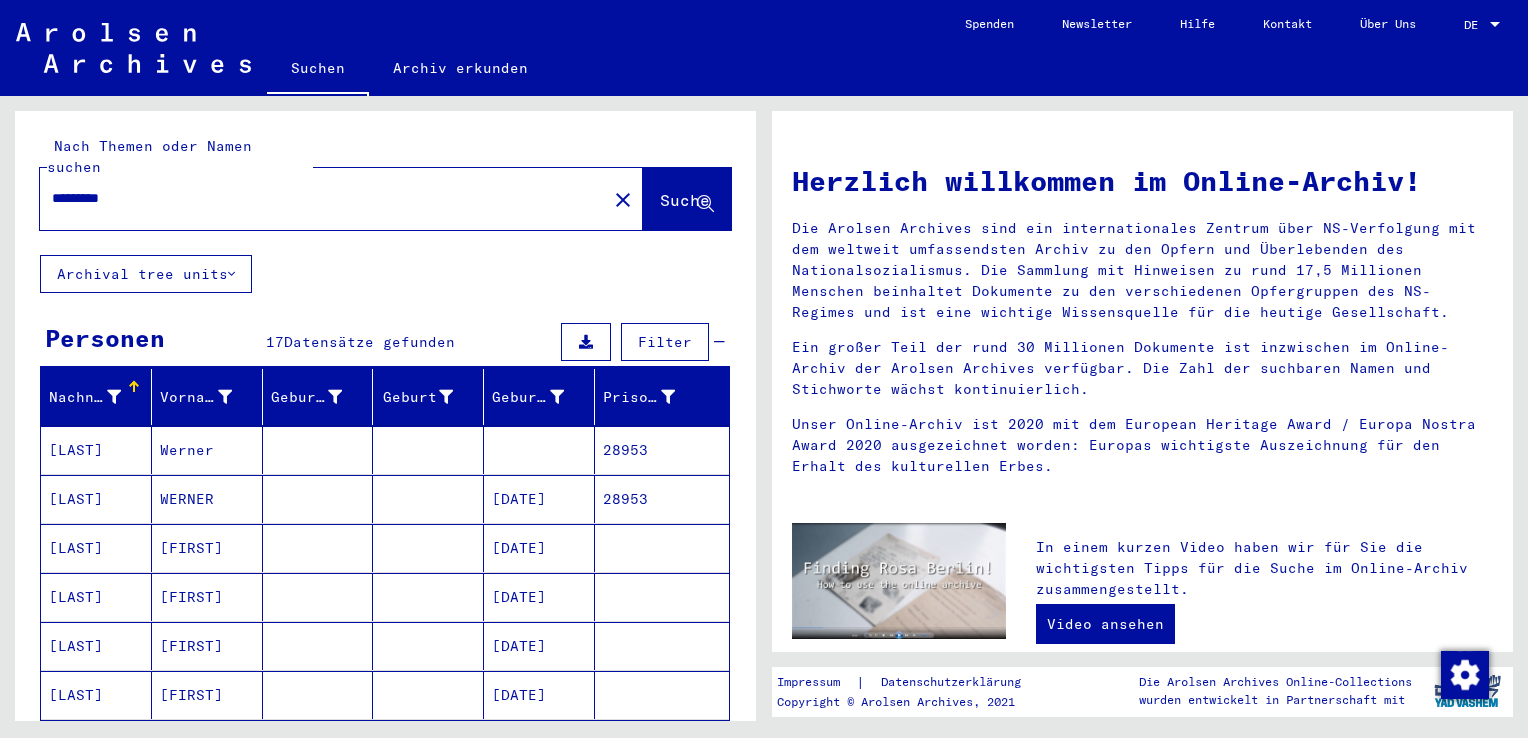 scroll, scrollTop: 547, scrollLeft: 0, axis: vertical 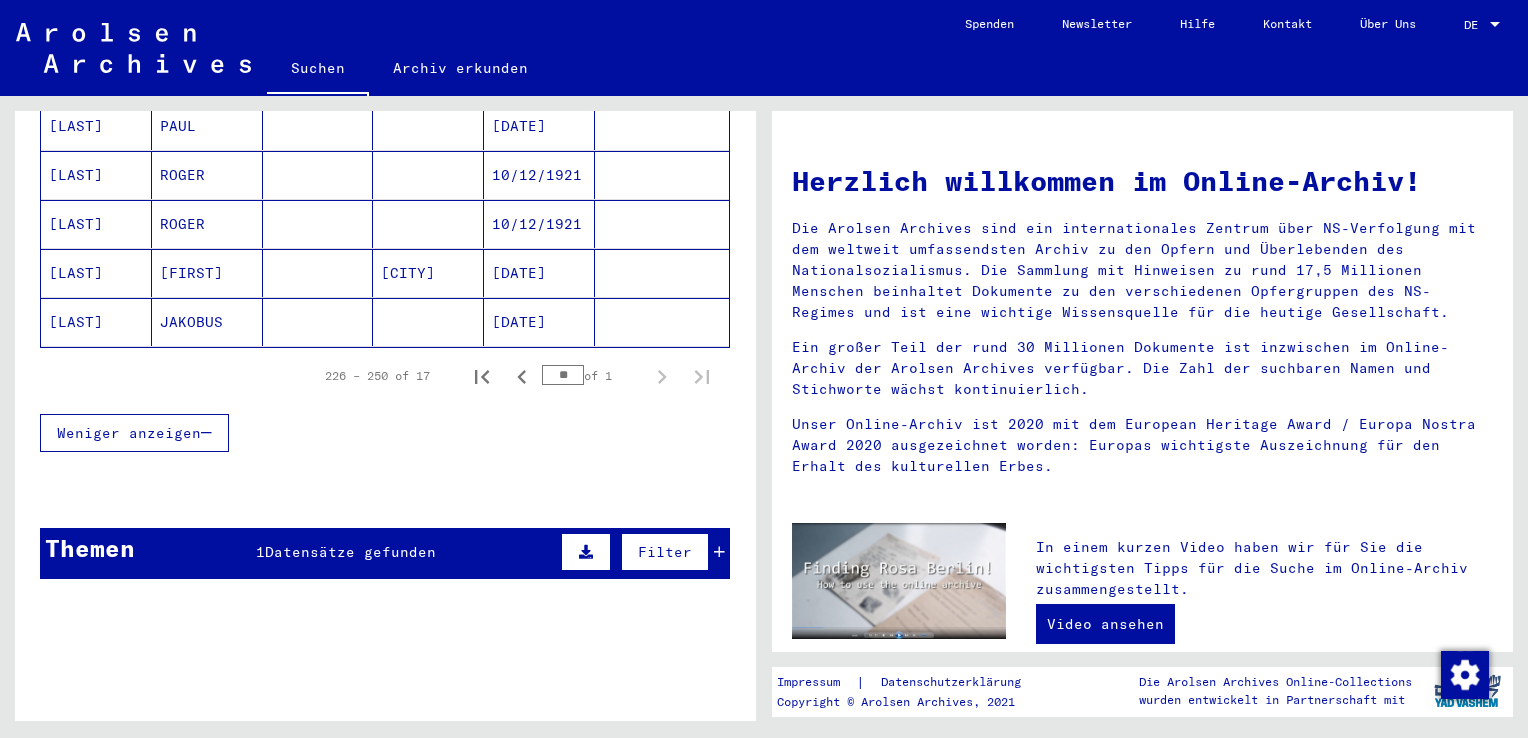 click on "JAKOBUS" 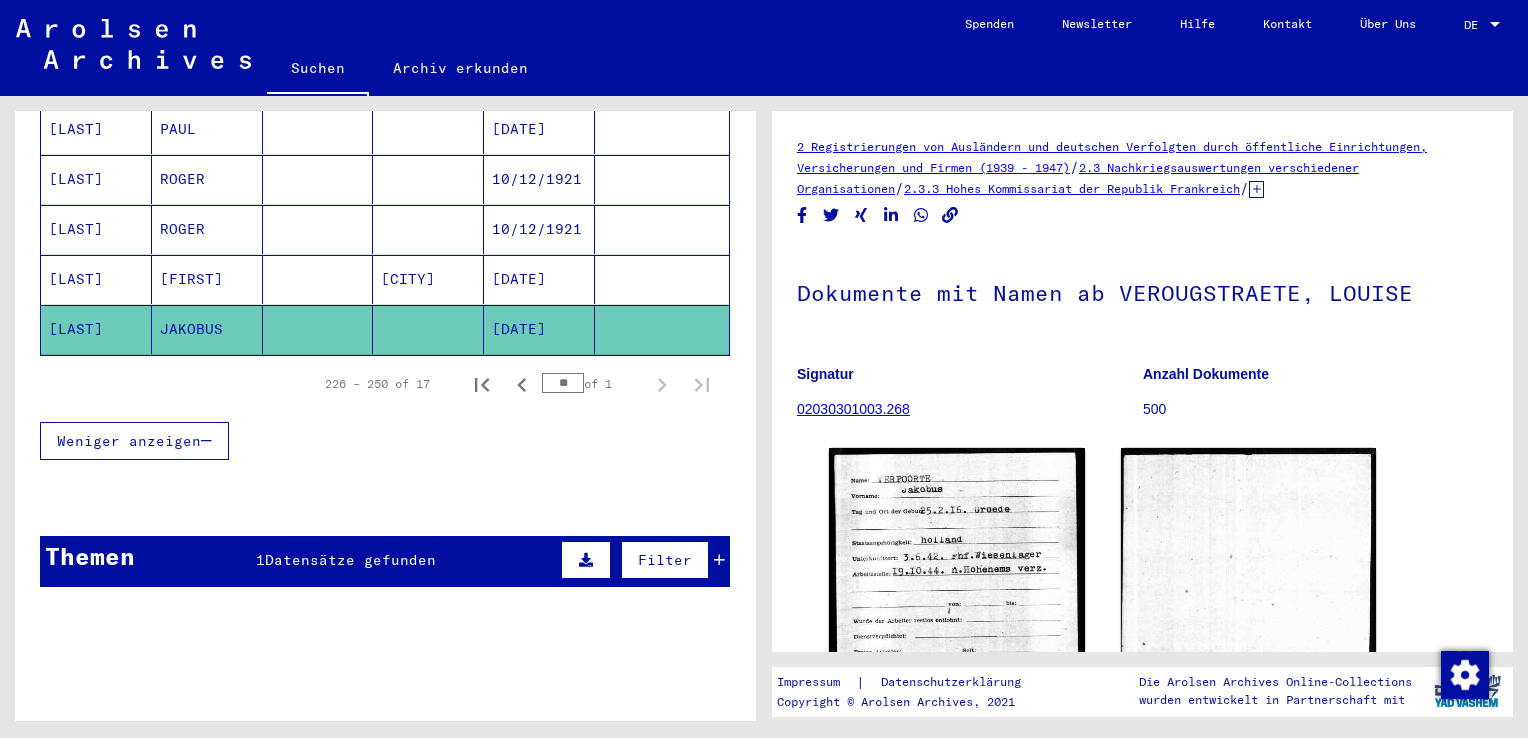 scroll, scrollTop: 0, scrollLeft: 0, axis: both 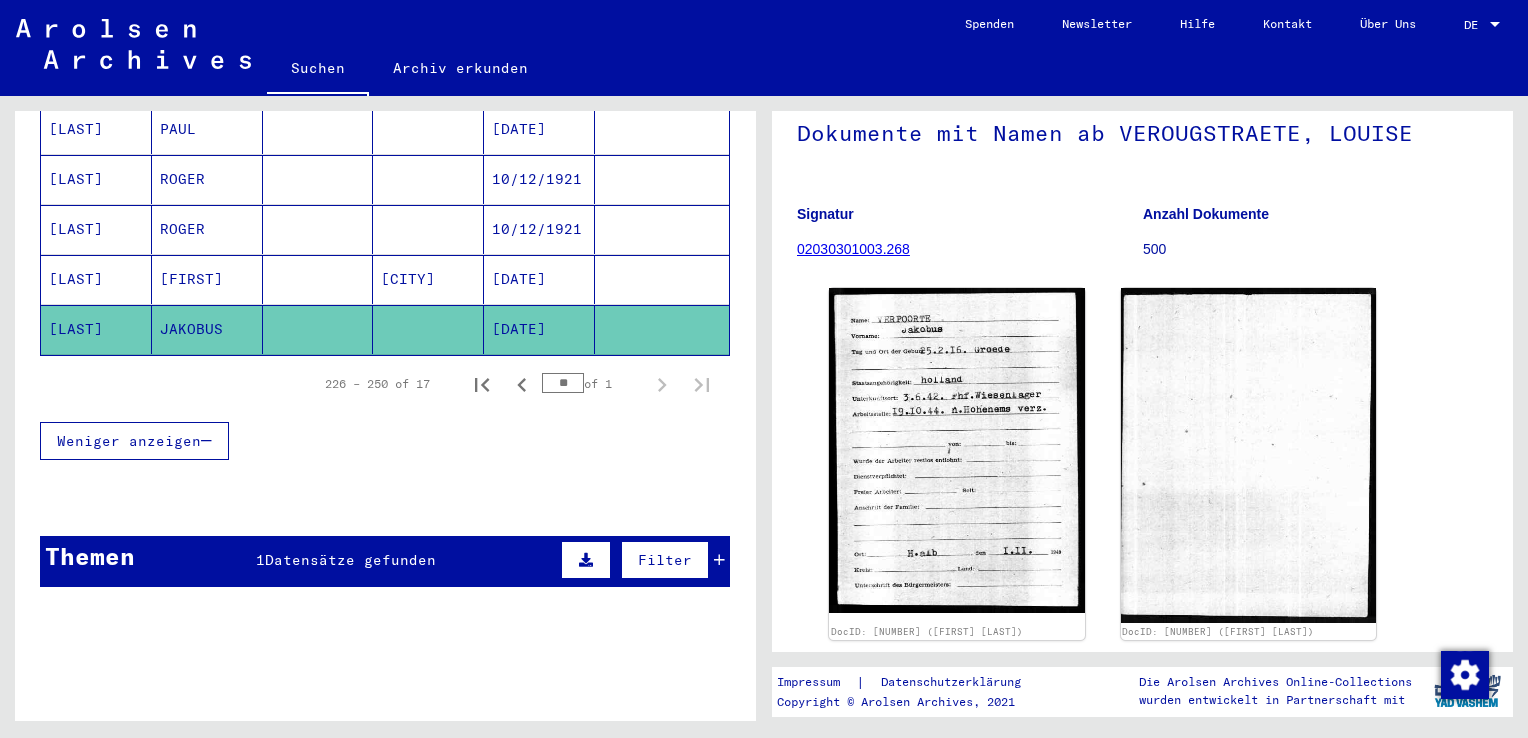 click on "[NUMBER] Registrierungen von Ausländern und deutschen Verfolgten durch öffentliche Einrichtungen, Versicherungen und Firmen ([YEAR] - [YEAR])   /   2.3 Nachkriegsauswertungen verschiedener Organisationen   /   2.3.3 Hohes Kommissariat der Republik Frankreich   /   2.3.3.1 Kartei der Verfolgten in der französischen Besatzungszone und von Franzosen in anderen Zonen   /   Dokumente mit Namen ab REY, GABRIEL und weiterer Untergliederung   /  Dokumente mit Namen ab VEROUGSTRAETE, LOUISE  Signatur [NUMBER] Anzahl Dokumente [NUMBER] DocID: [NUMBER] ([FIRST] [LAST]) DocID: [NUMBER] ([FIRST] [LAST]) See comments created before January 2022 Impressum  |  Datenschutzerklärung Copyright © Arolsen Archives, 2021 Die Arolsen Archives Online-Collections wurden entwickelt in Partnerschaft mit" 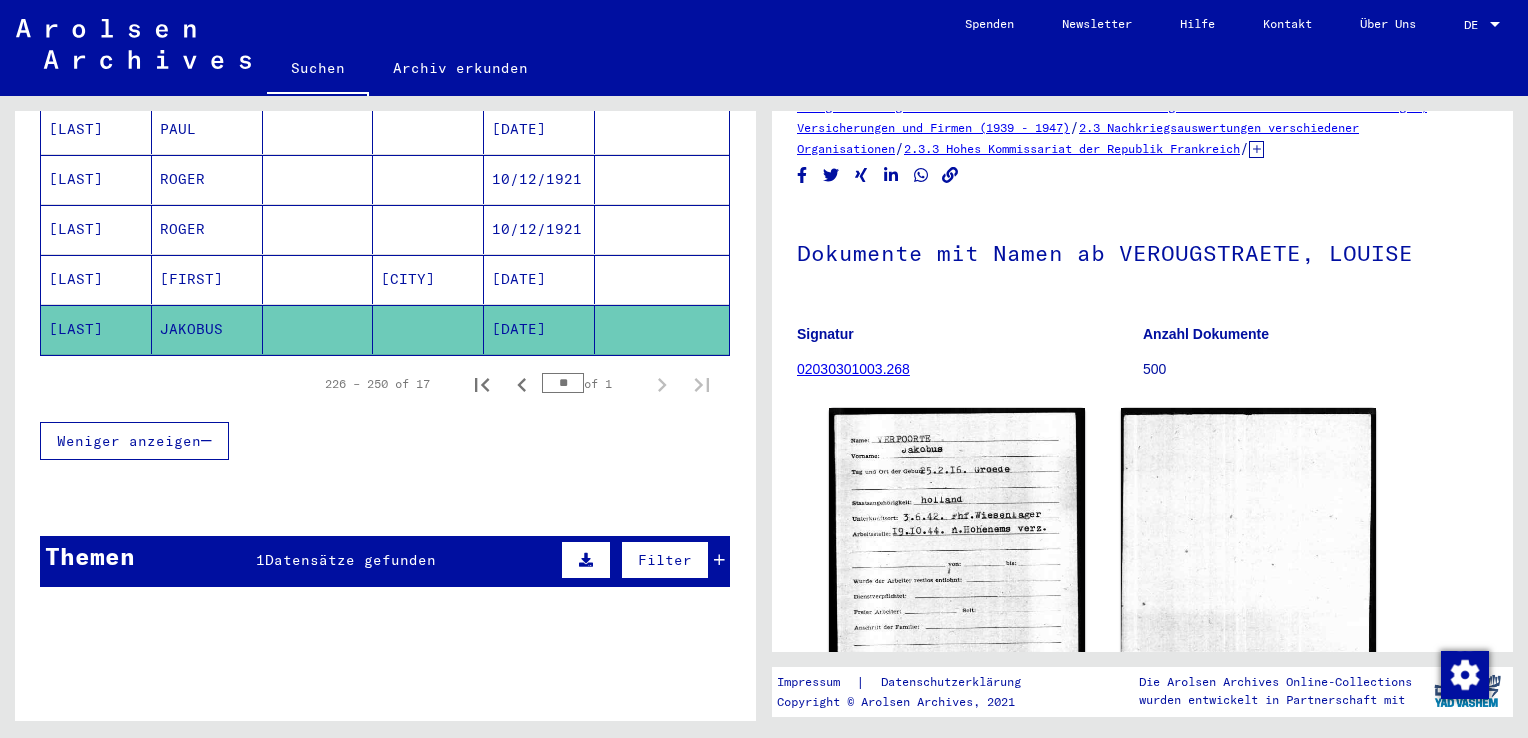 scroll, scrollTop: 13, scrollLeft: 0, axis: vertical 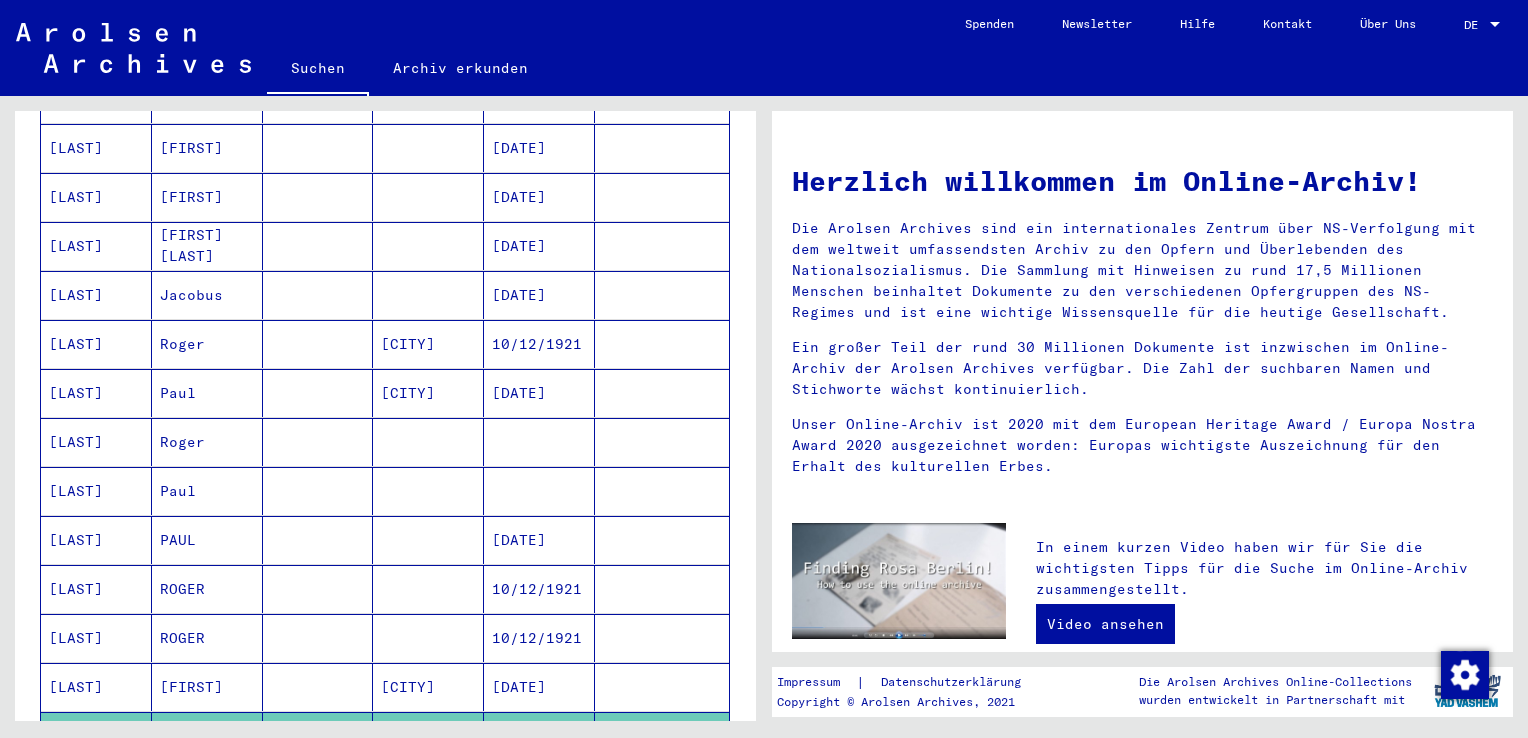 click on "[DATE]" at bounding box center (539, 344) 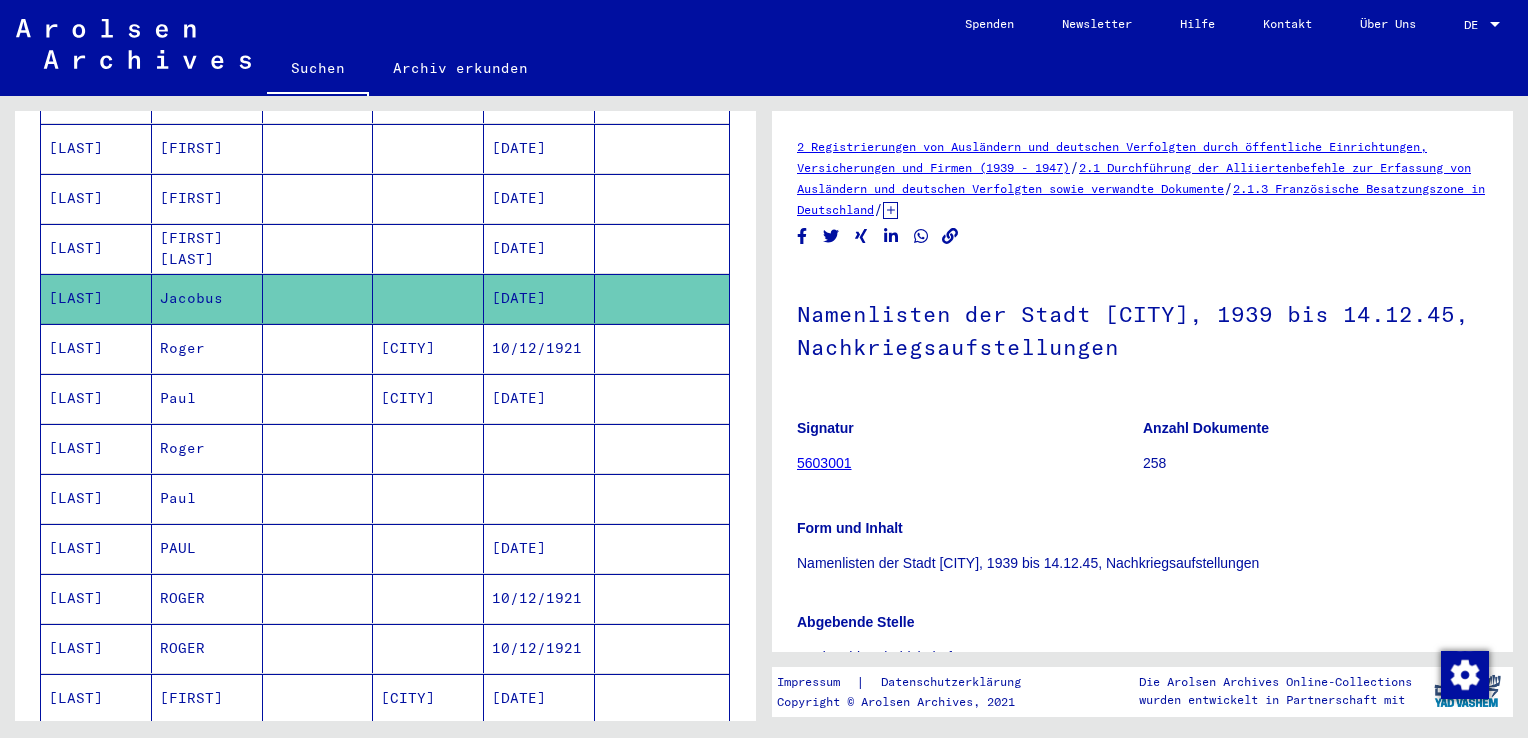 scroll, scrollTop: 0, scrollLeft: 0, axis: both 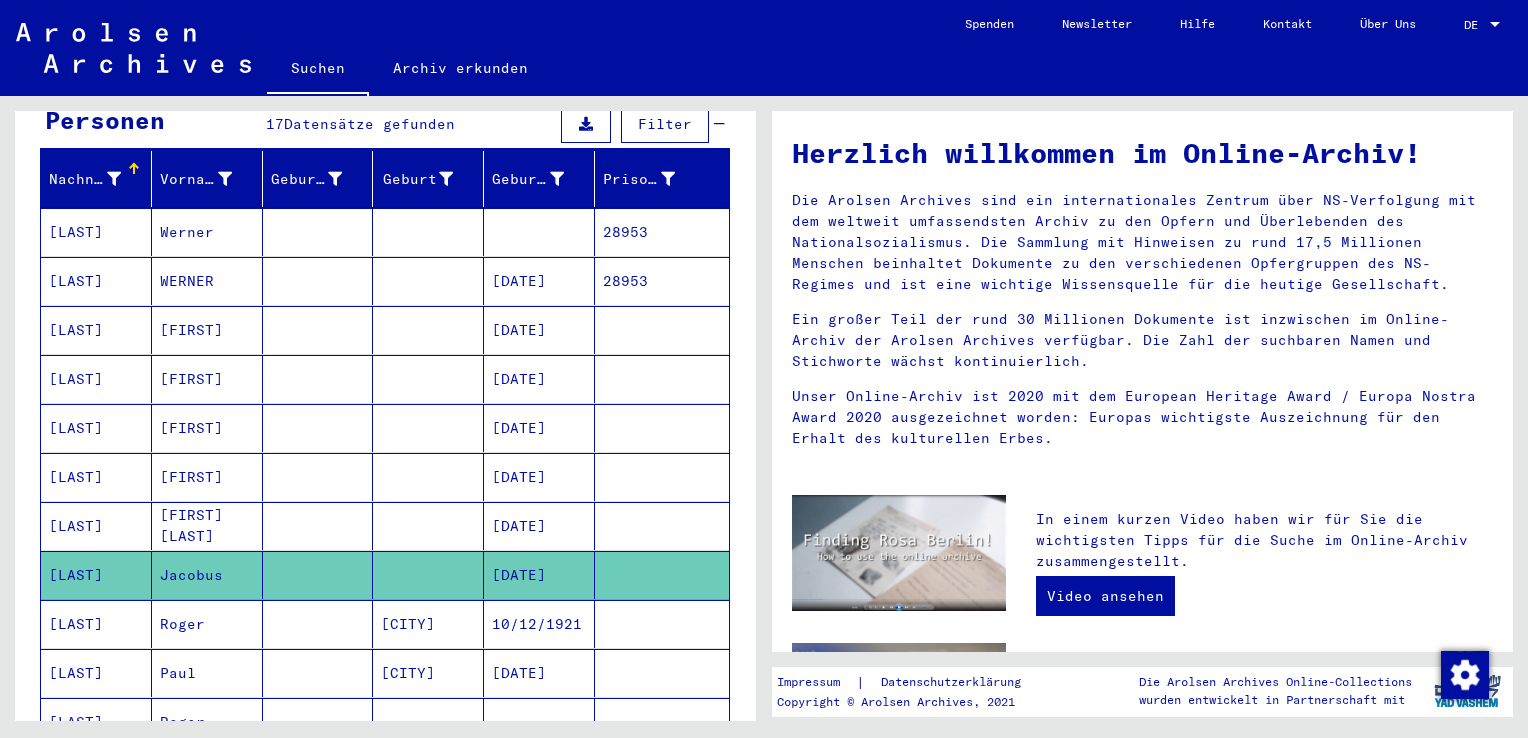 click on "[FIRST]" at bounding box center (207, 379) 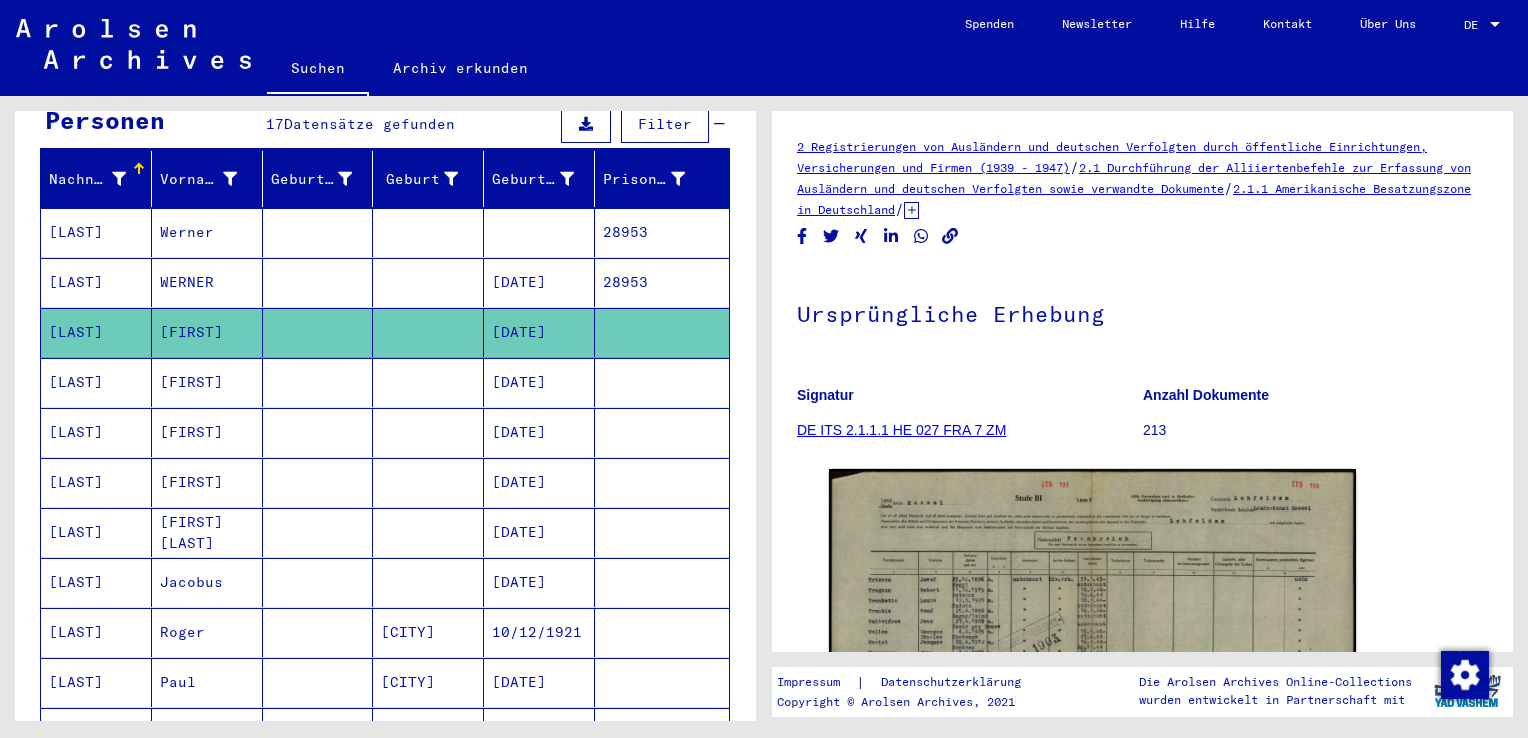 scroll, scrollTop: 0, scrollLeft: 0, axis: both 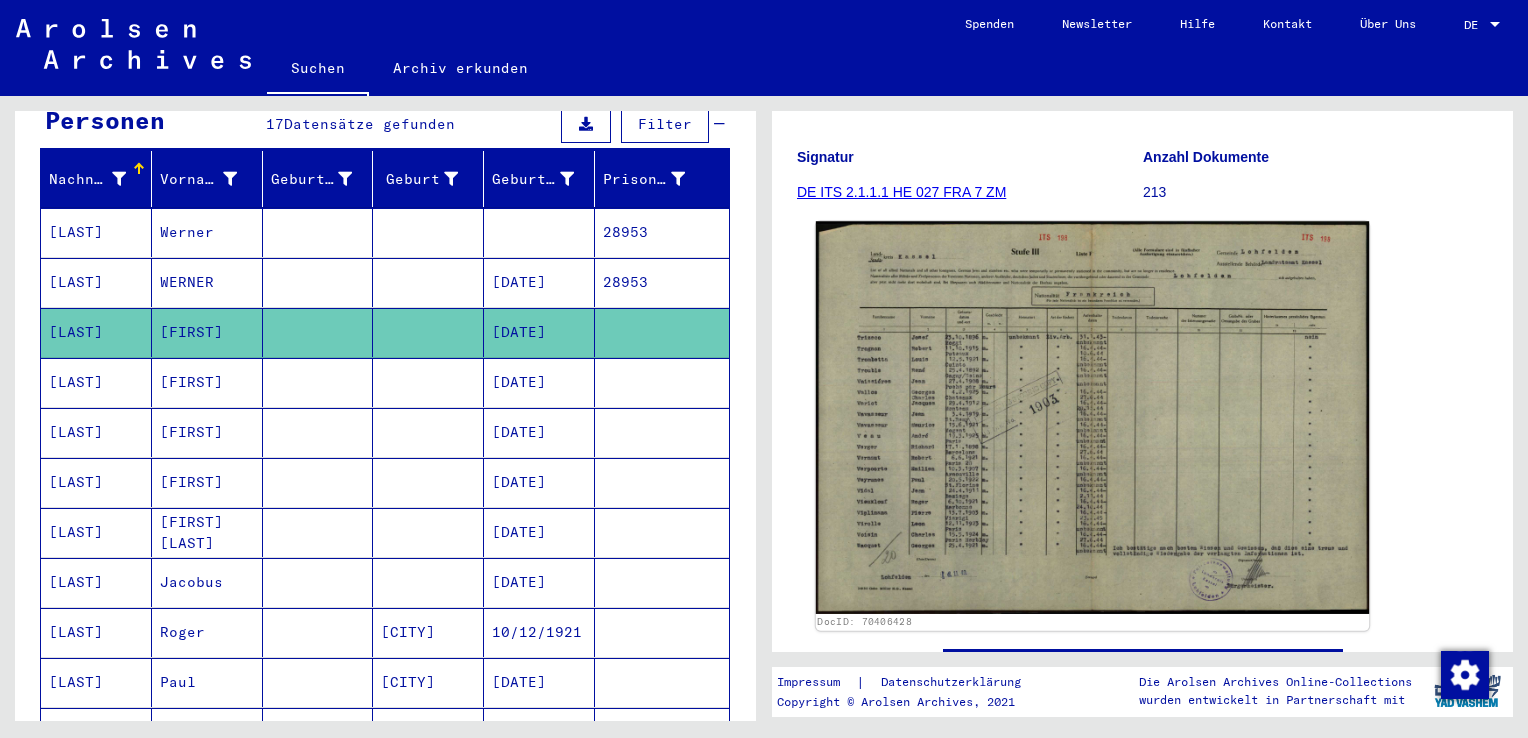 click 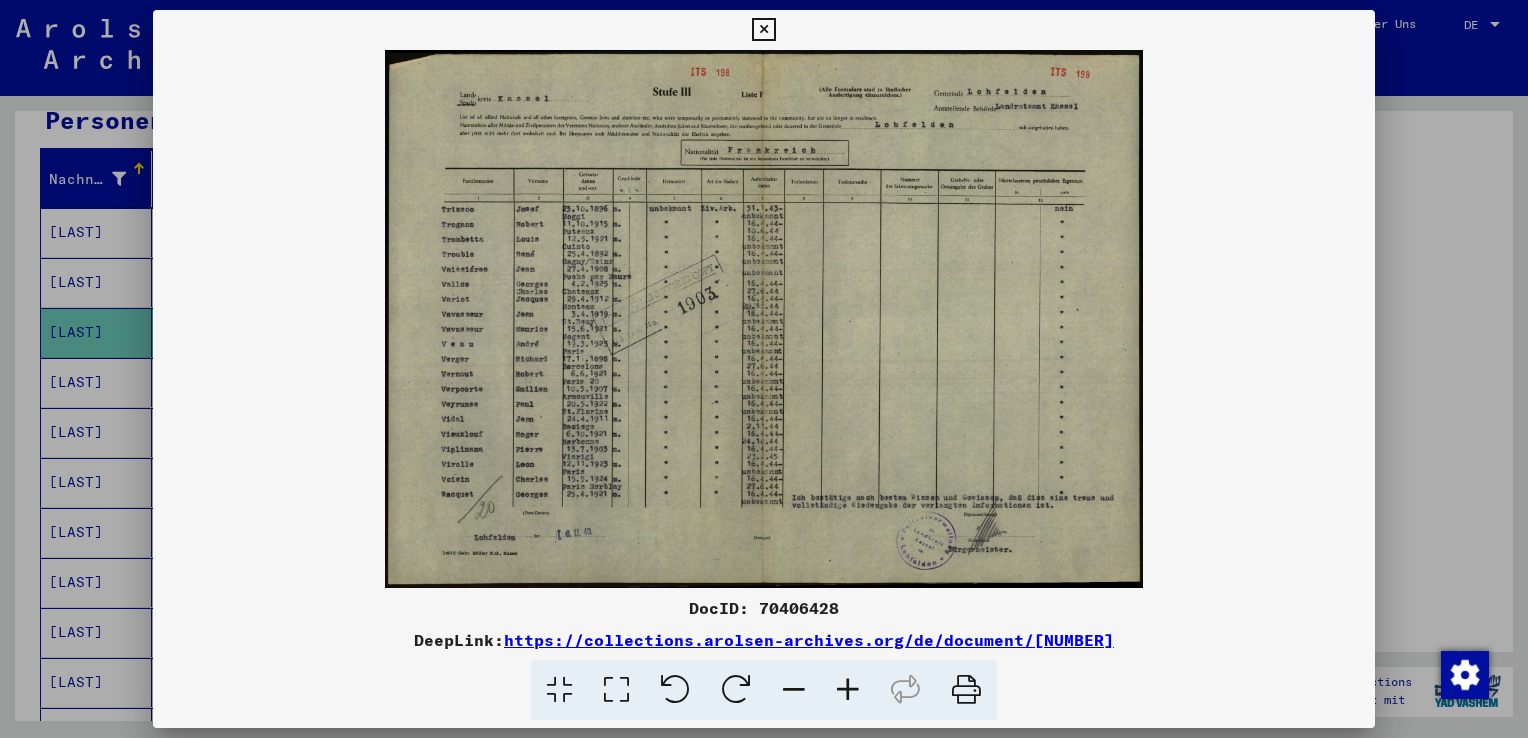 click at bounding box center [848, 690] 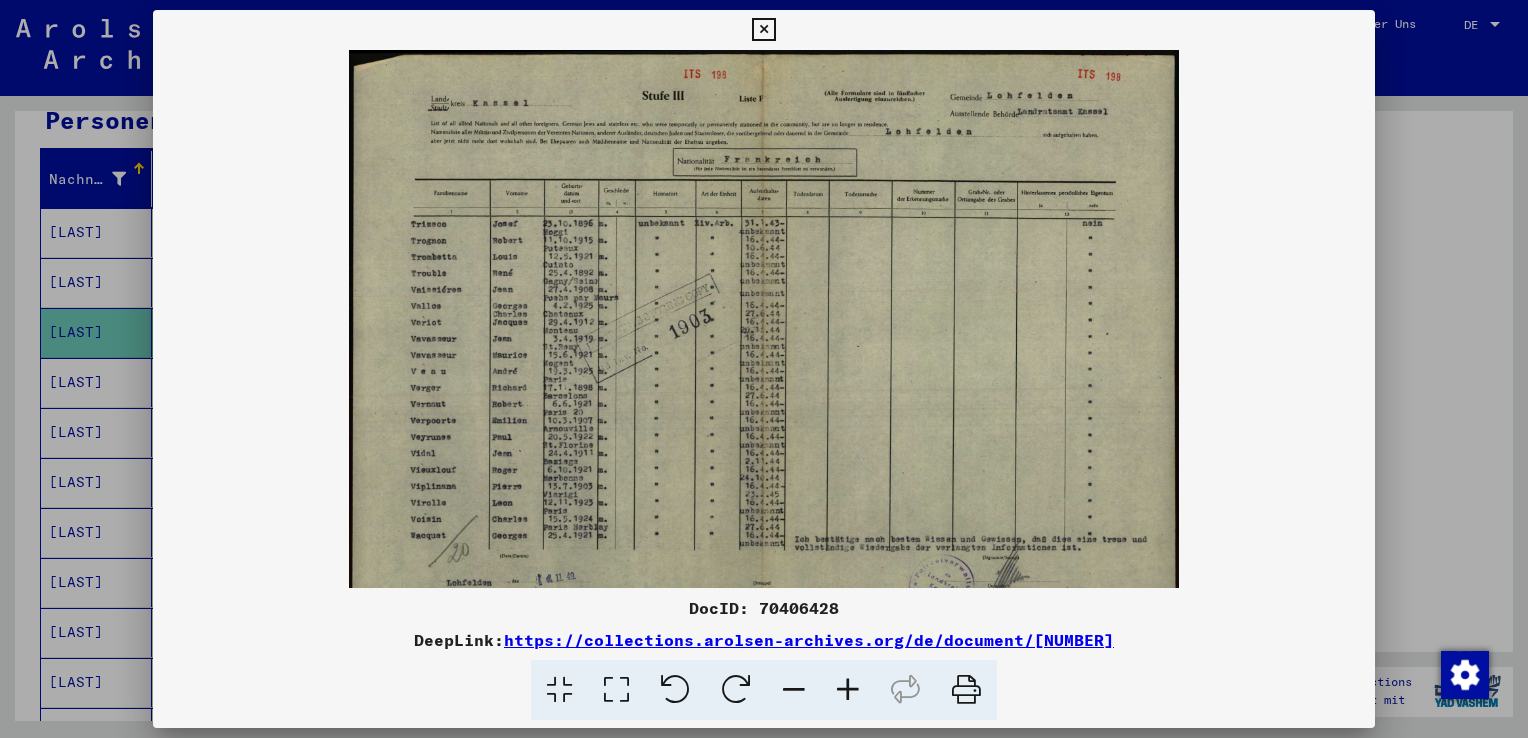 click at bounding box center (848, 690) 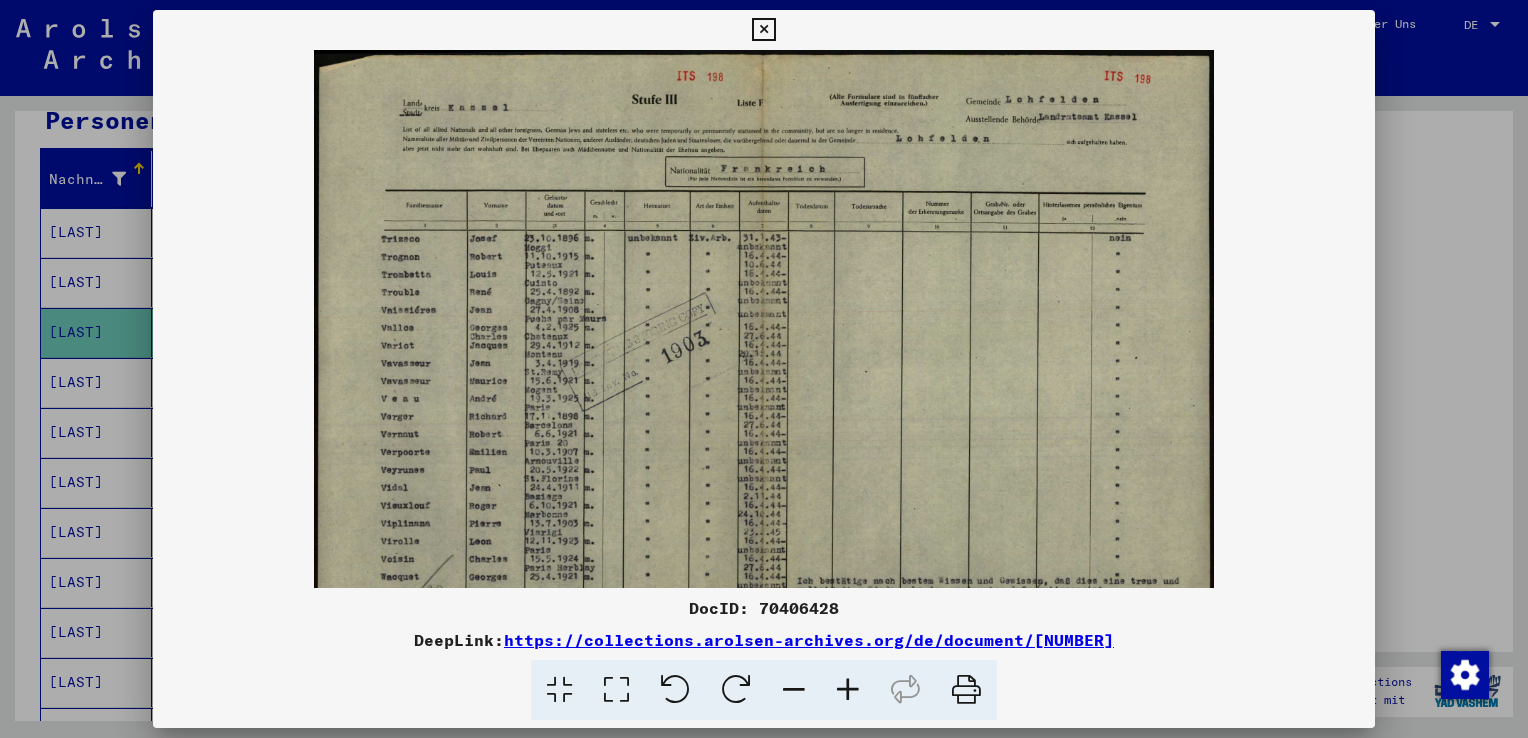 click at bounding box center (848, 690) 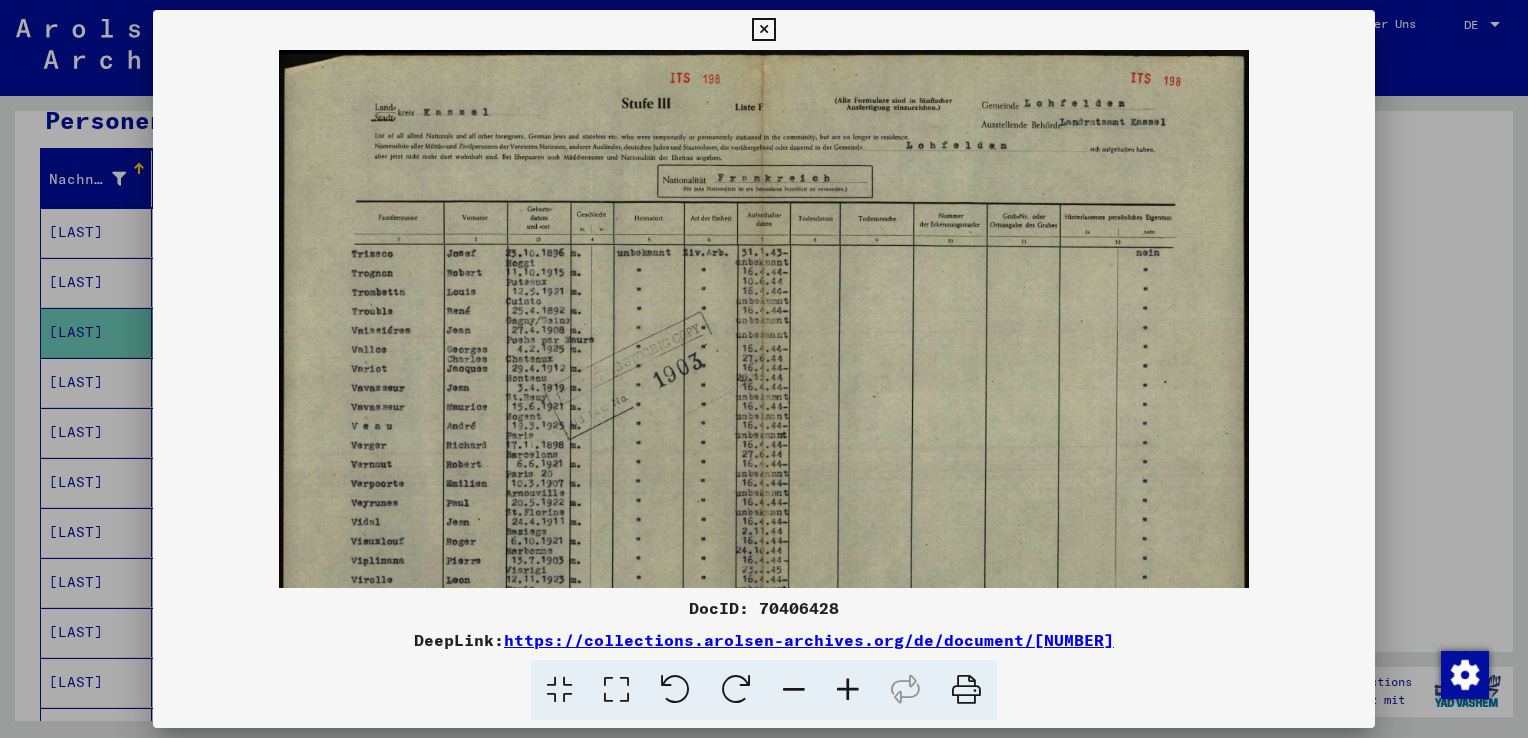 click at bounding box center (848, 690) 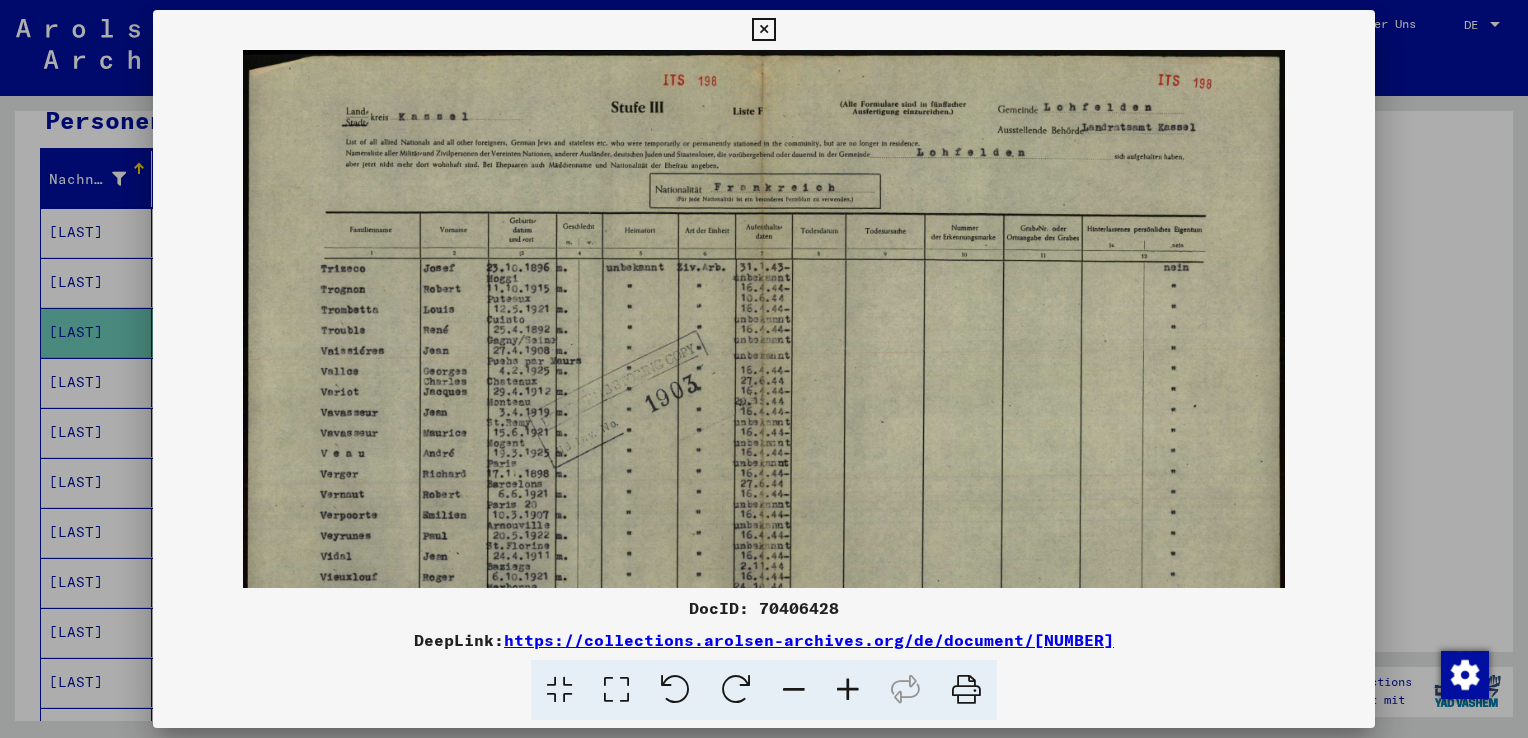 click at bounding box center [763, 30] 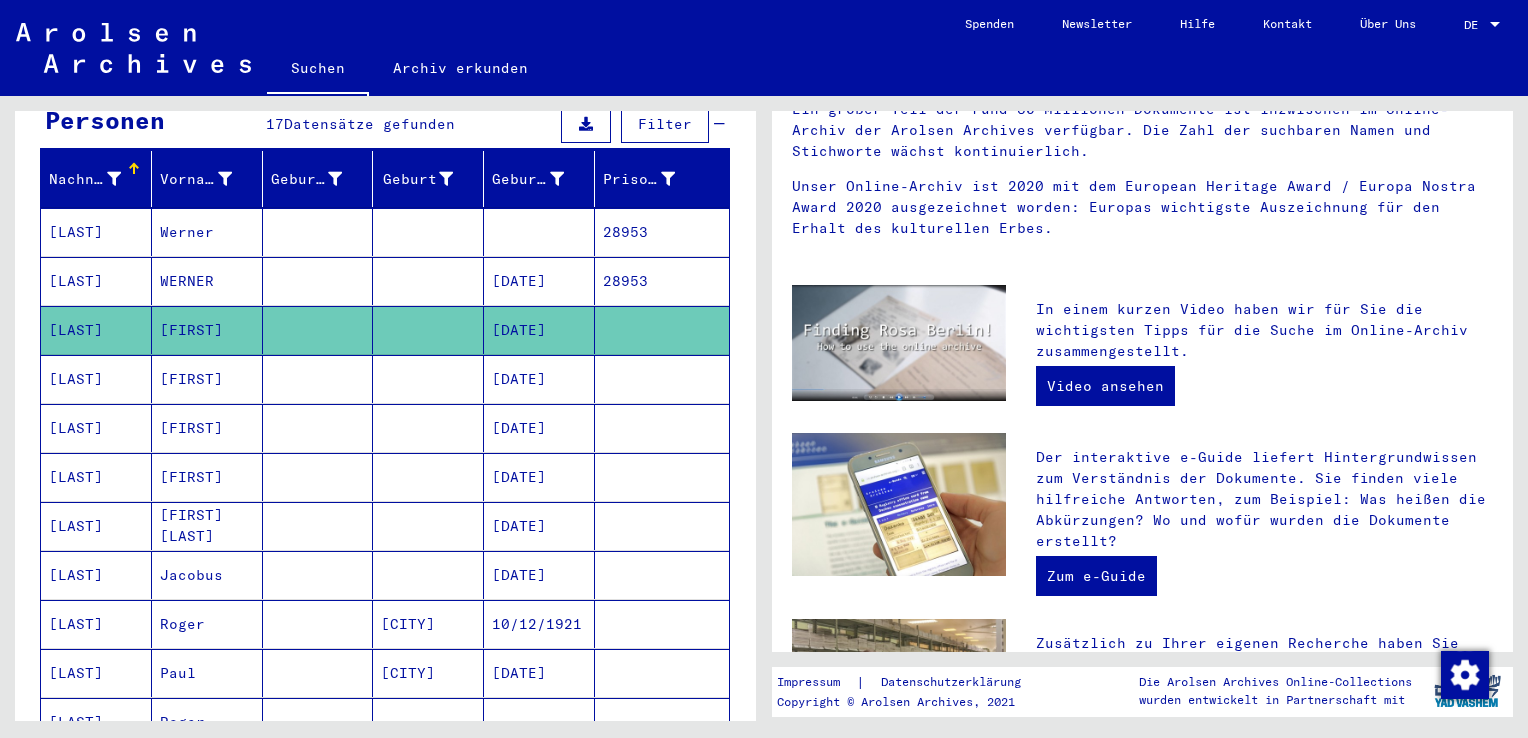 scroll, scrollTop: 213, scrollLeft: 0, axis: vertical 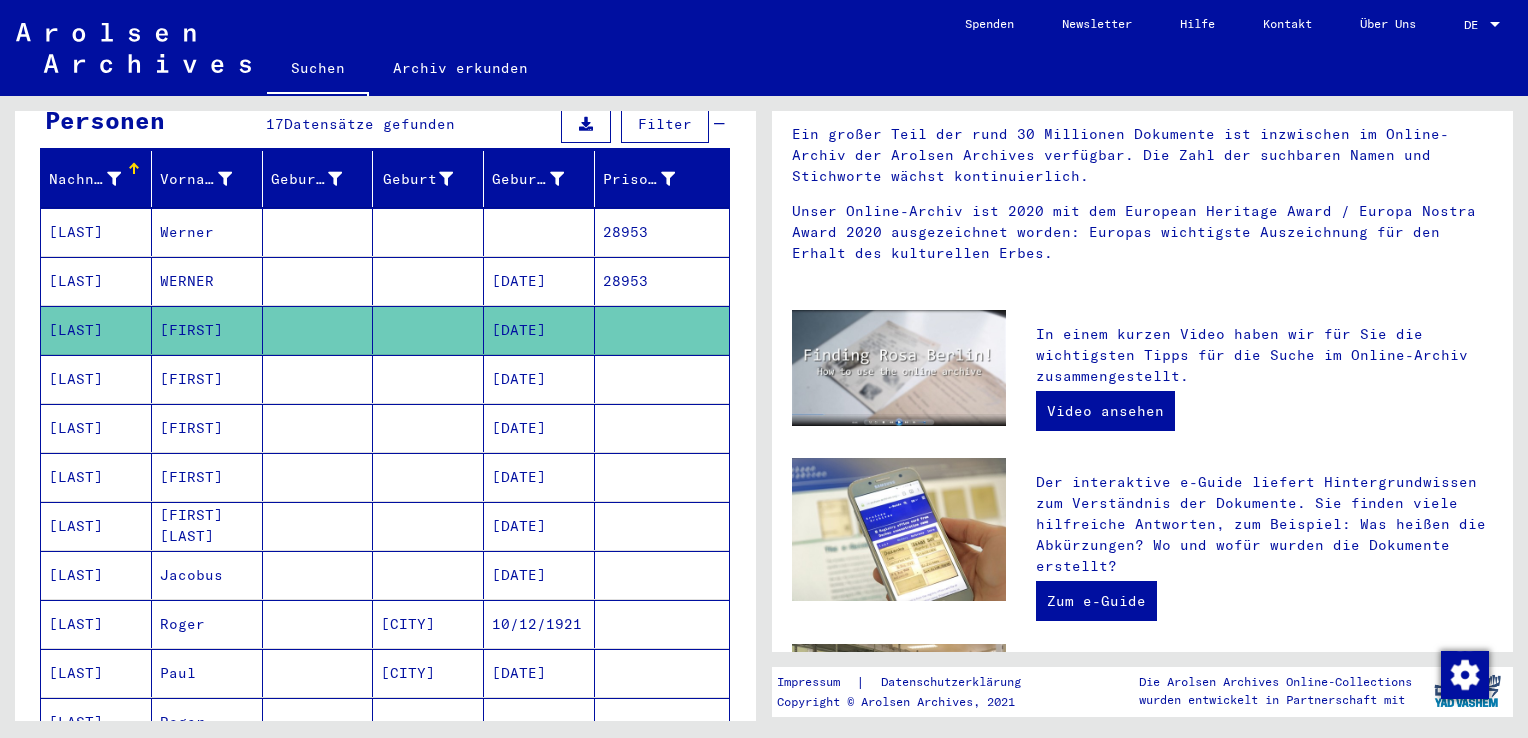 click on "Jacobus" at bounding box center [207, 624] 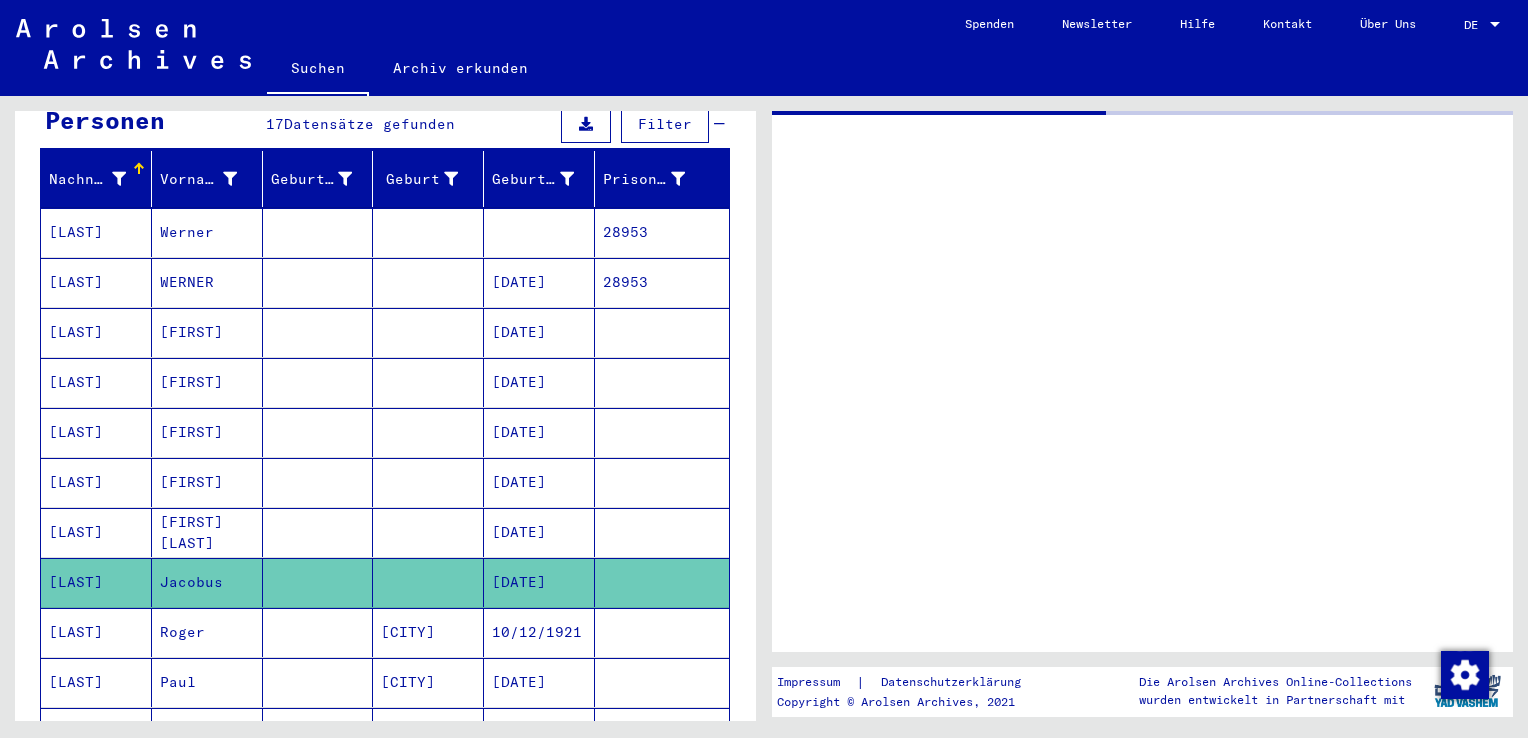 scroll, scrollTop: 0, scrollLeft: 0, axis: both 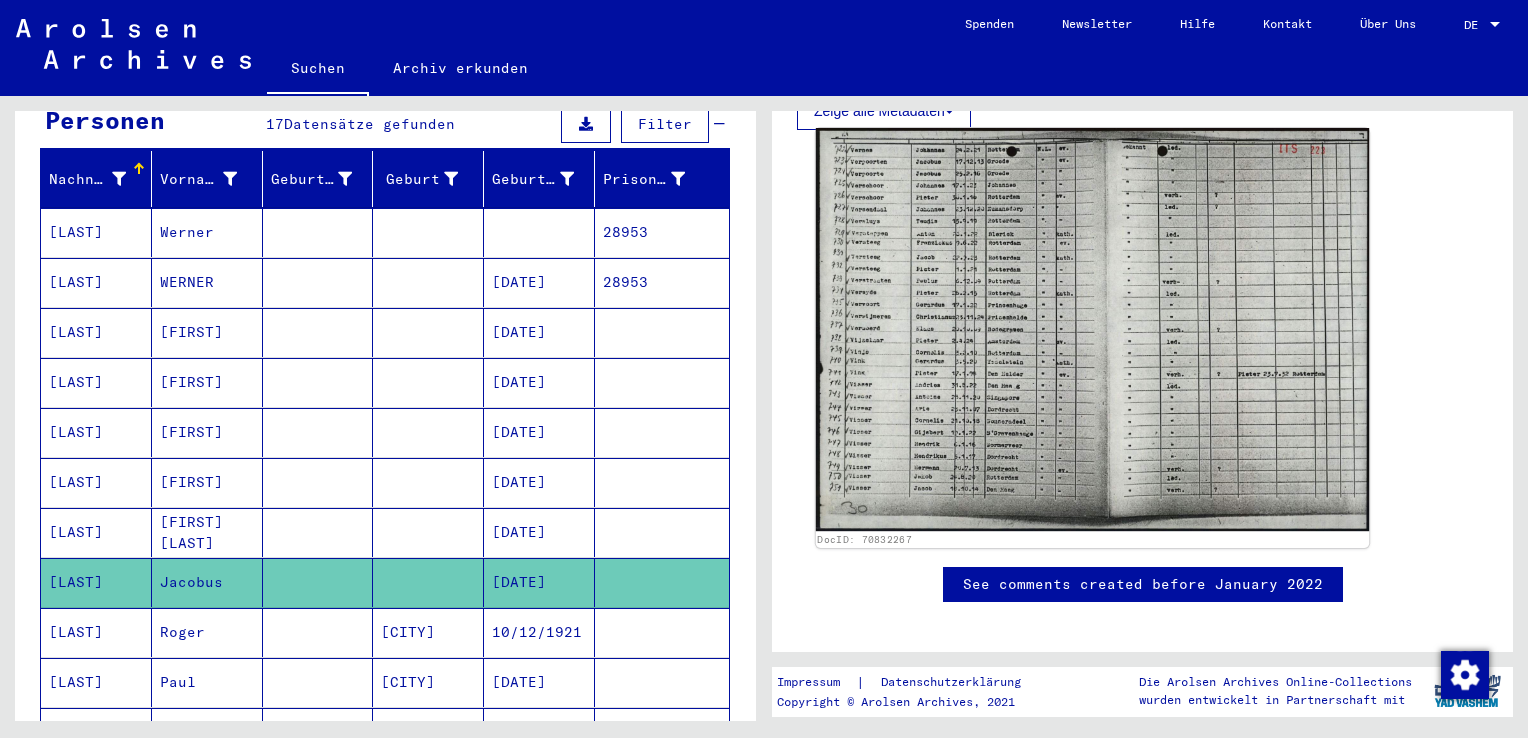 click 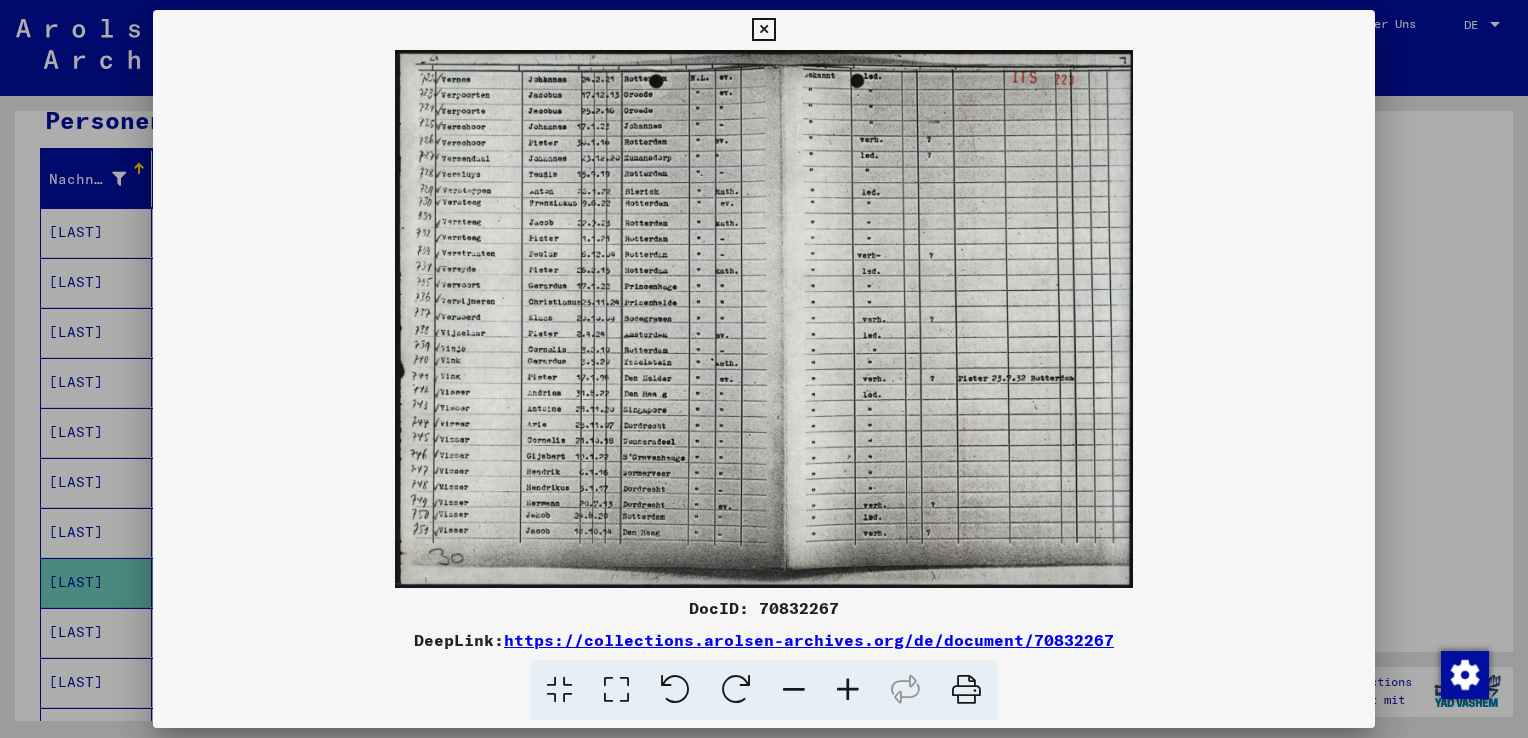 click at bounding box center [848, 690] 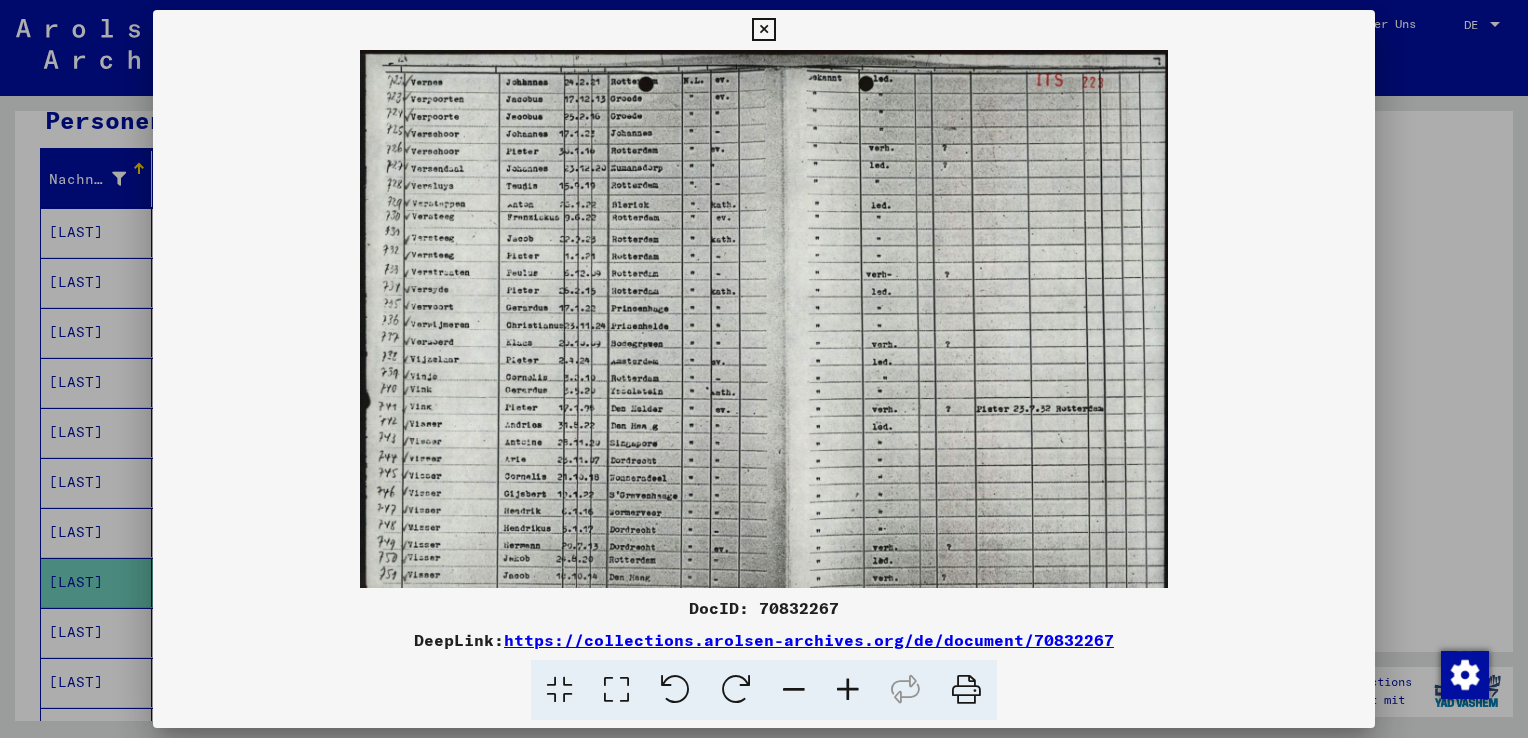click at bounding box center [848, 690] 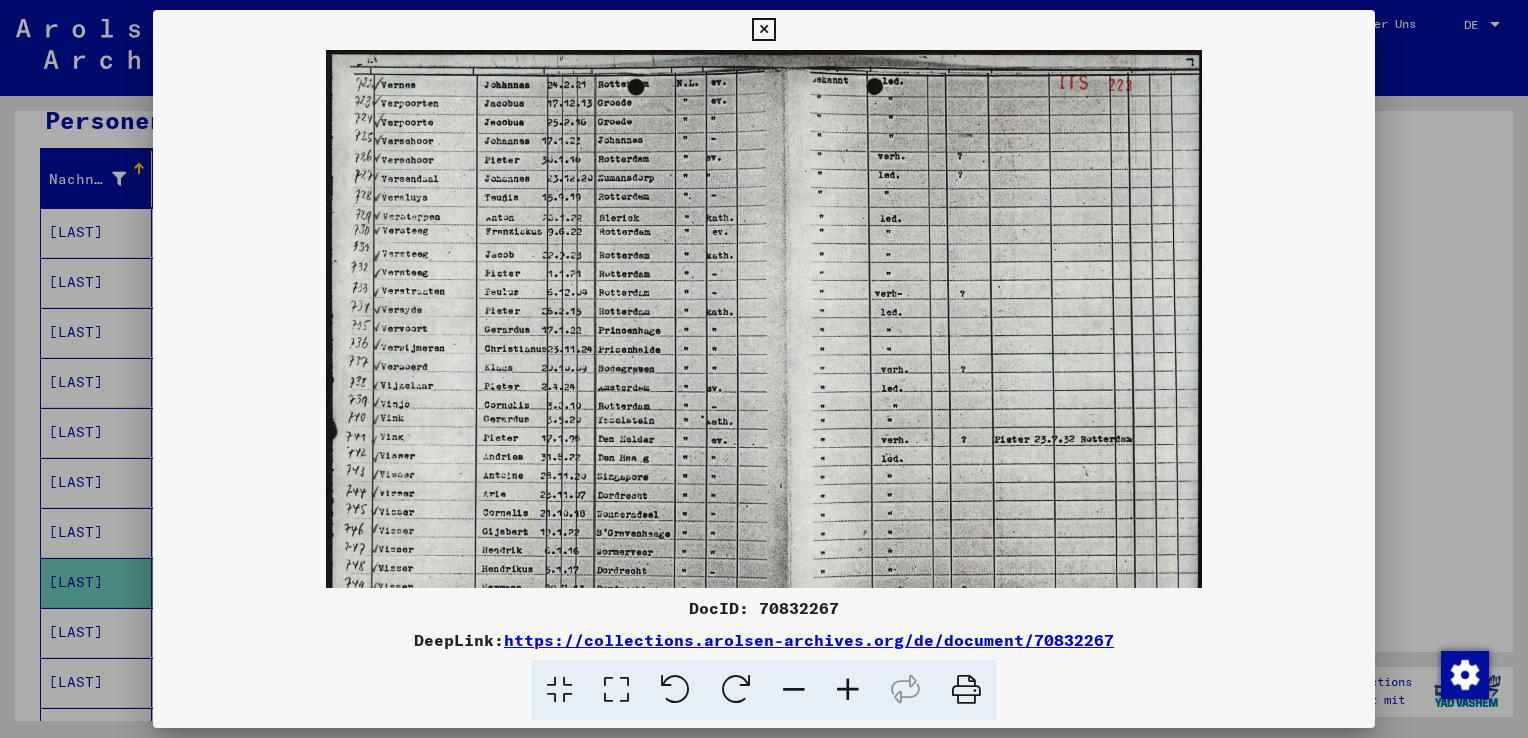 click at bounding box center (848, 690) 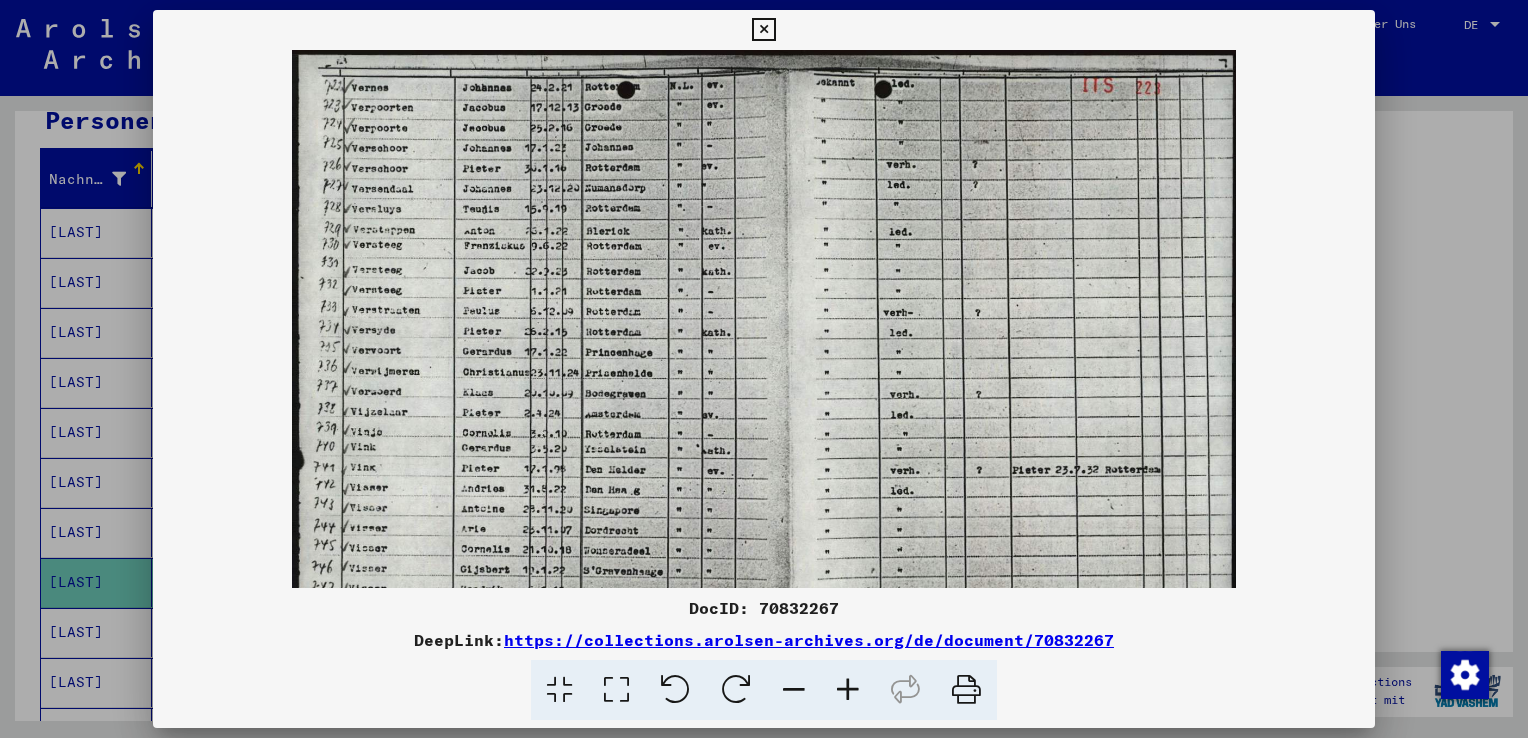 click at bounding box center [763, 30] 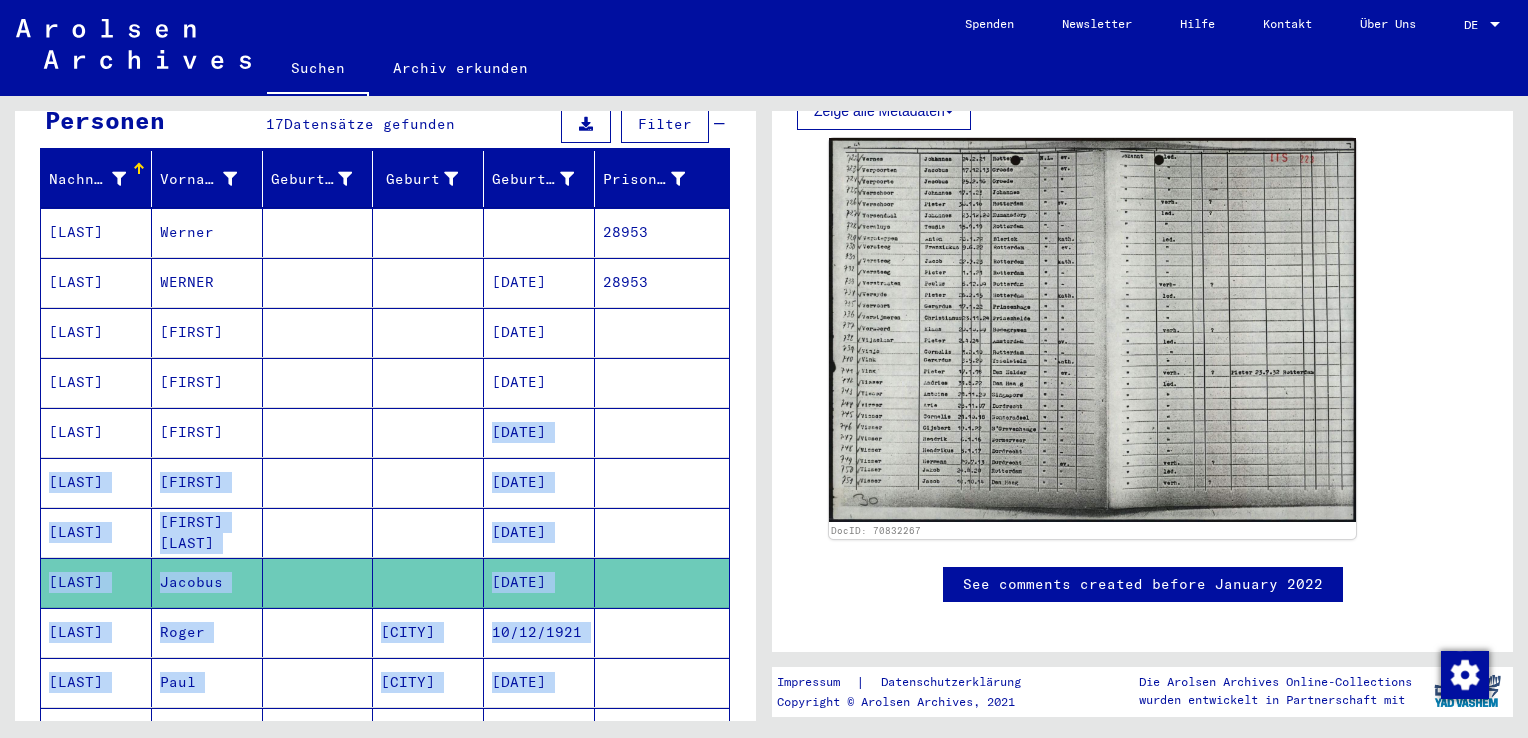 drag, startPoint x: 826, startPoint y: 562, endPoint x: 446, endPoint y: 388, distance: 417.94257 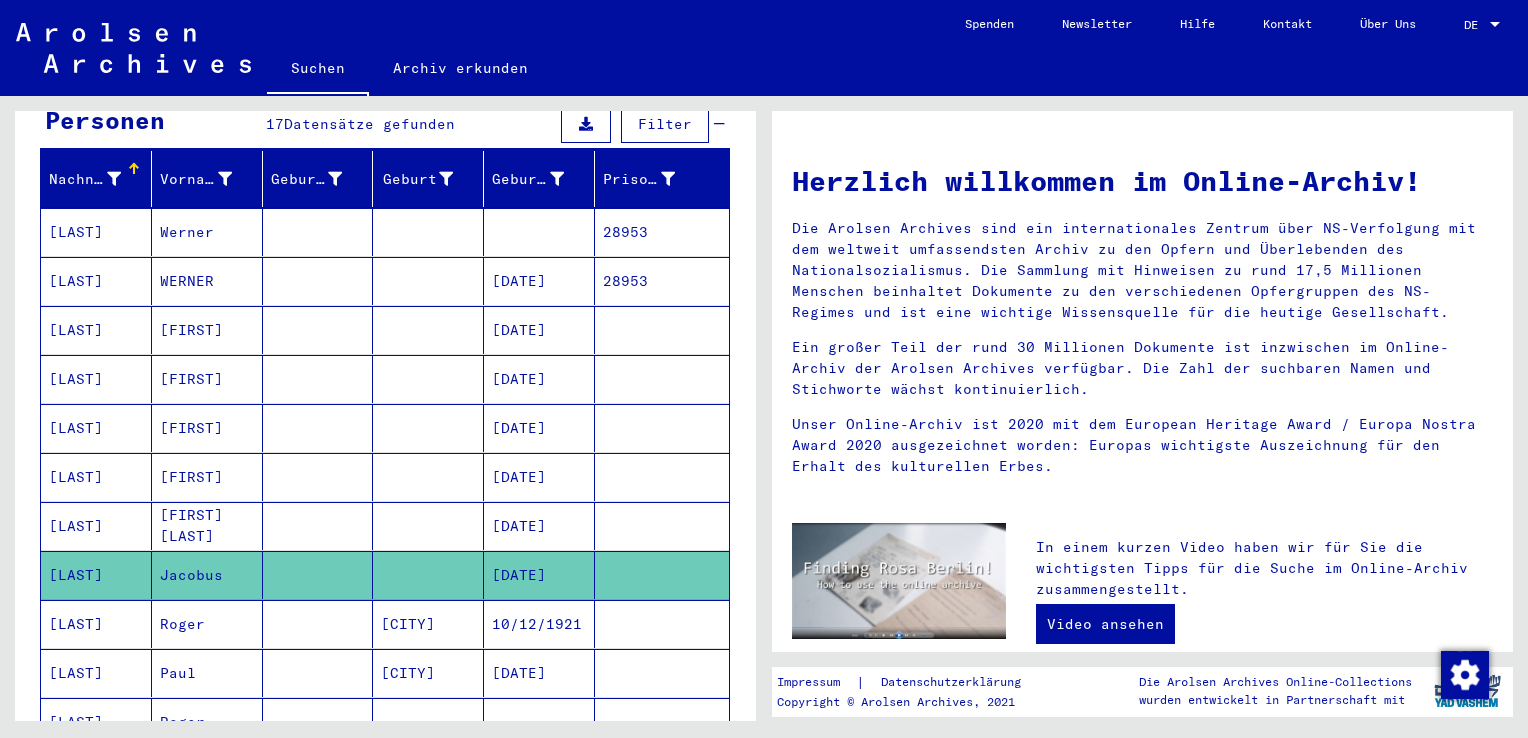 click on "Nachname   Vorname   Geburtsname   Geburt‏   Geburtsdatum   Prisoner #   VERPOORTE   Werner            [NUMBER]   VERPOORTE   WERNER         [DATE]   [NUMBER]   VERPOORTE   Emilien         [DATE]      VERPOORTE   Emilien         [DATE]      VERPOORTE   Emilien         [DATE]      VERPOORTE   Emilien         [DATE]      VERPOORTE   Werner Walter         [DATE]      VERPOORTE   Jacobus         [DATE]      VERPOORTE   Roger      Ellezelles   [DATE]      VERPOORTE   Paul      Ellezelles   [DATE]      VERPOORTE   Roger               VERPOORTE   Paul               VERPOORTE   PAUL         [DATE]      VERPOORTE   ROGER         [DATE]      VERPOORTE   ROGER         [DATE]      VERPOORTE   EMILIEN      Arnouville   [DATE]      VERPOORTE   JAKOBUS         [DATE]      [NUMBER] – [NUMBER] of 17  **  of 1  Weniger anzeigen  Signature Nachname Vorname Geburtsname Geburt‏ Geburtsdatum Prisoner # Vater (Adoptivvater) Mutter (Adoptivmutter) Religion Nationalität Beruf VERPOORTE" at bounding box center (385, 661) 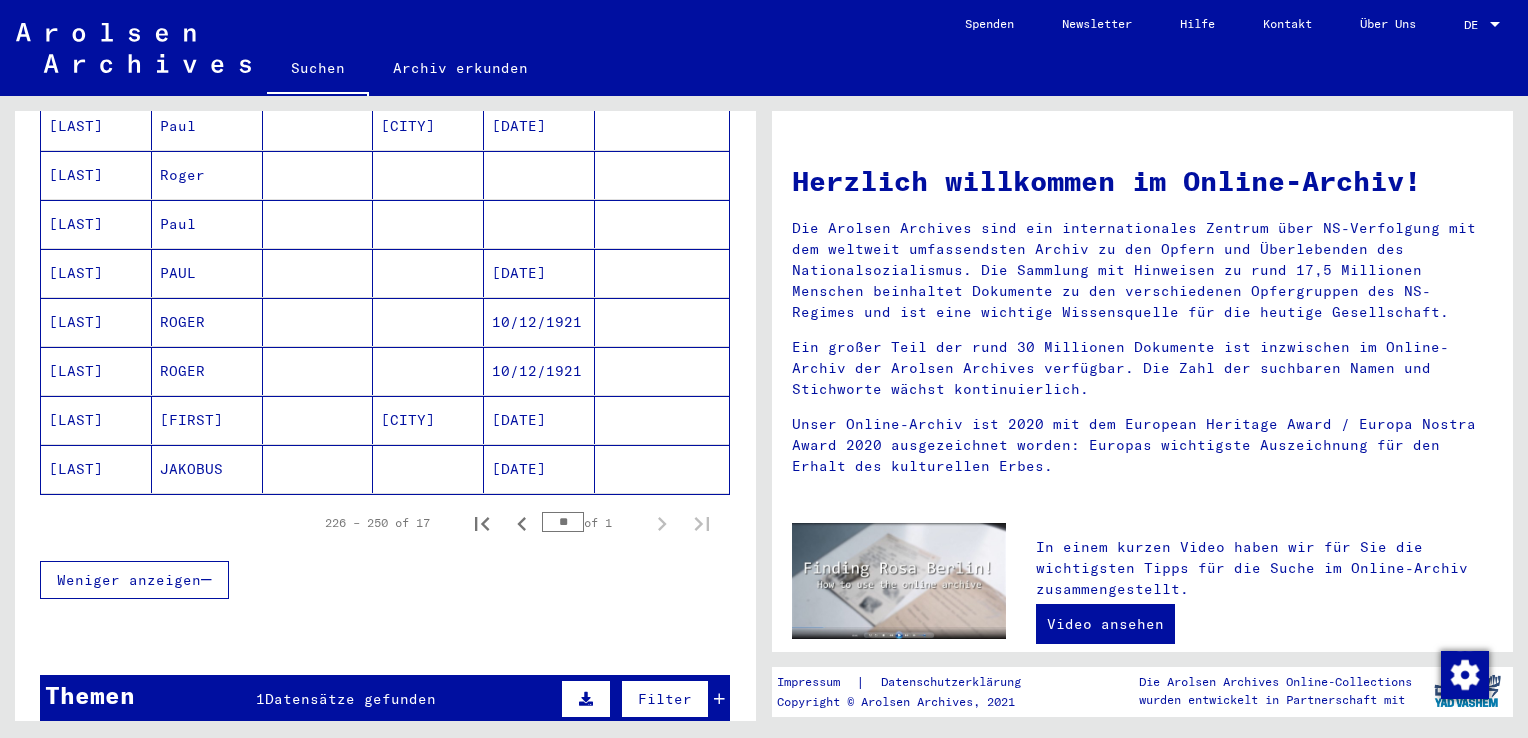 click on "JAKOBUS" 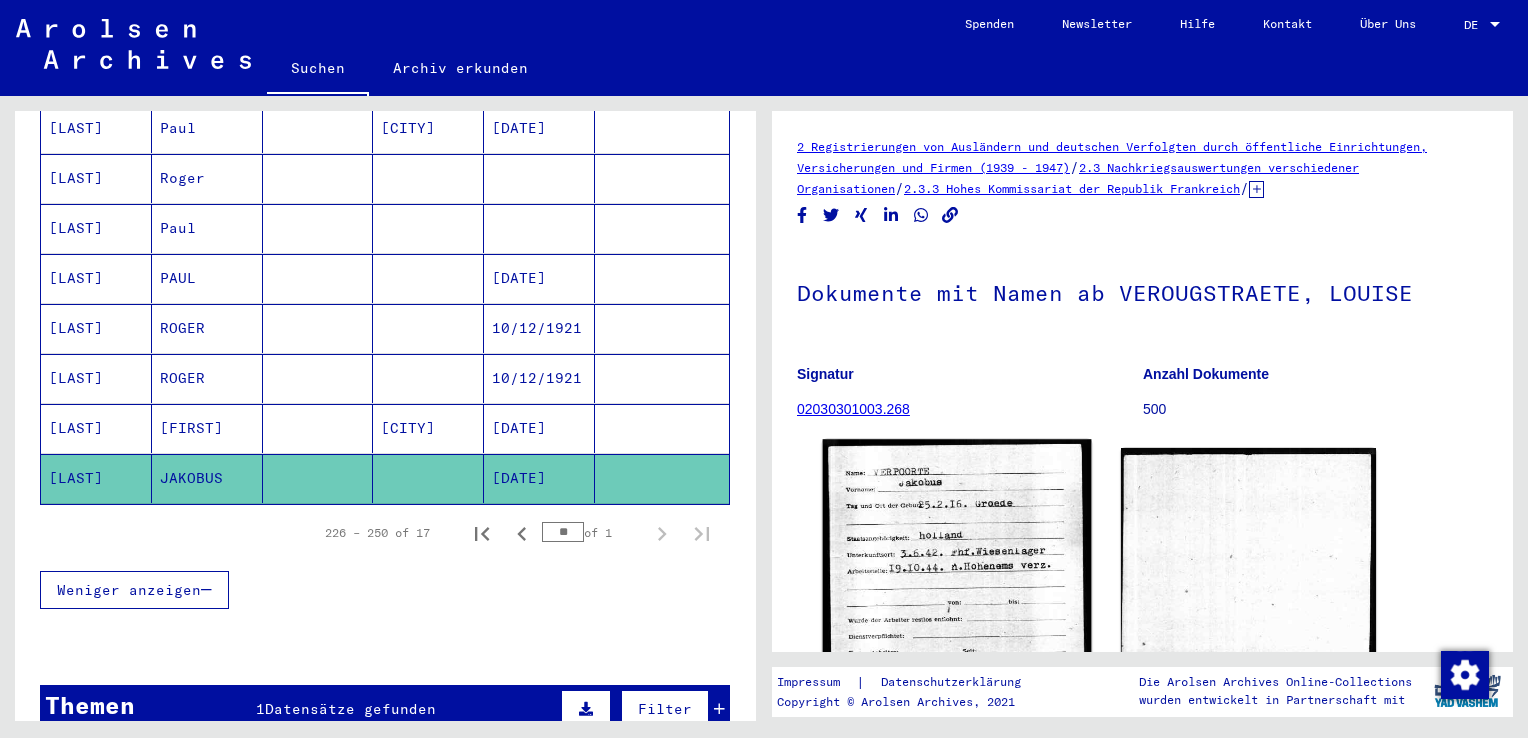 scroll, scrollTop: 0, scrollLeft: 0, axis: both 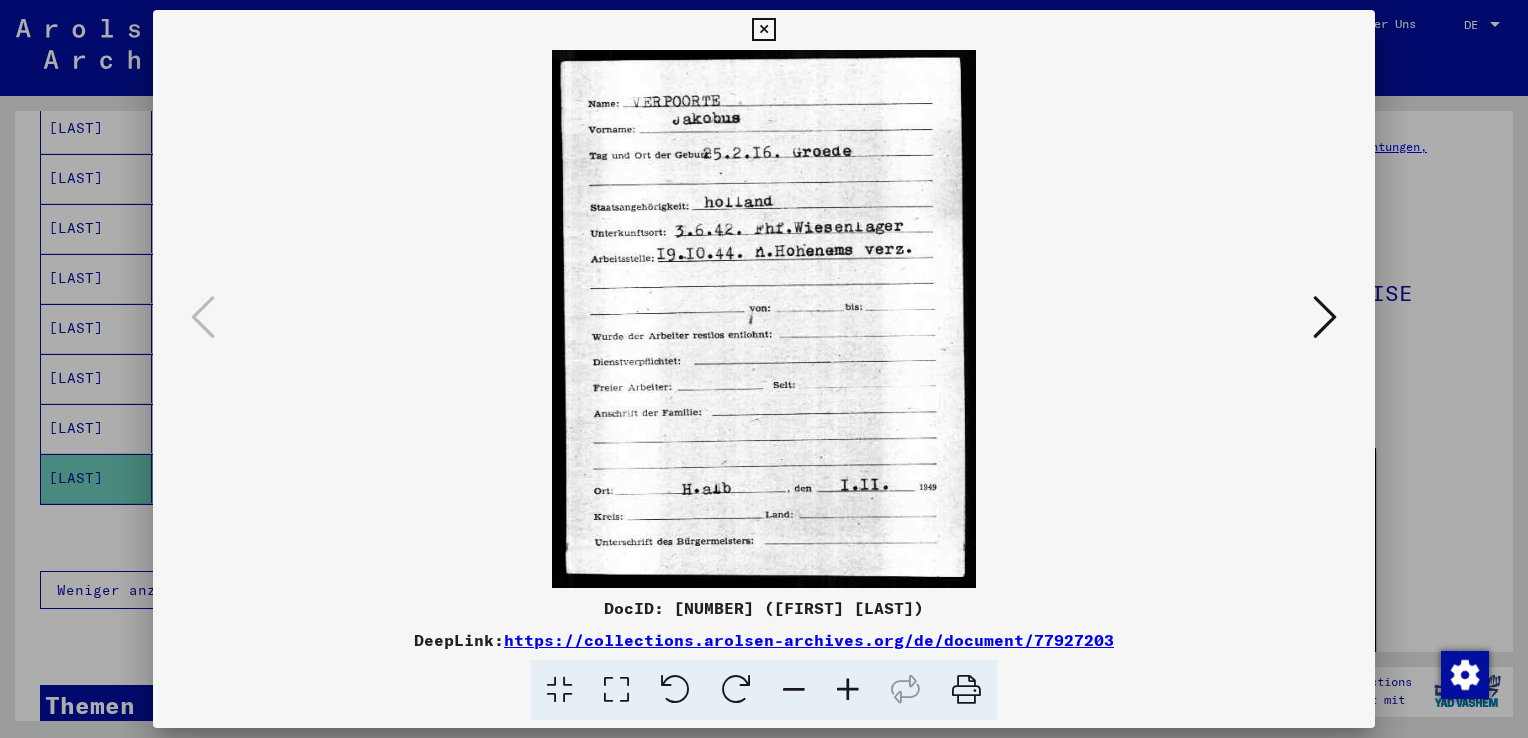 click at bounding box center [763, 30] 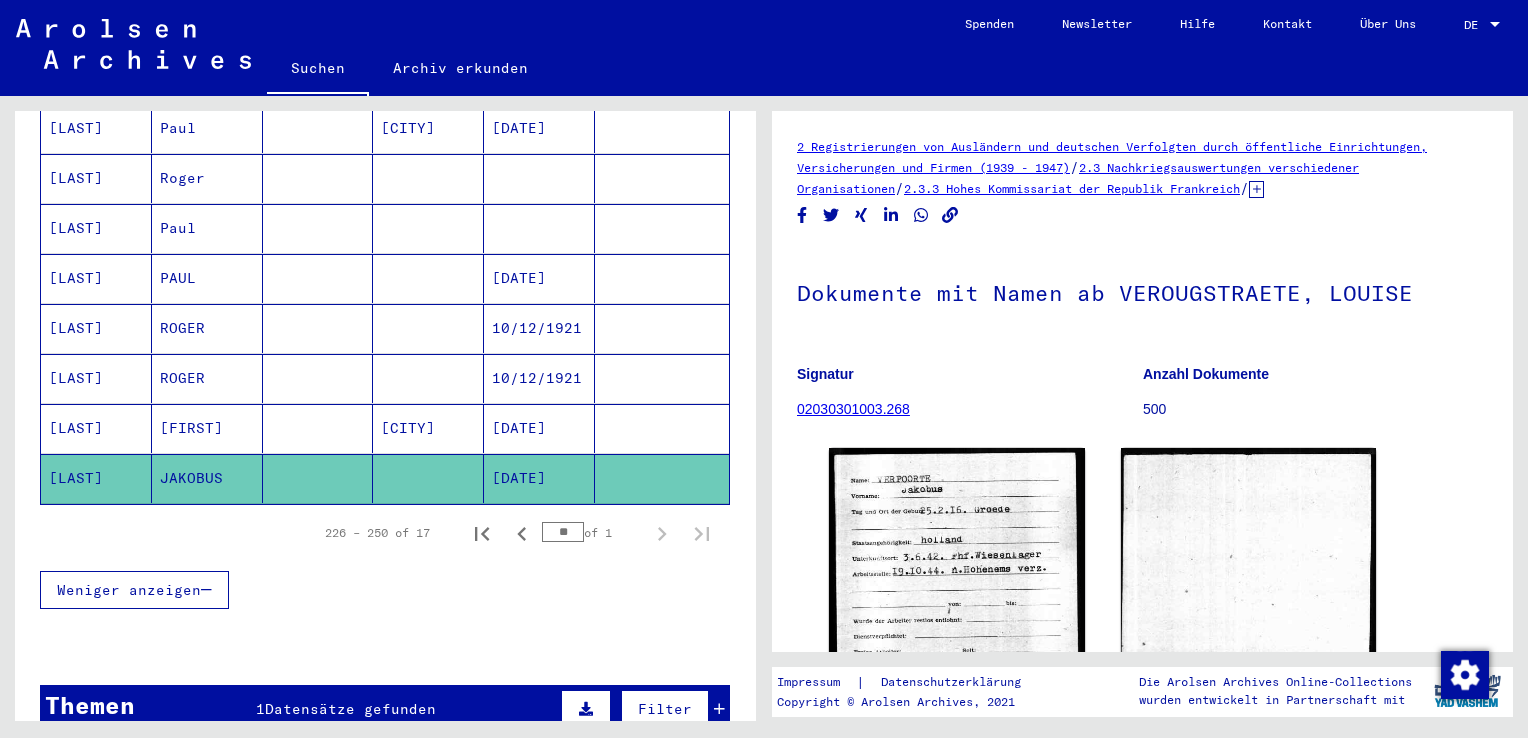 click on "Weniger anzeigen" at bounding box center [129, 590] 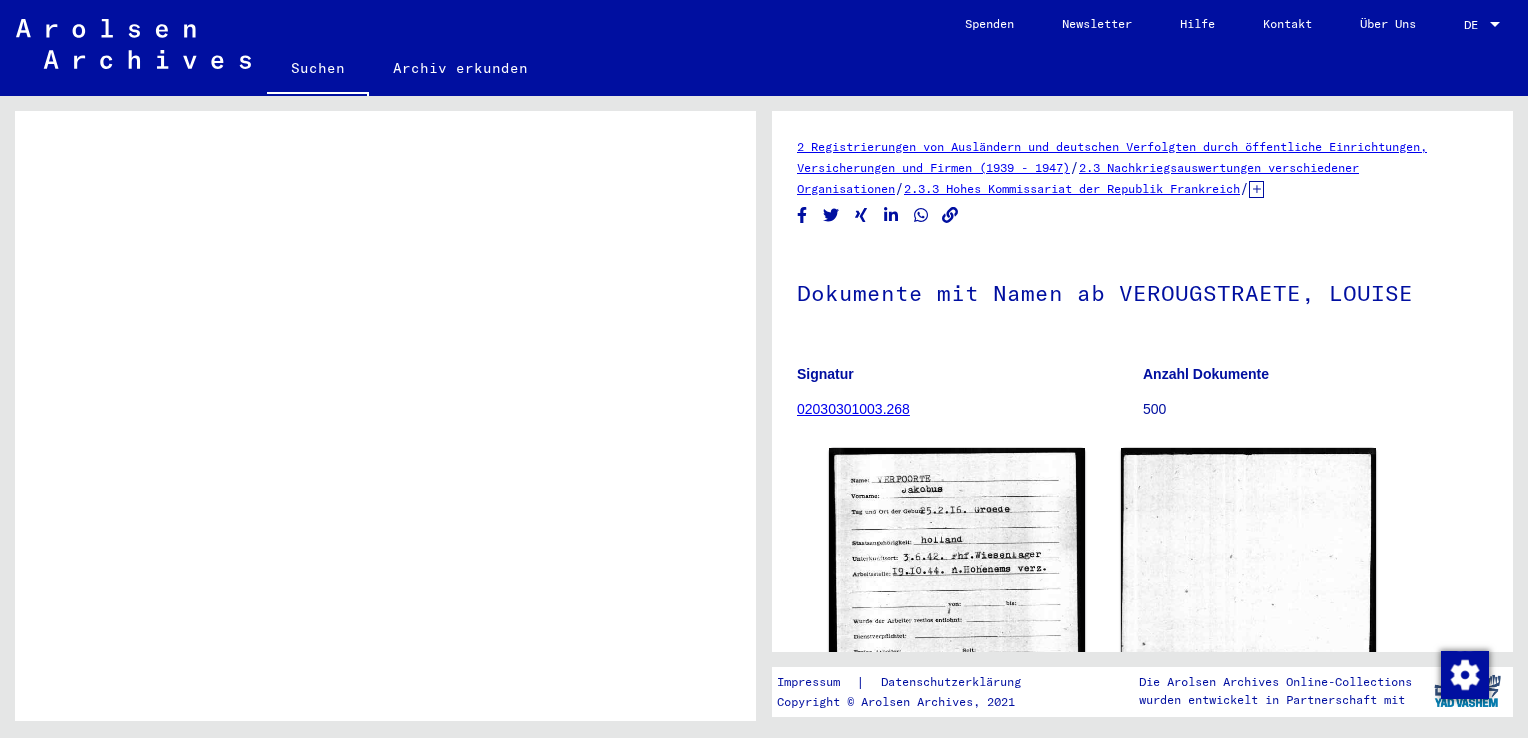 scroll, scrollTop: 76, scrollLeft: 0, axis: vertical 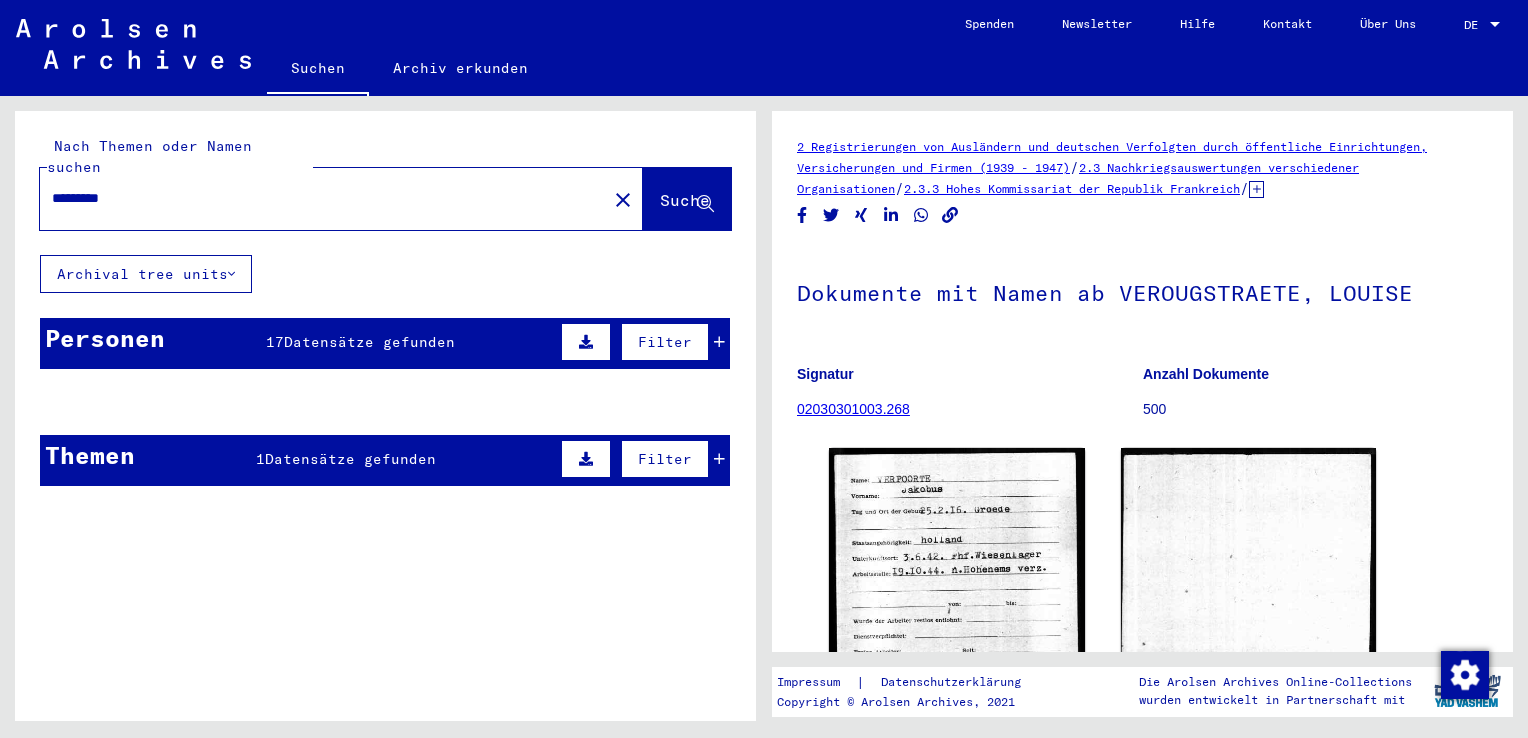 click on "*********" at bounding box center (323, 198) 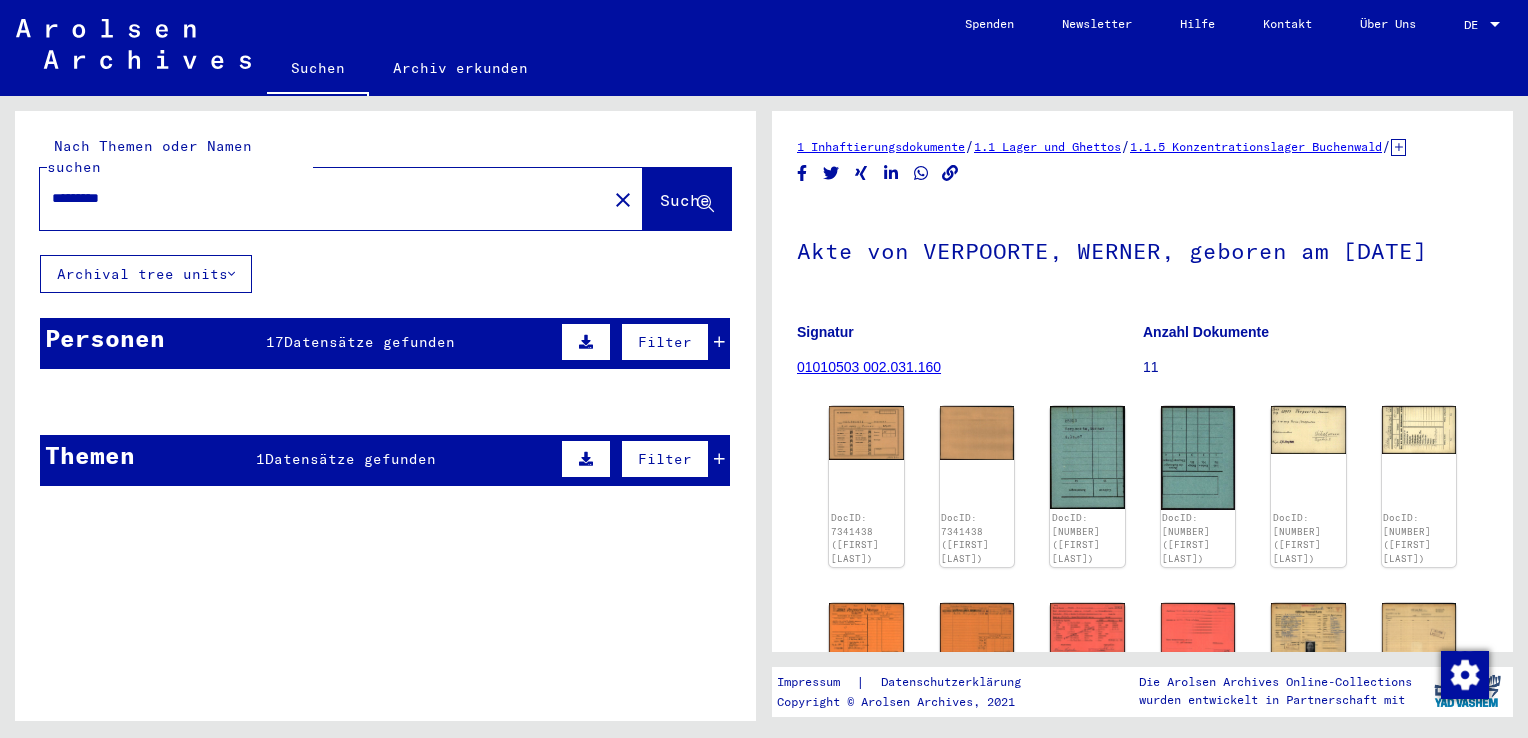 scroll, scrollTop: 0, scrollLeft: 0, axis: both 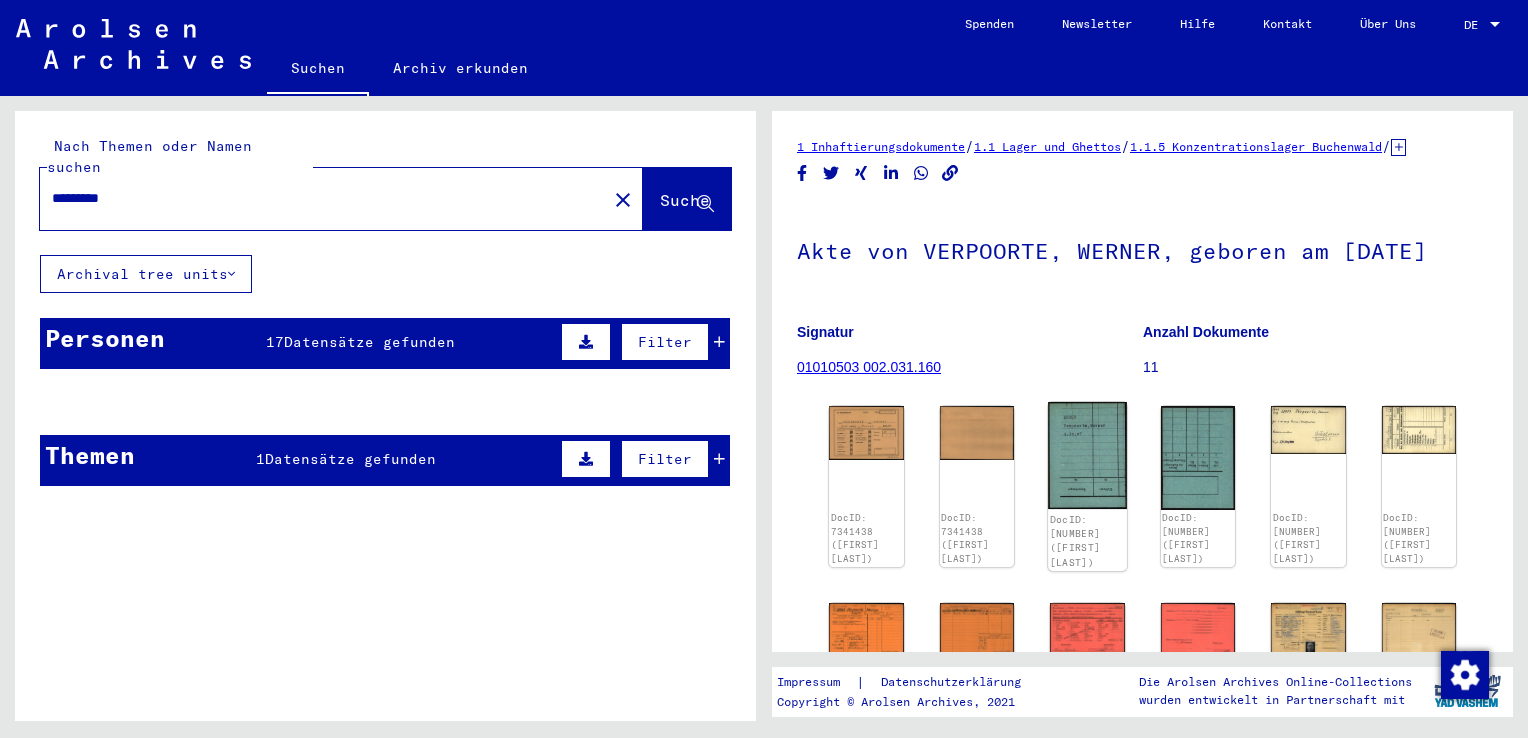 click 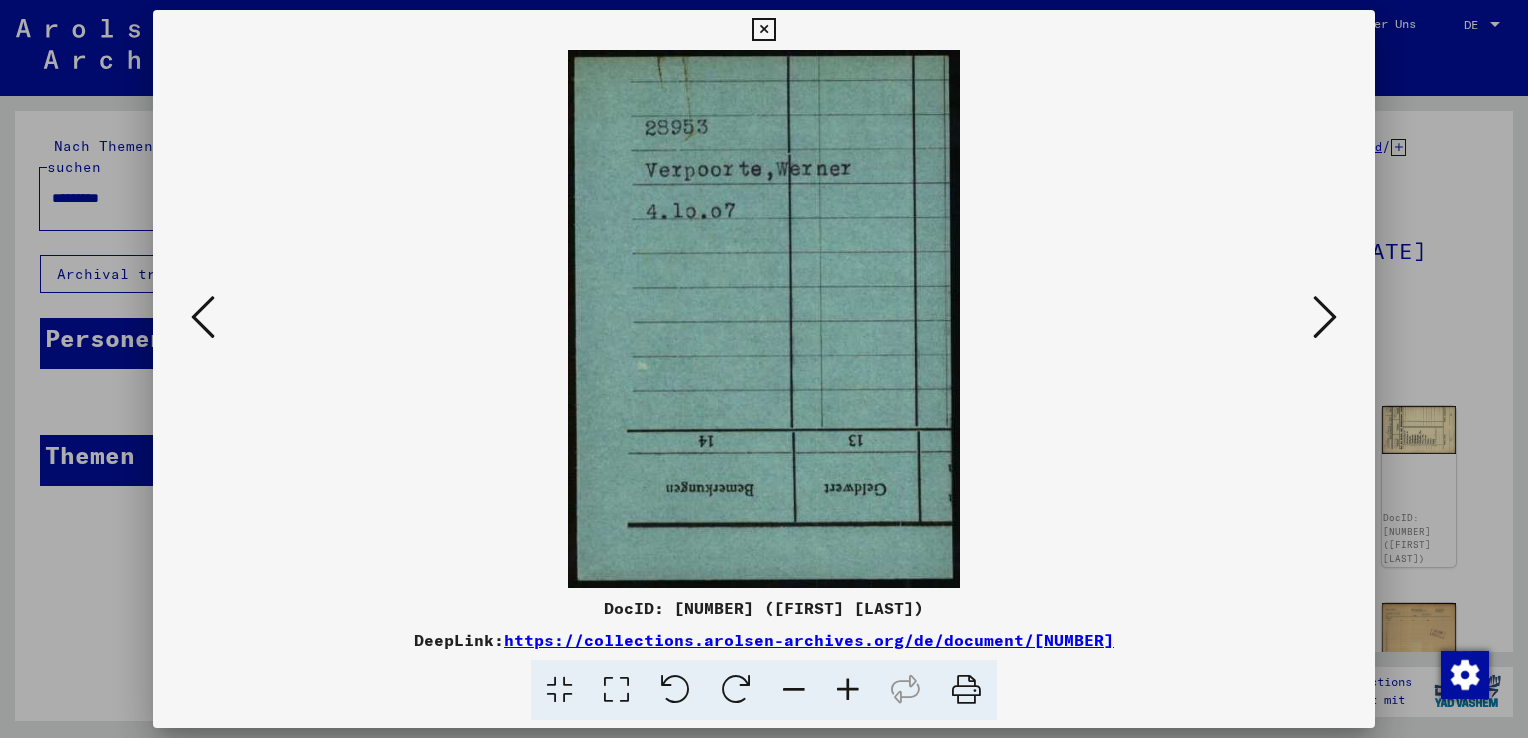 click at bounding box center [1325, 317] 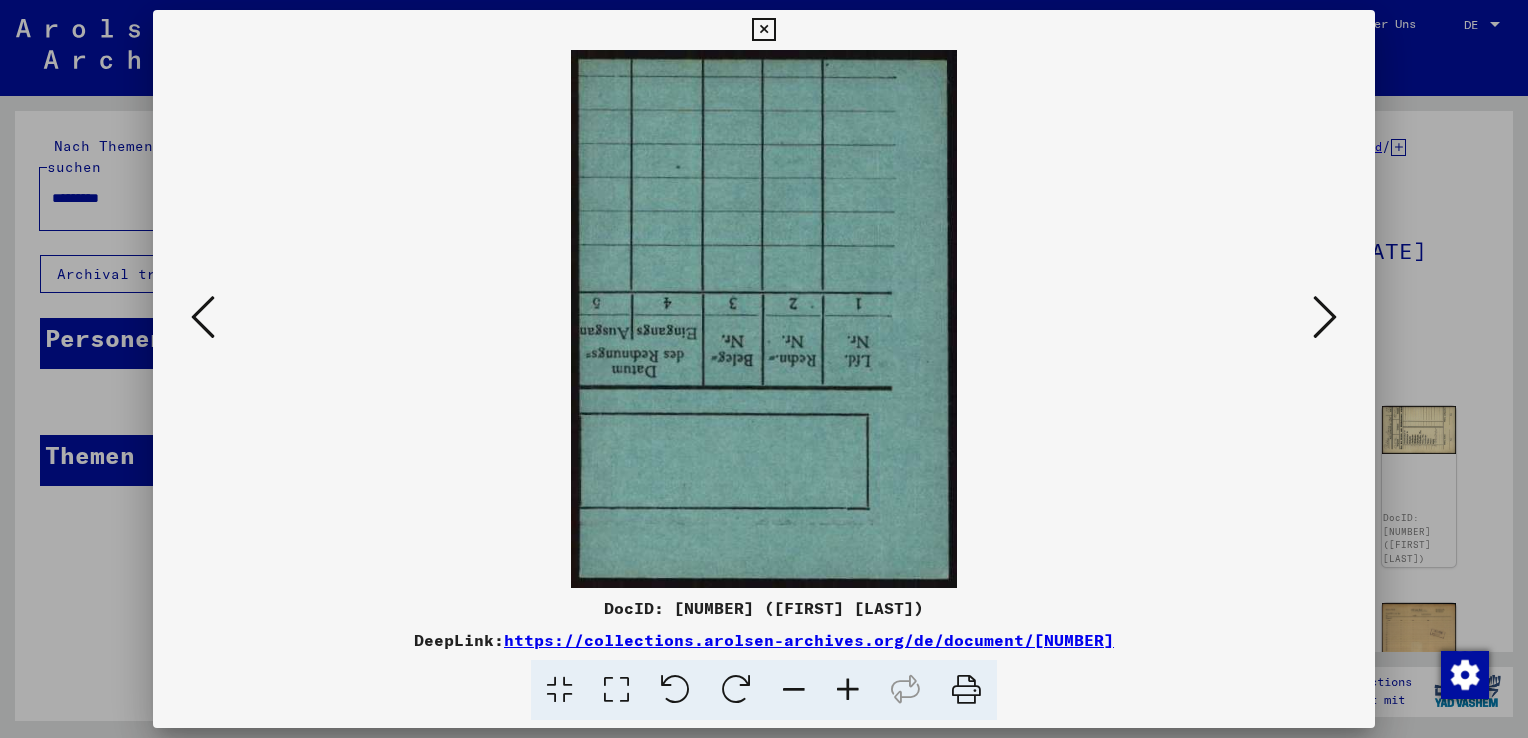 click at bounding box center (1325, 317) 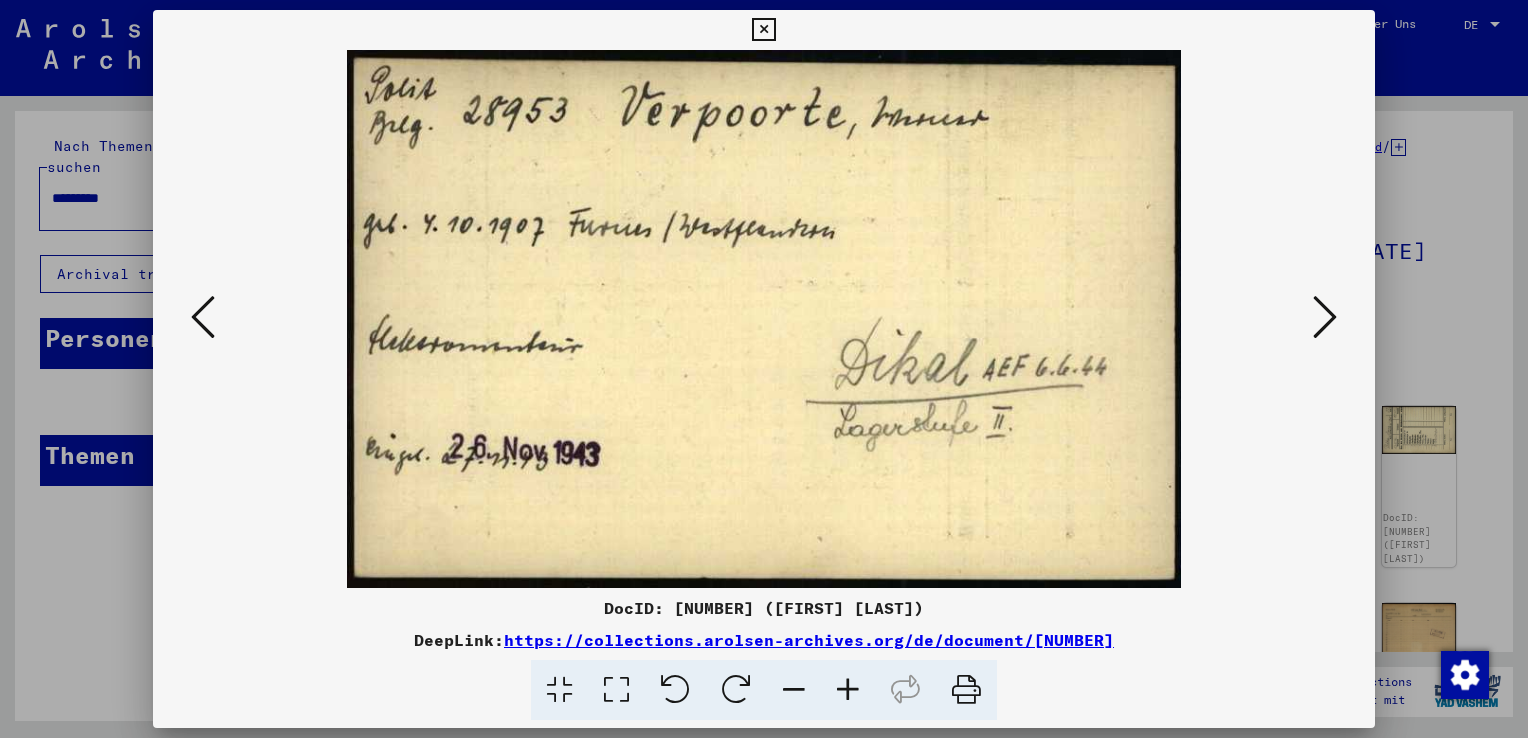 click at bounding box center (1325, 317) 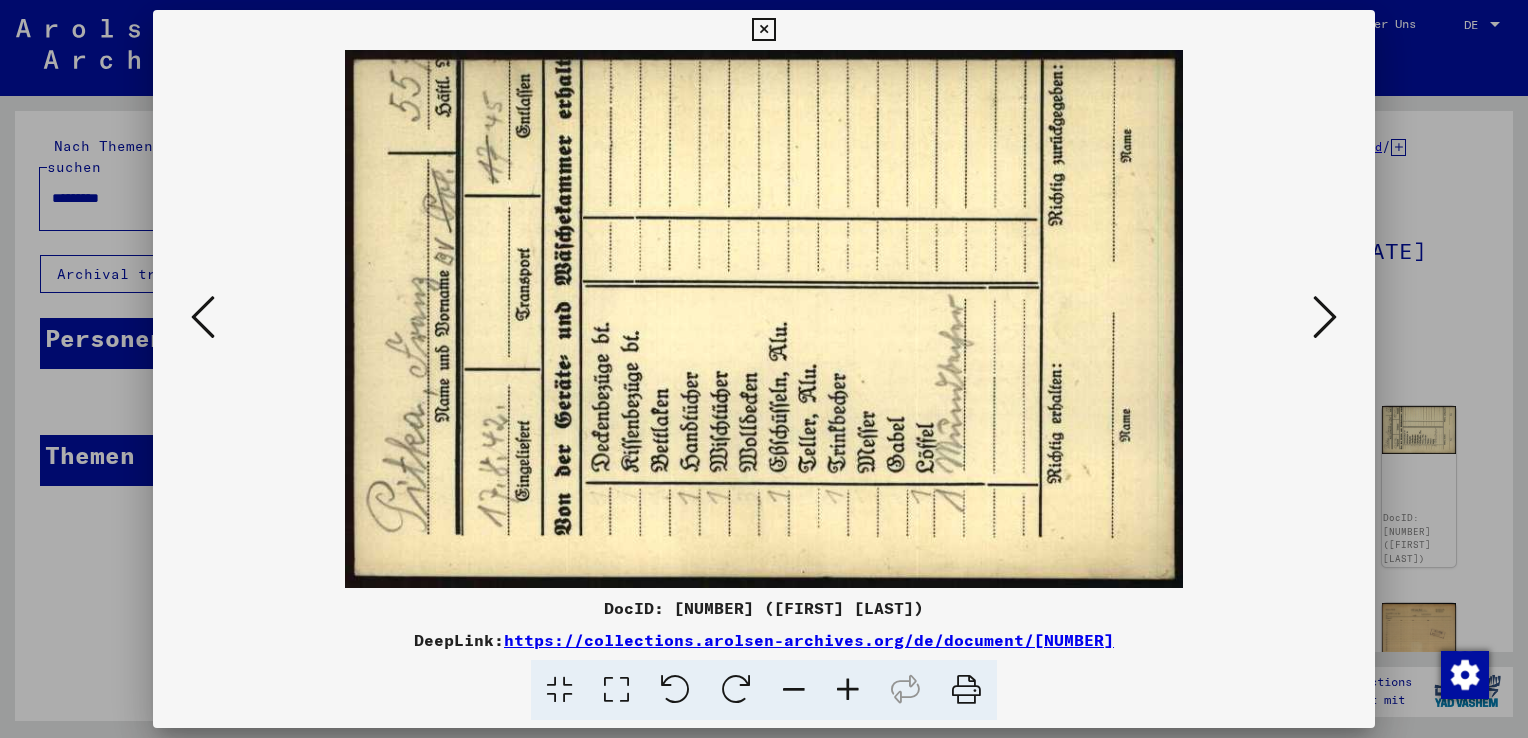 click at bounding box center [1325, 317] 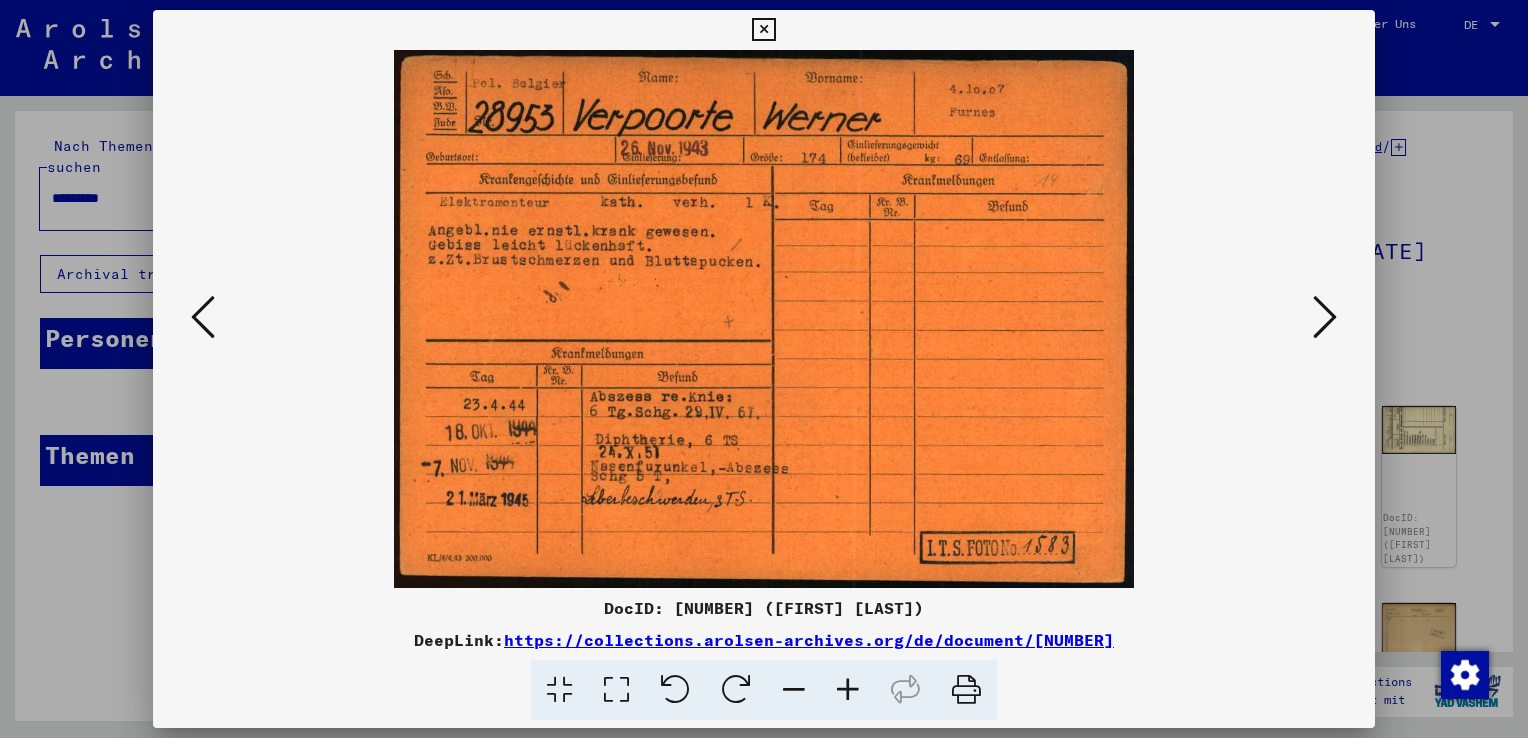 click at bounding box center [1325, 317] 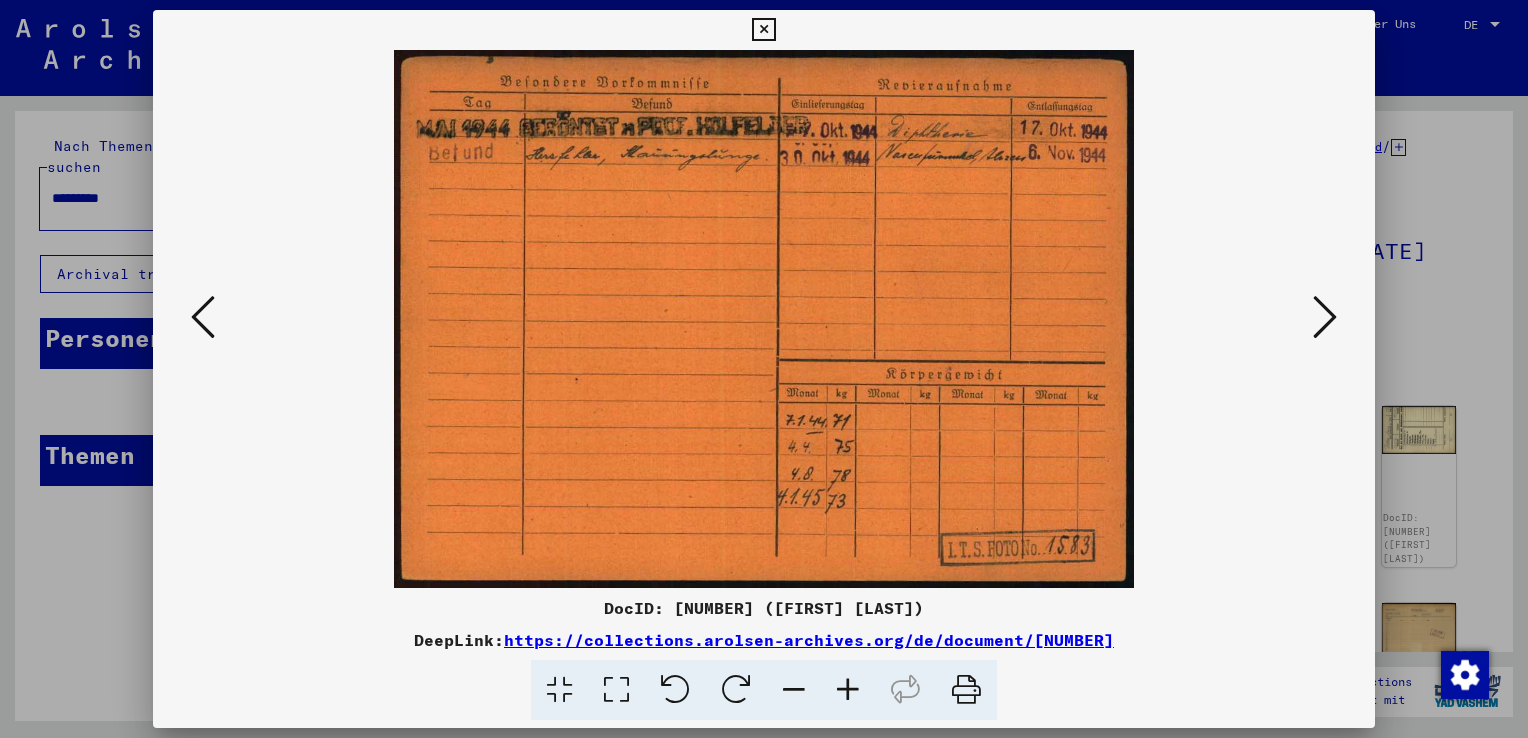 click at bounding box center (1325, 317) 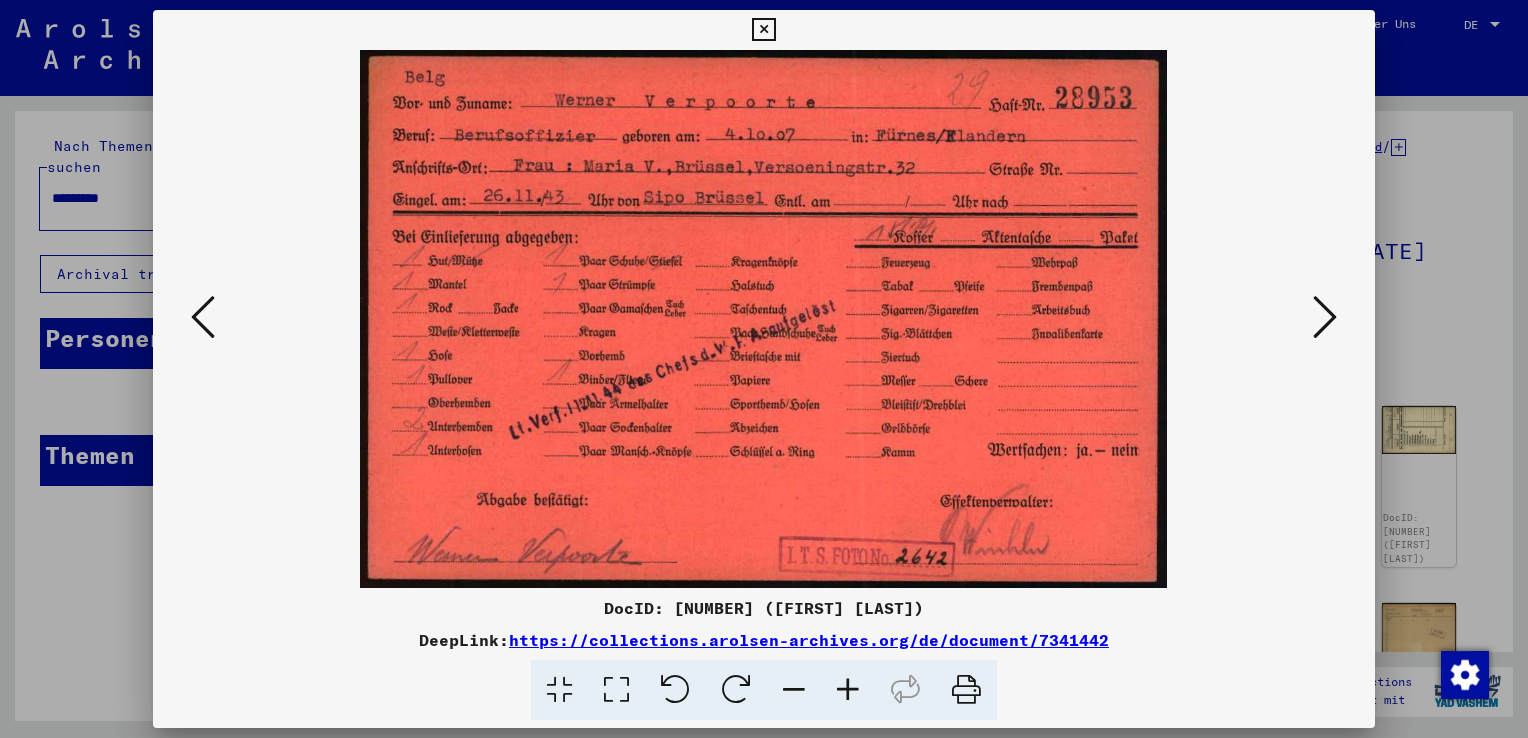 click at bounding box center (1325, 317) 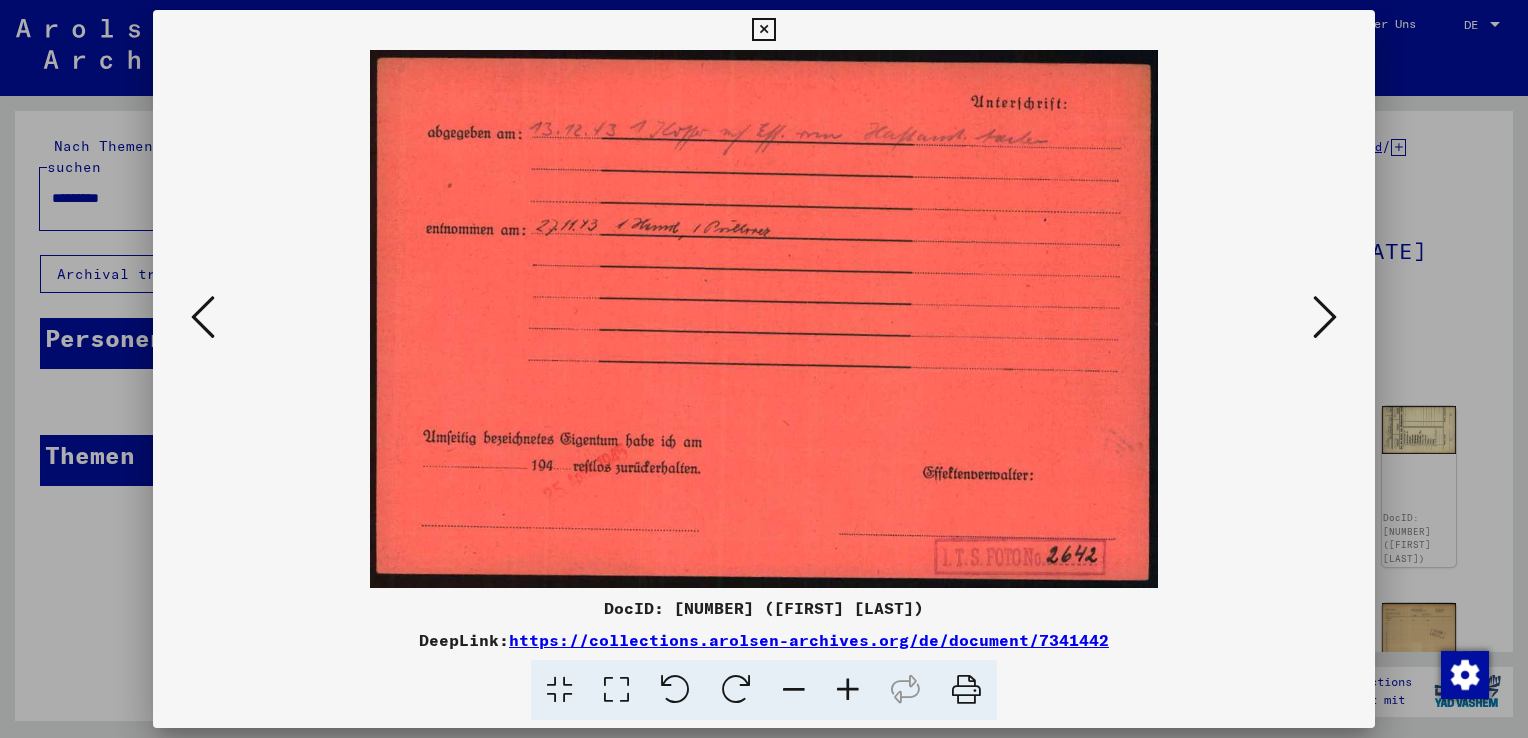 click at bounding box center [1325, 317] 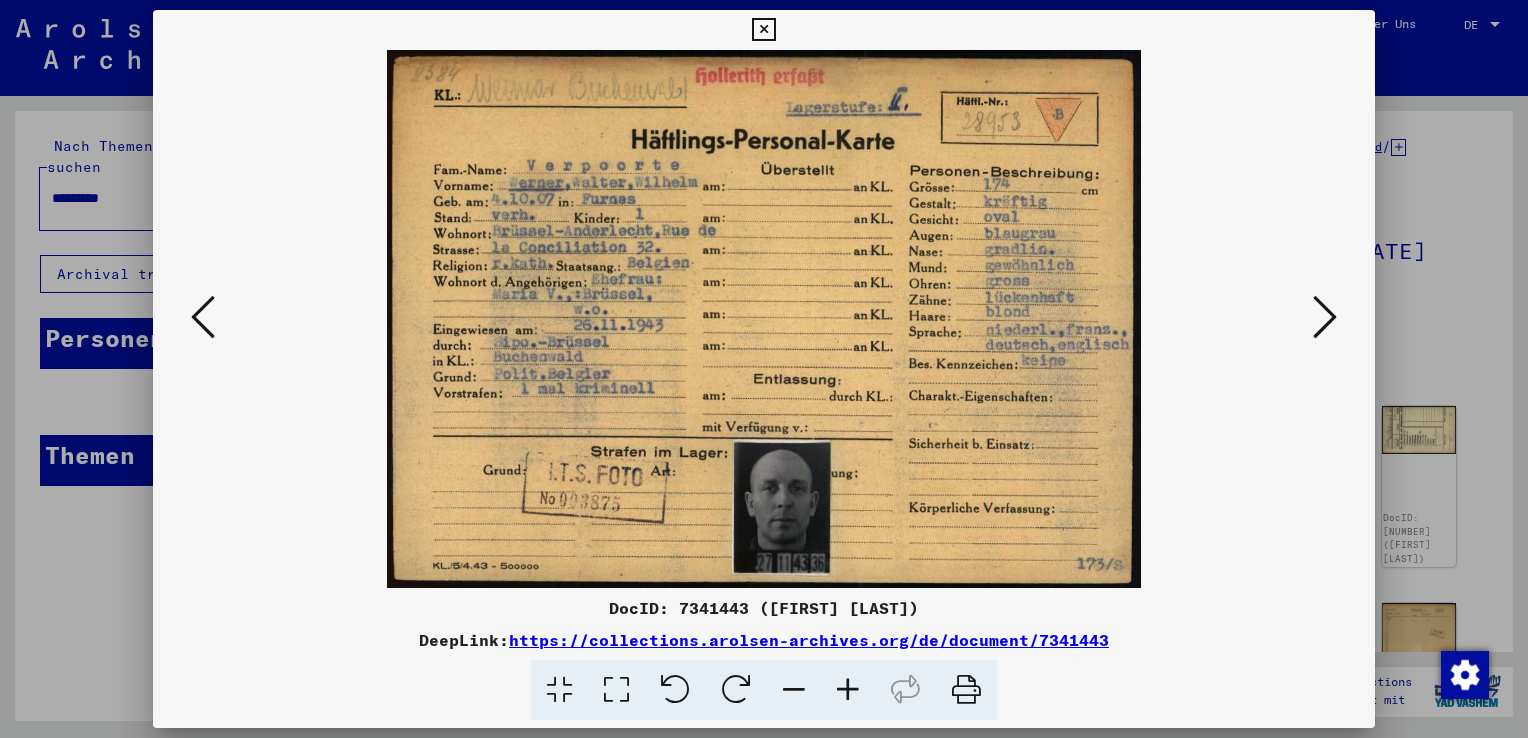 click at bounding box center (1325, 317) 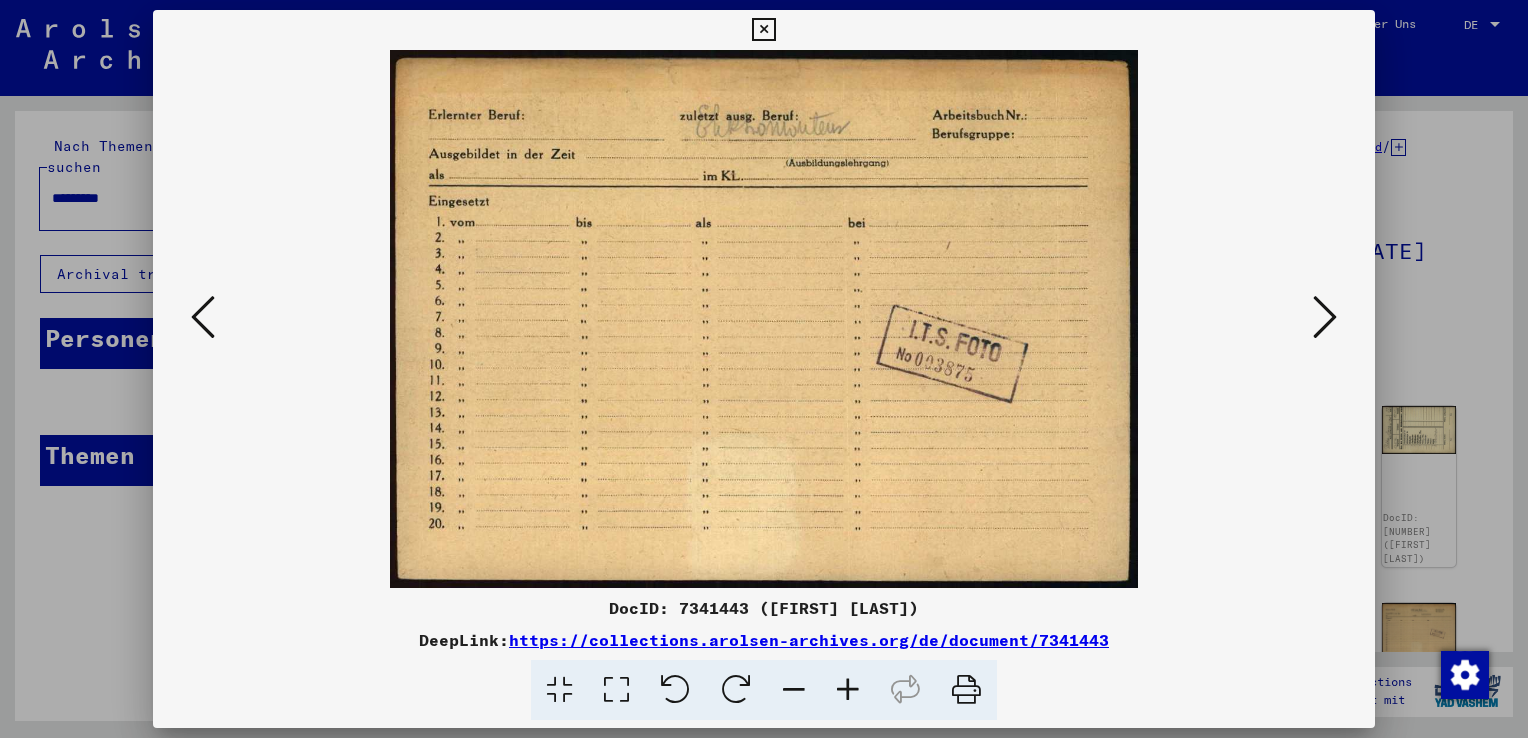 click at bounding box center [1325, 317] 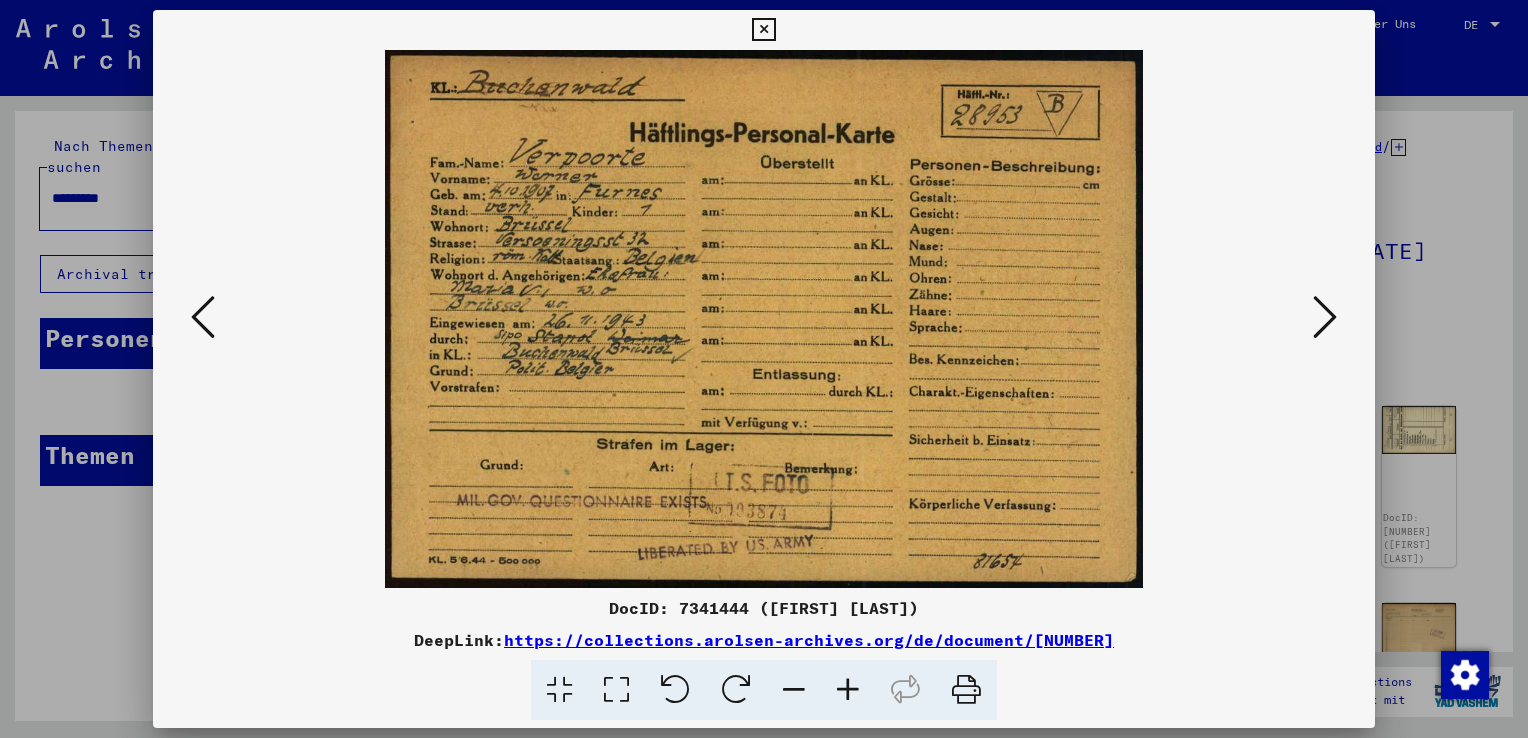 click at bounding box center [1325, 317] 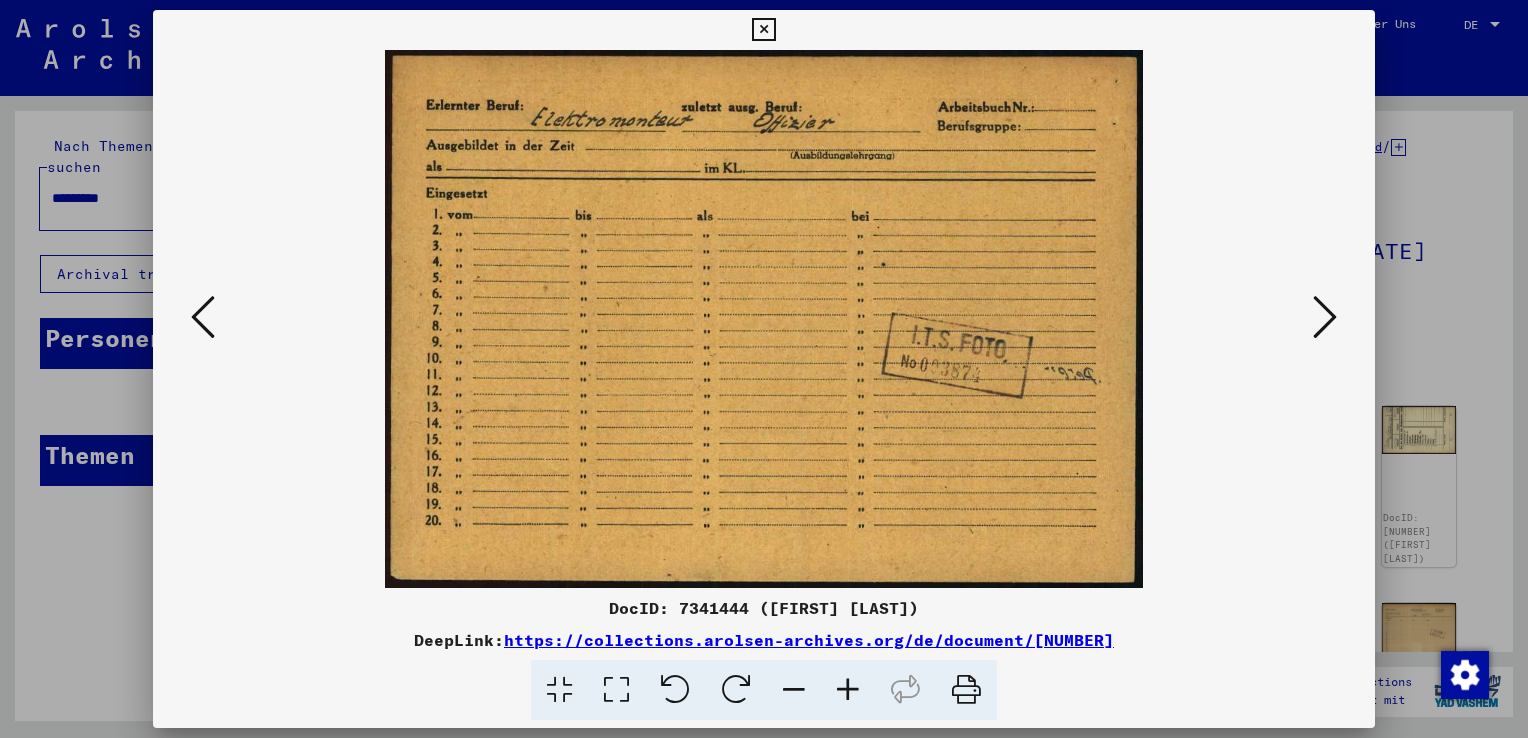 click at bounding box center [1325, 317] 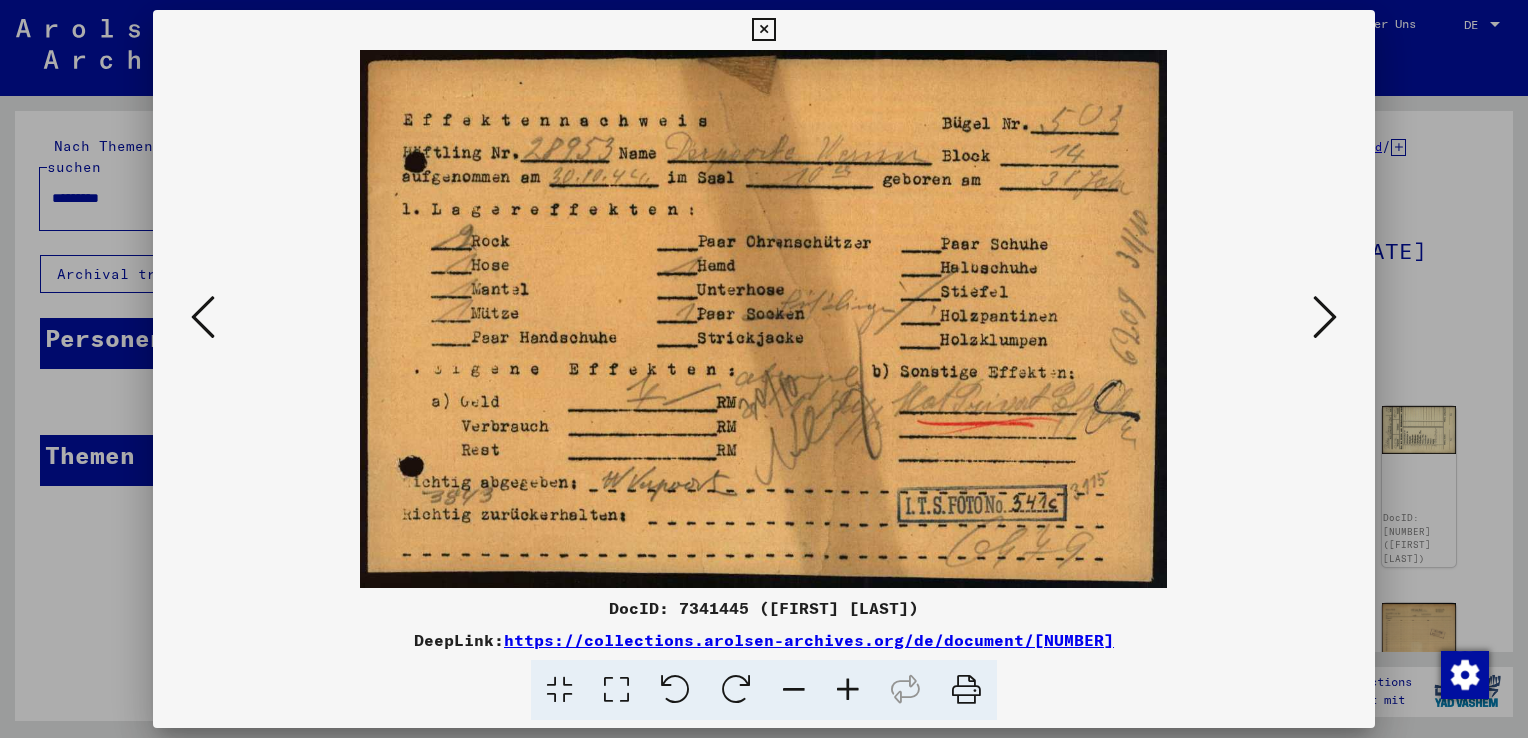 click at bounding box center [1325, 317] 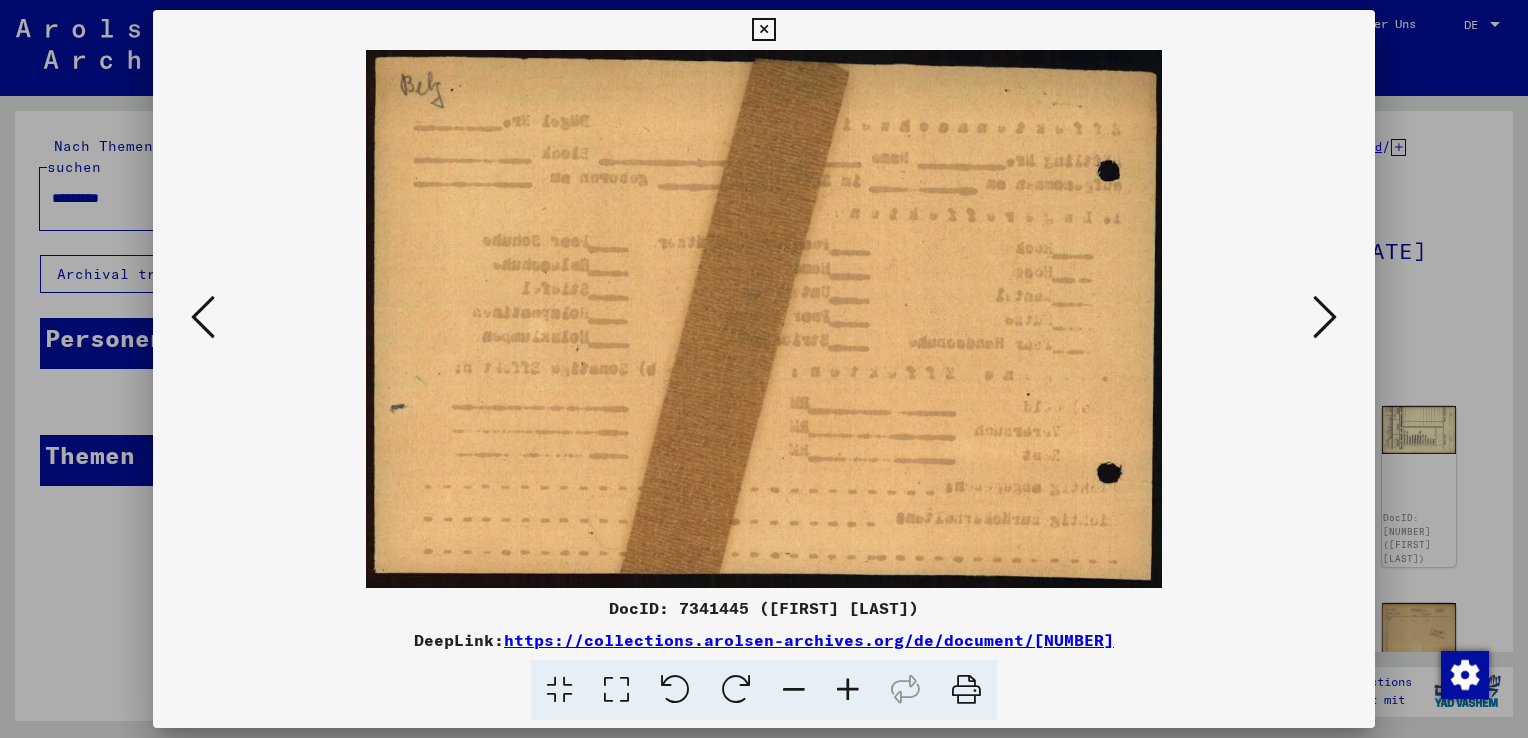 click at bounding box center (1325, 317) 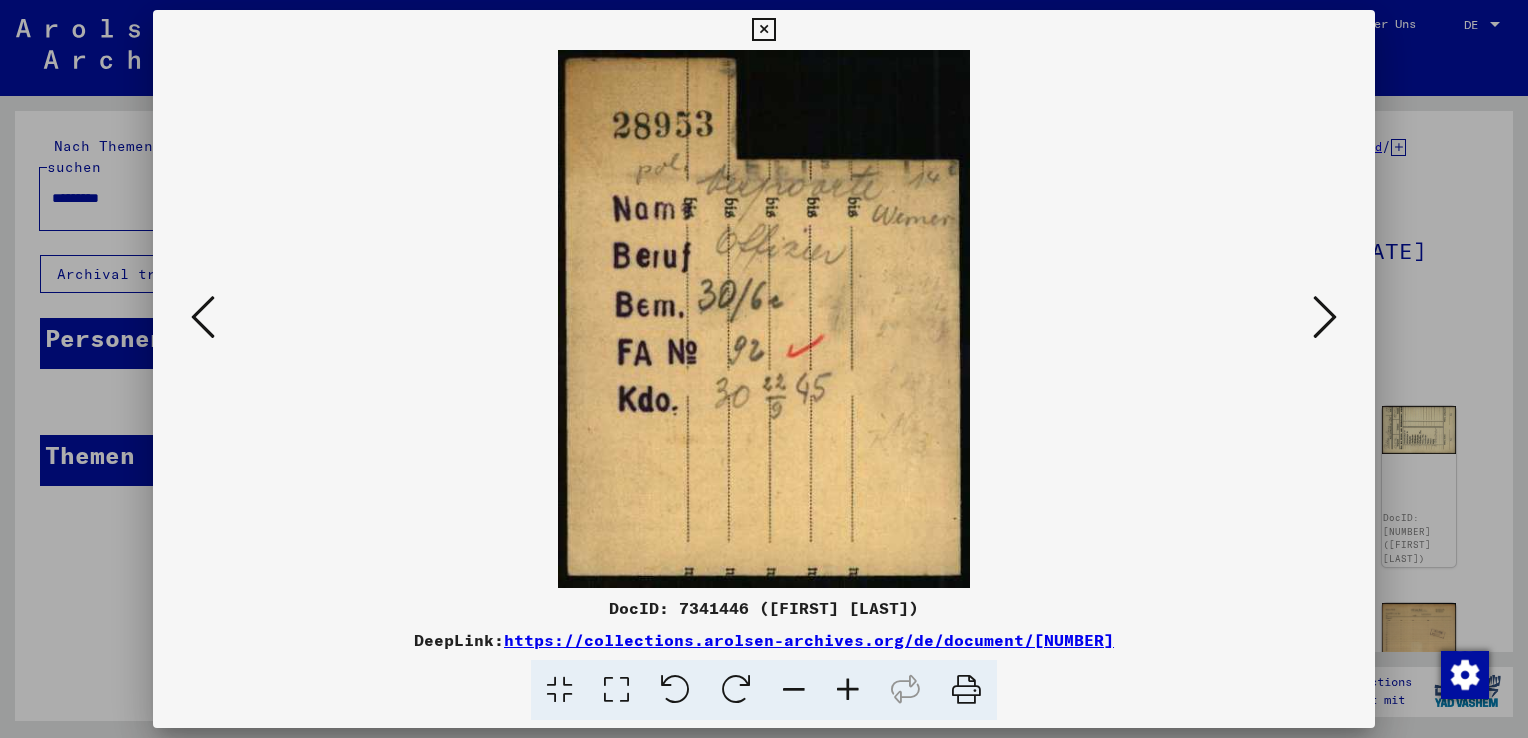 click at bounding box center (1325, 317) 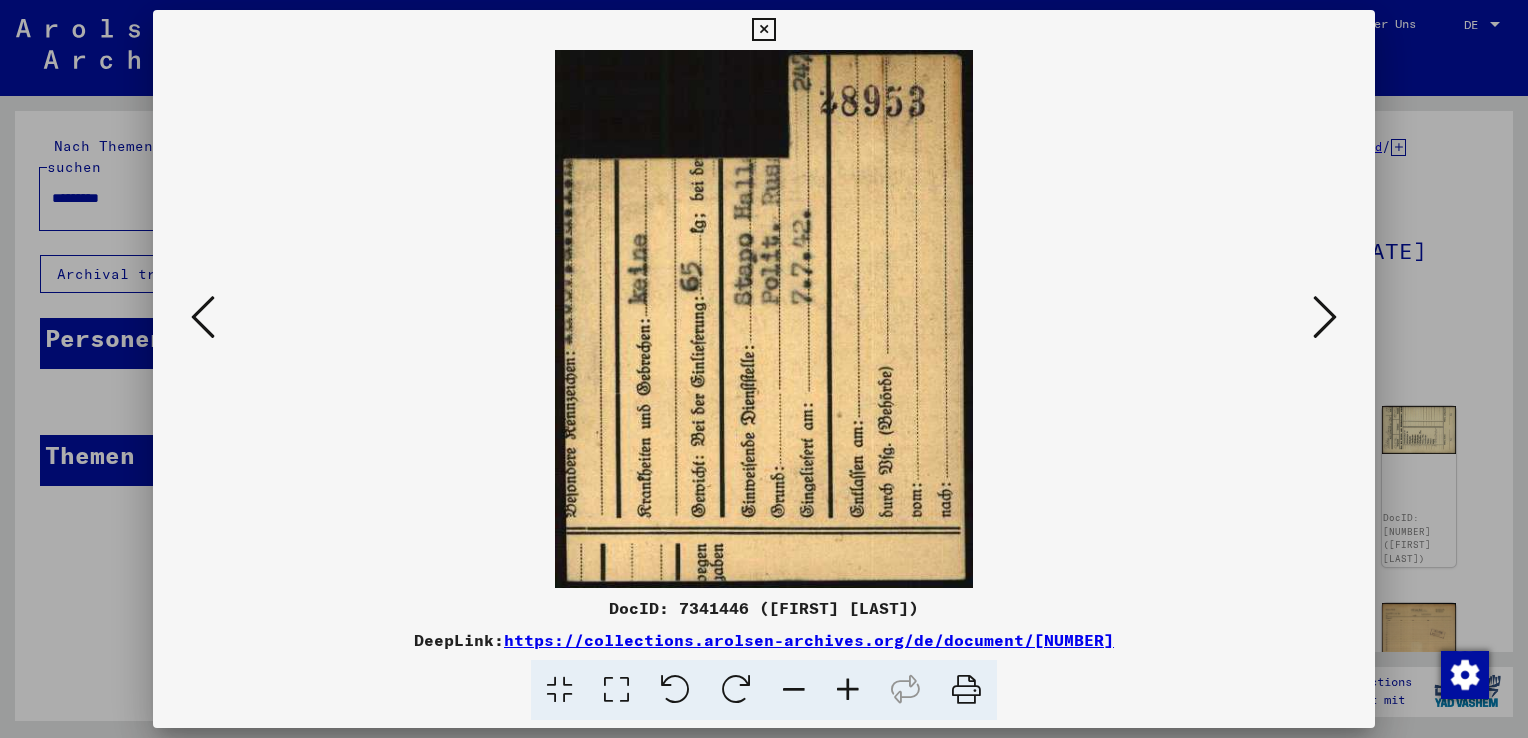 click at bounding box center [1325, 317] 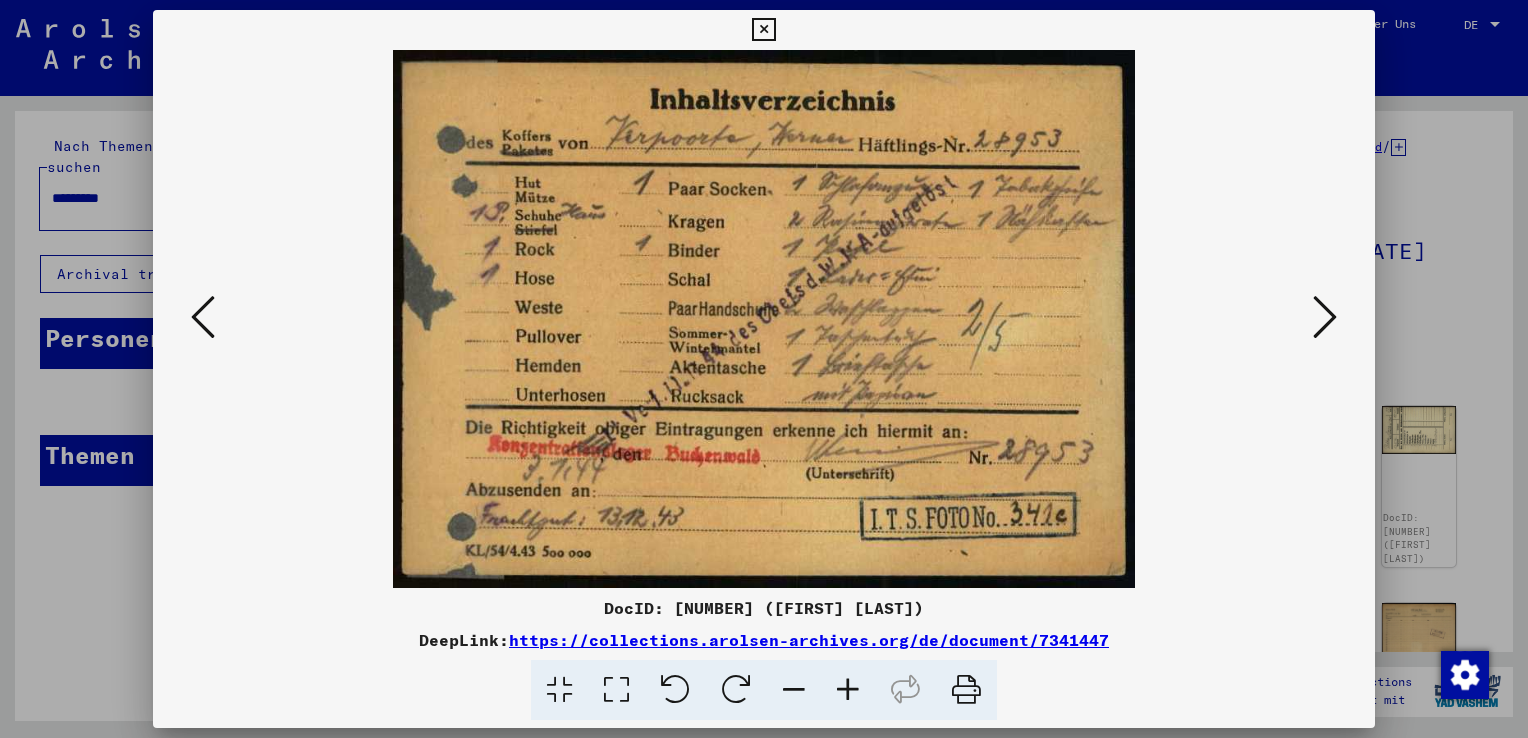 click at bounding box center [1325, 317] 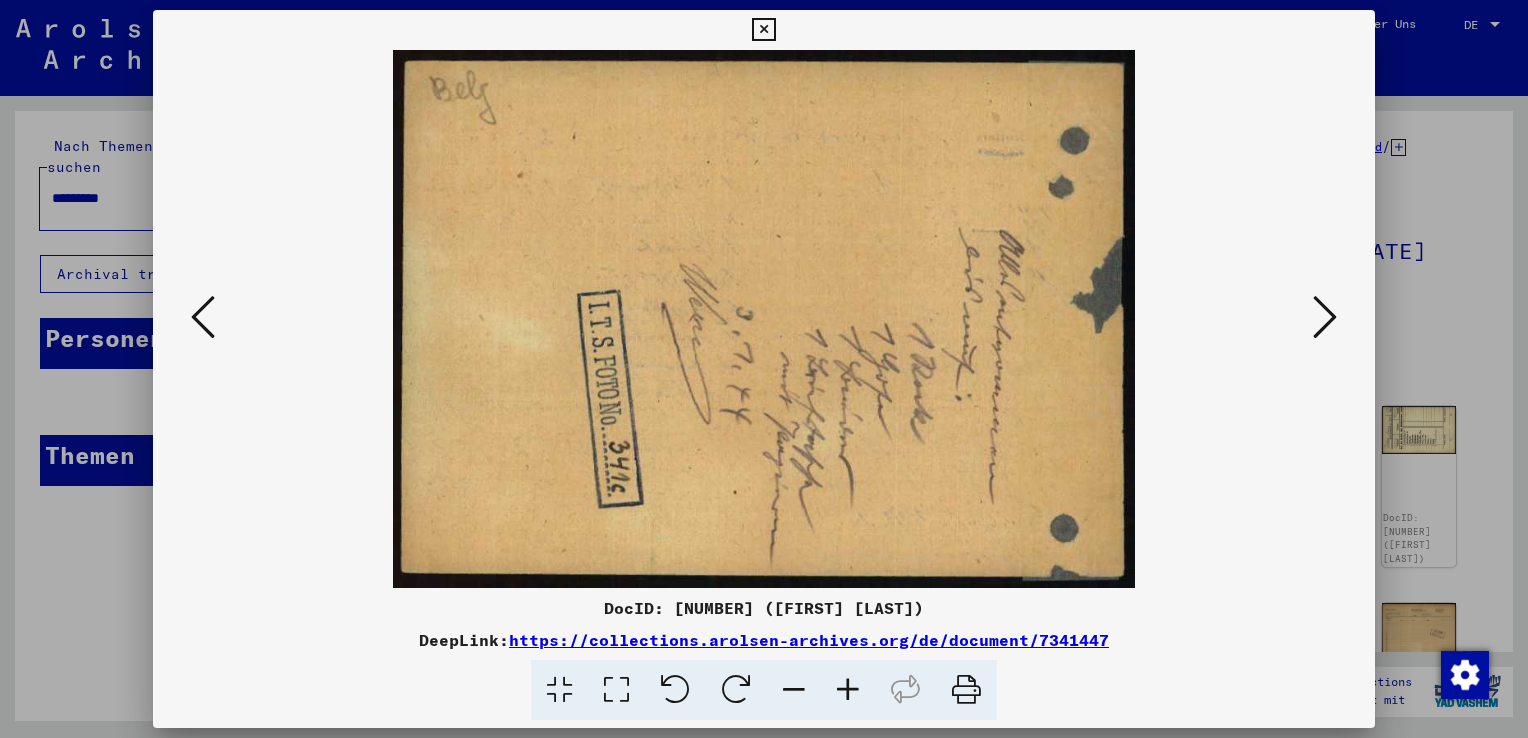 click at bounding box center [1325, 317] 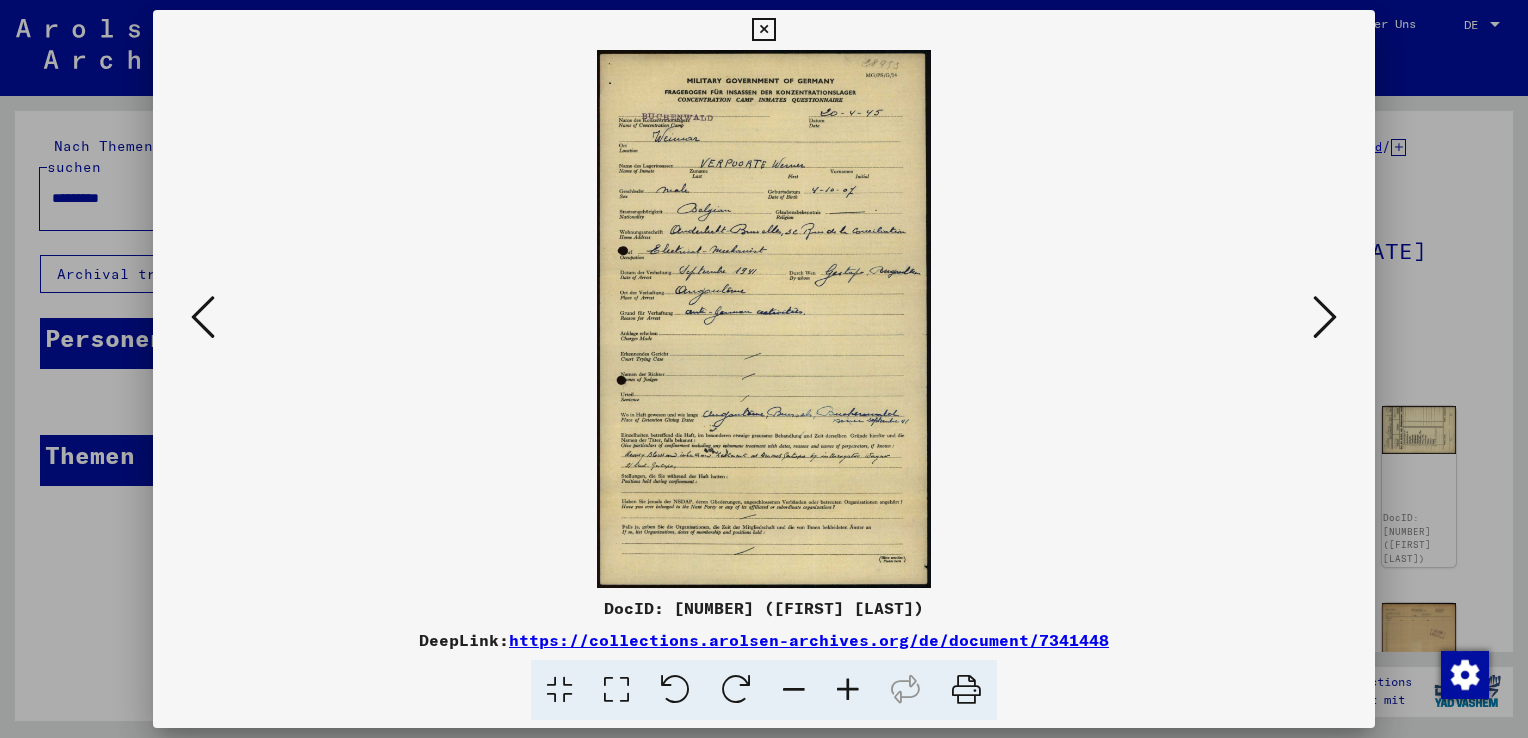 click at bounding box center (848, 690) 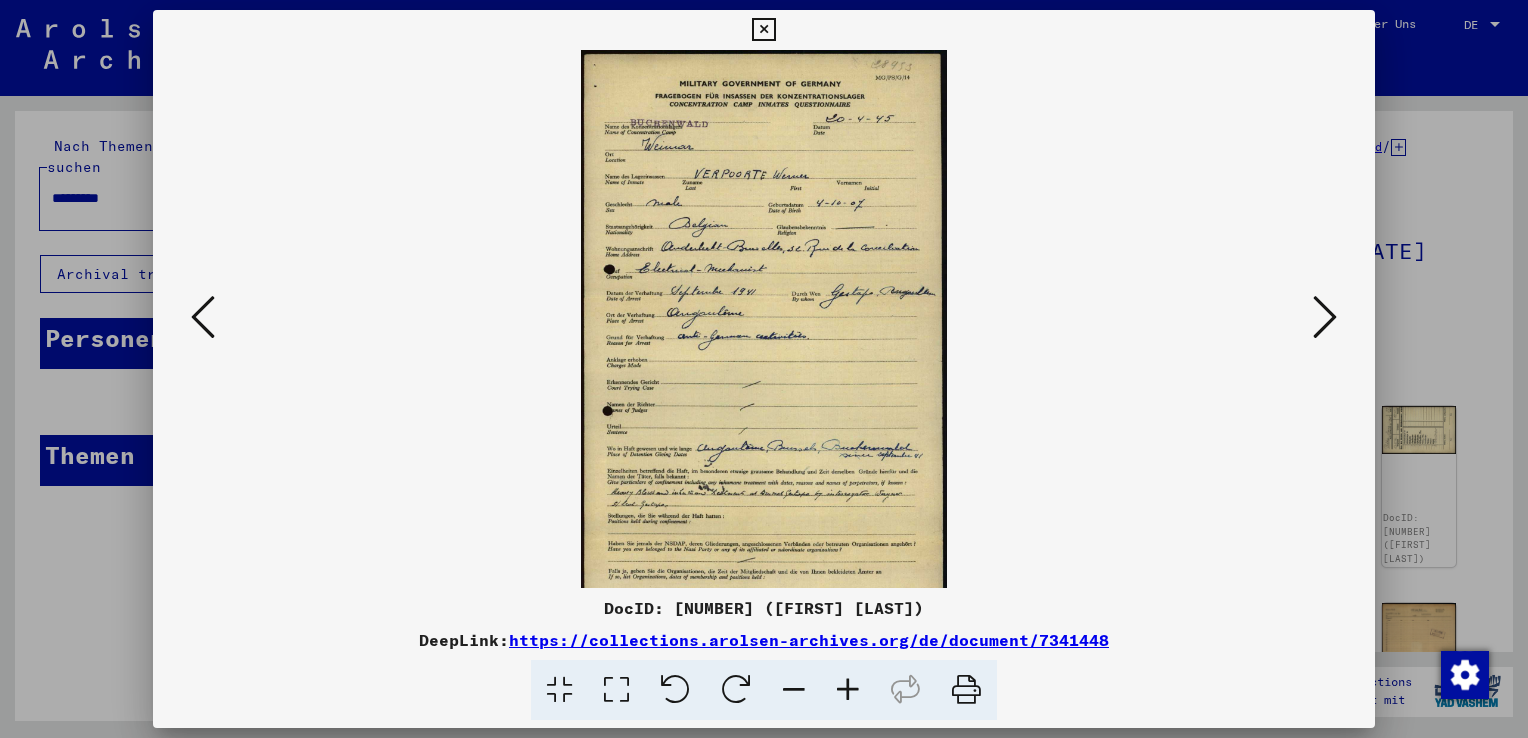 click at bounding box center [848, 690] 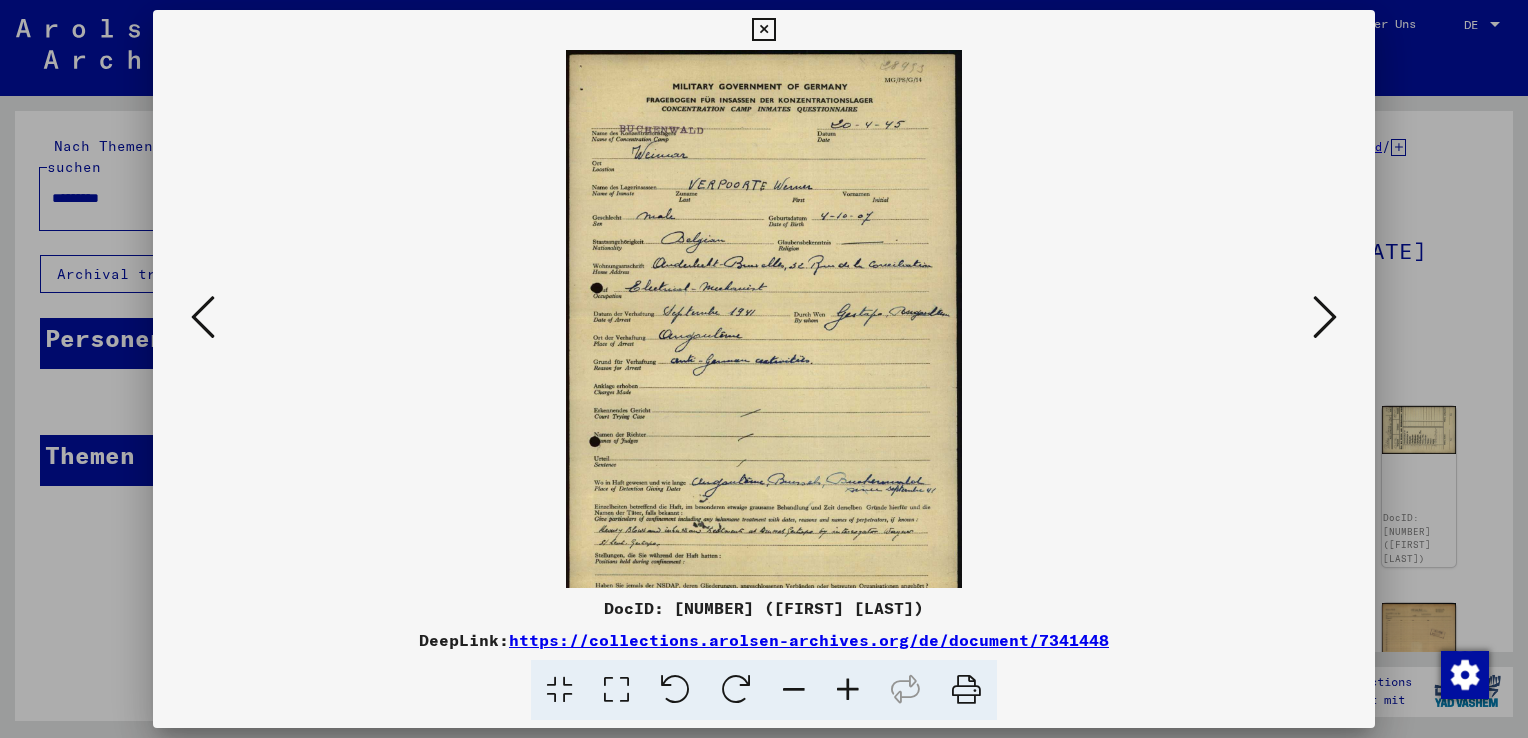 click at bounding box center [848, 690] 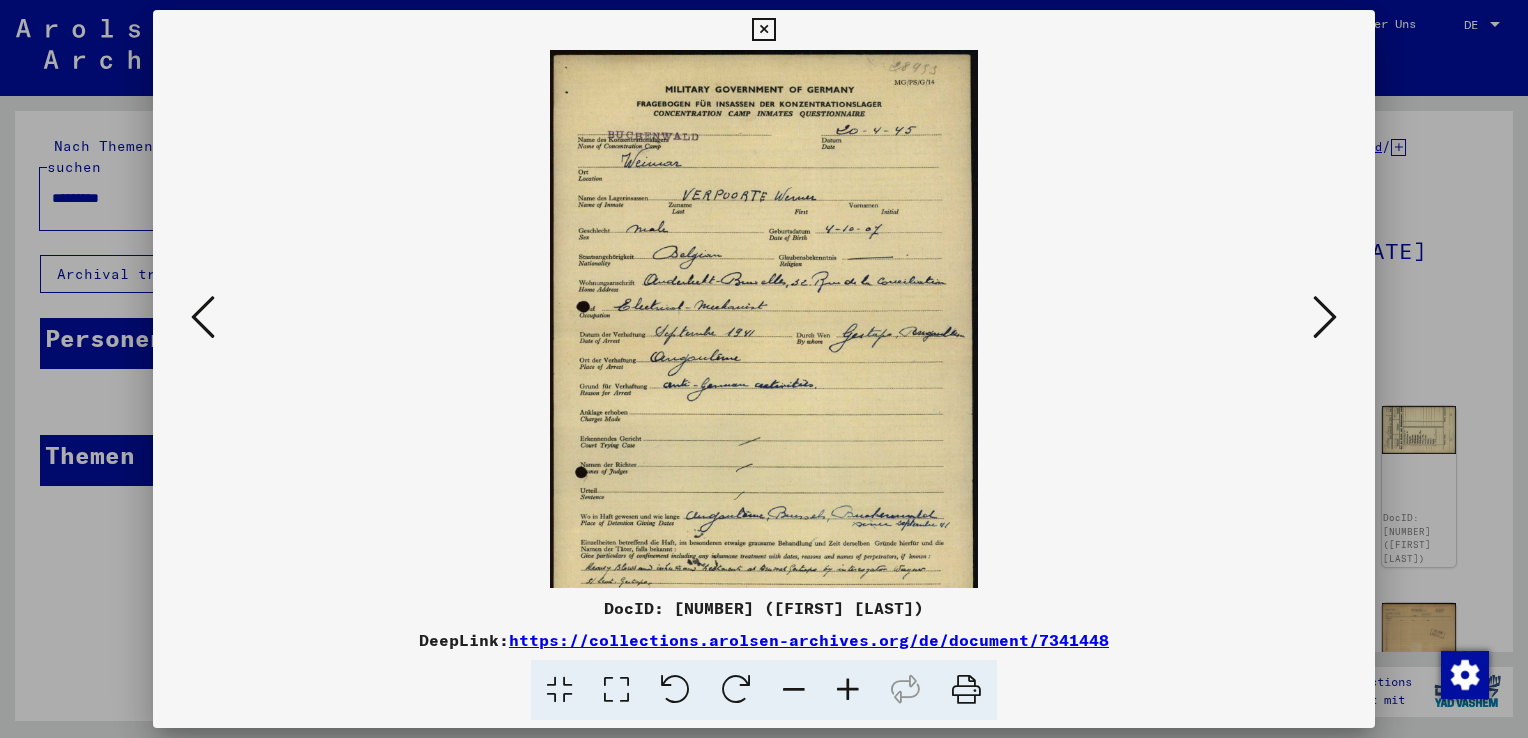 click at bounding box center (848, 690) 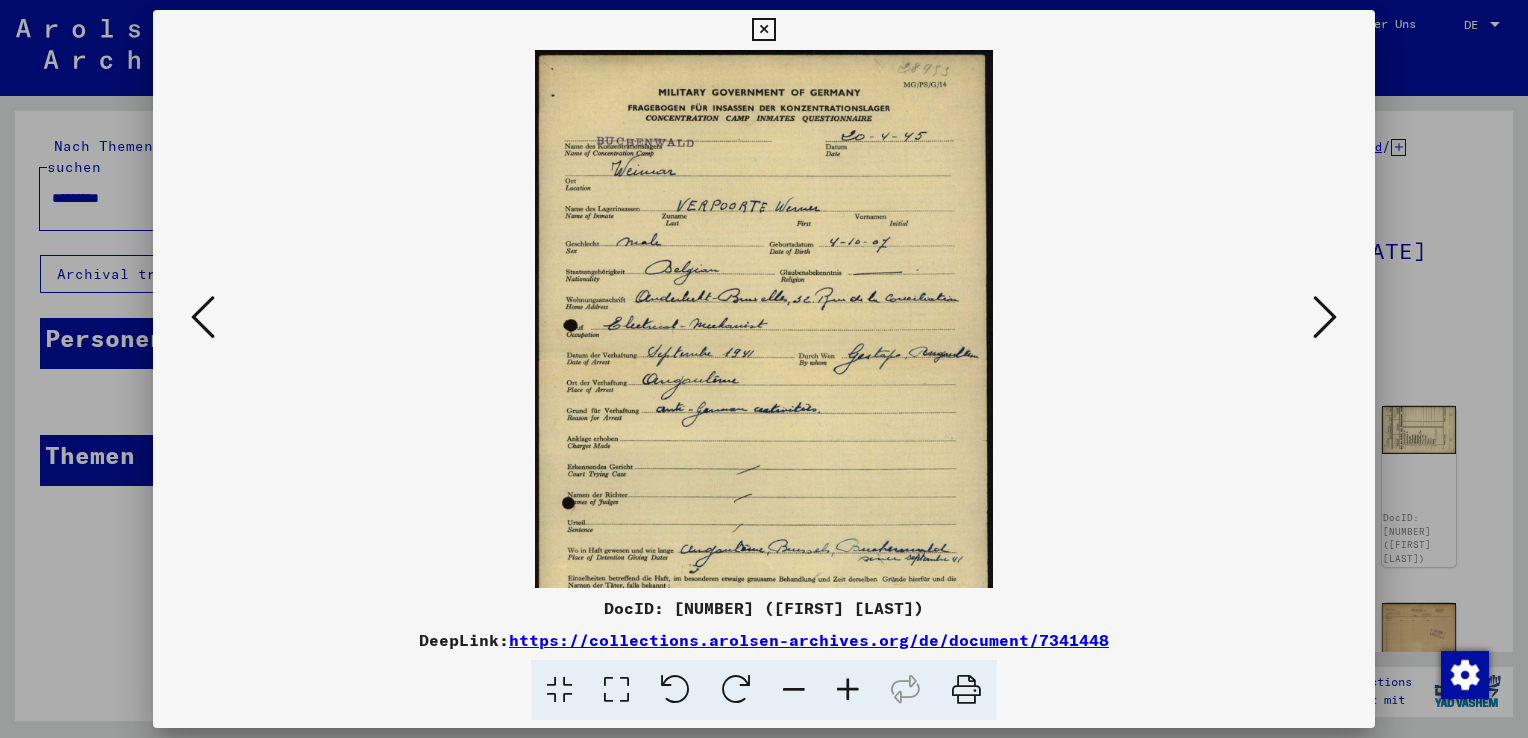 click at bounding box center [848, 690] 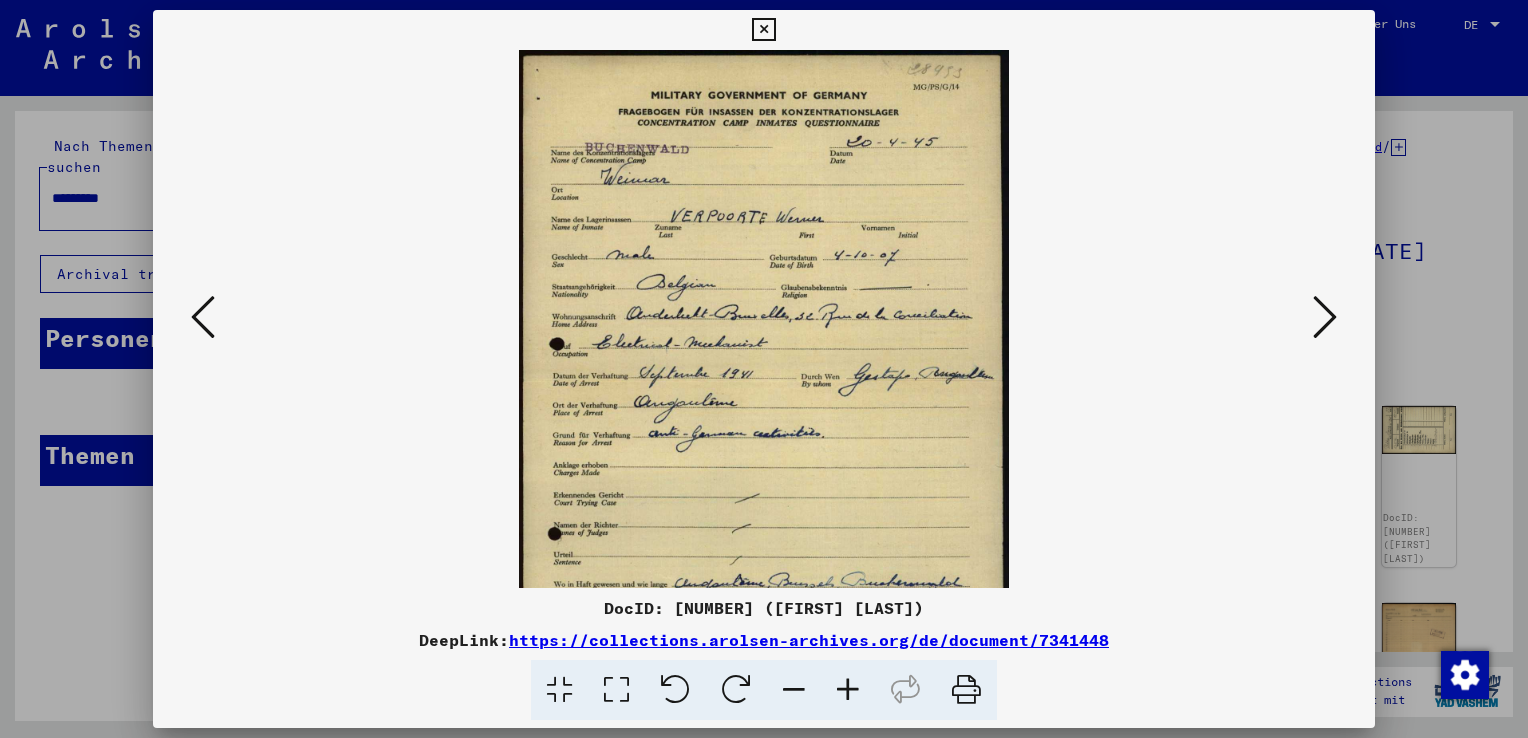click at bounding box center [848, 690] 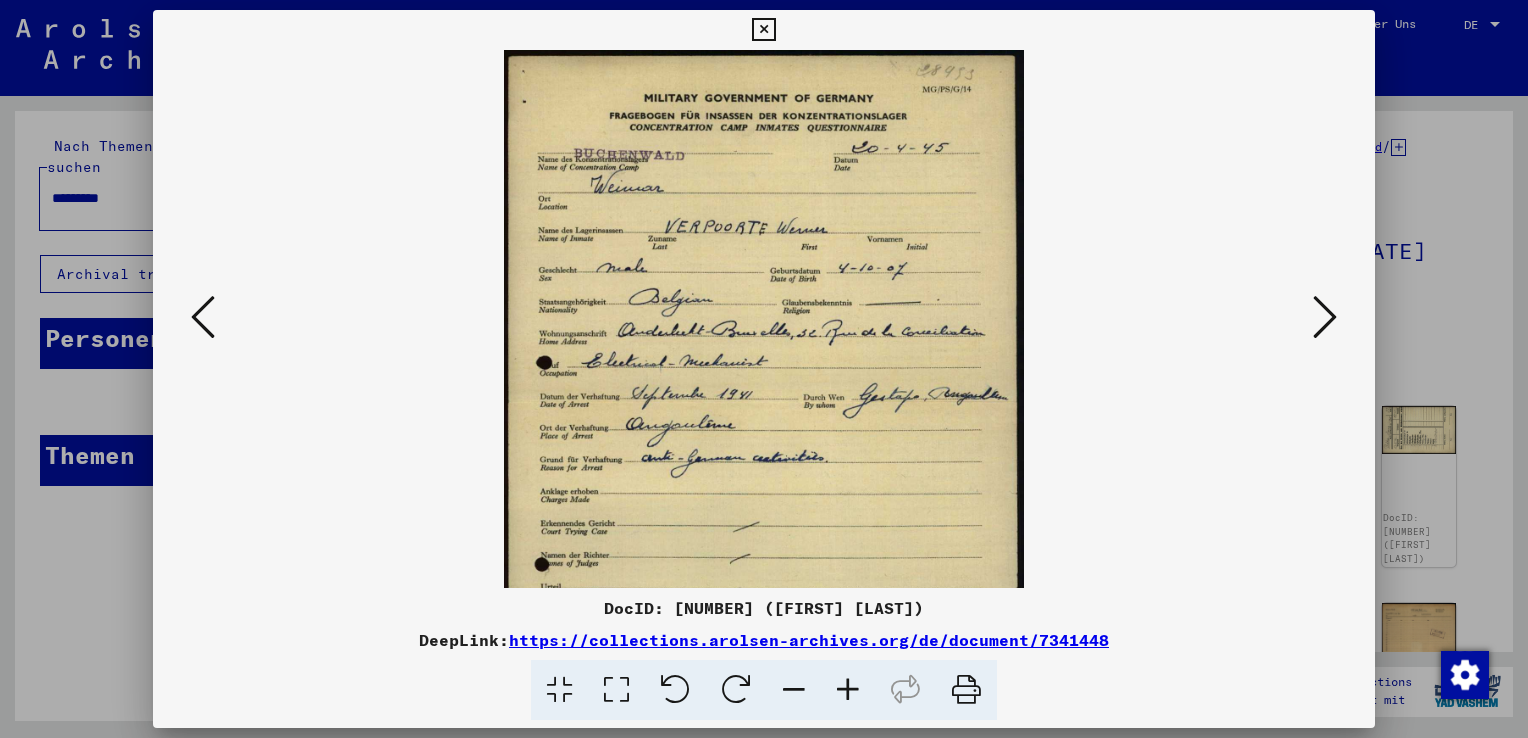 click at bounding box center [848, 690] 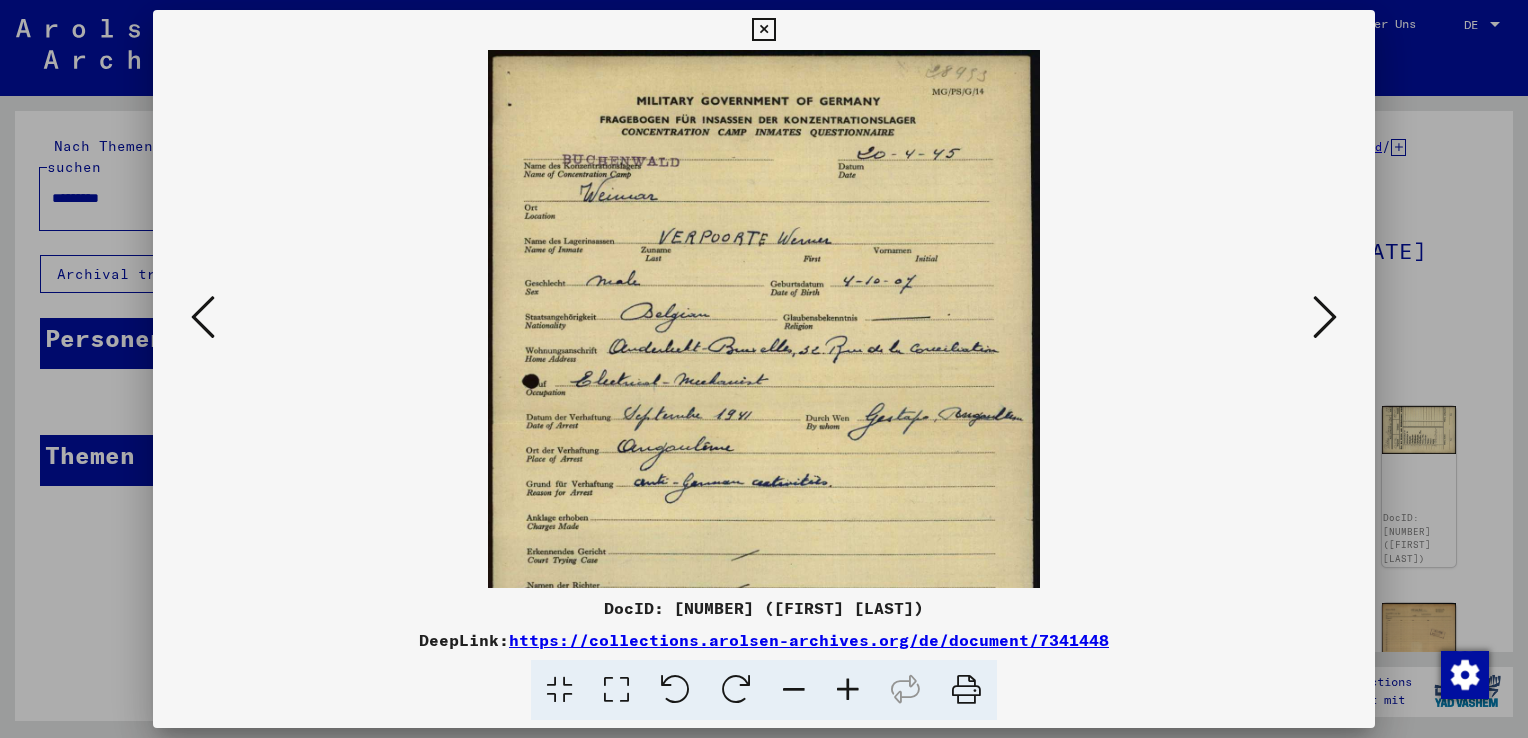 click at bounding box center (763, 30) 